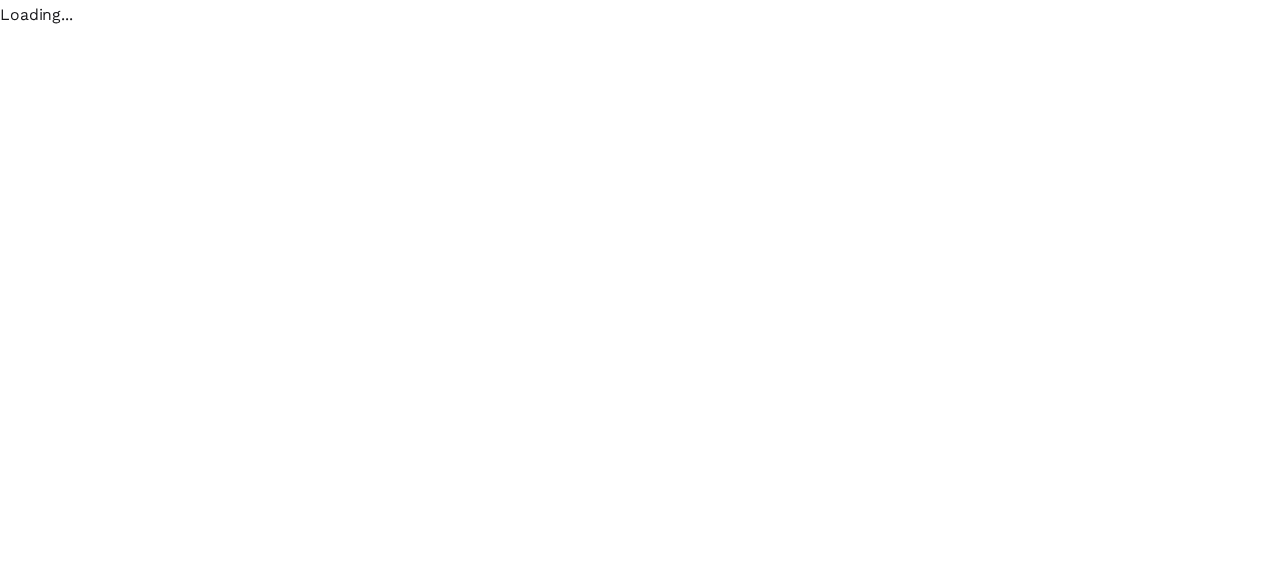 scroll, scrollTop: 0, scrollLeft: 0, axis: both 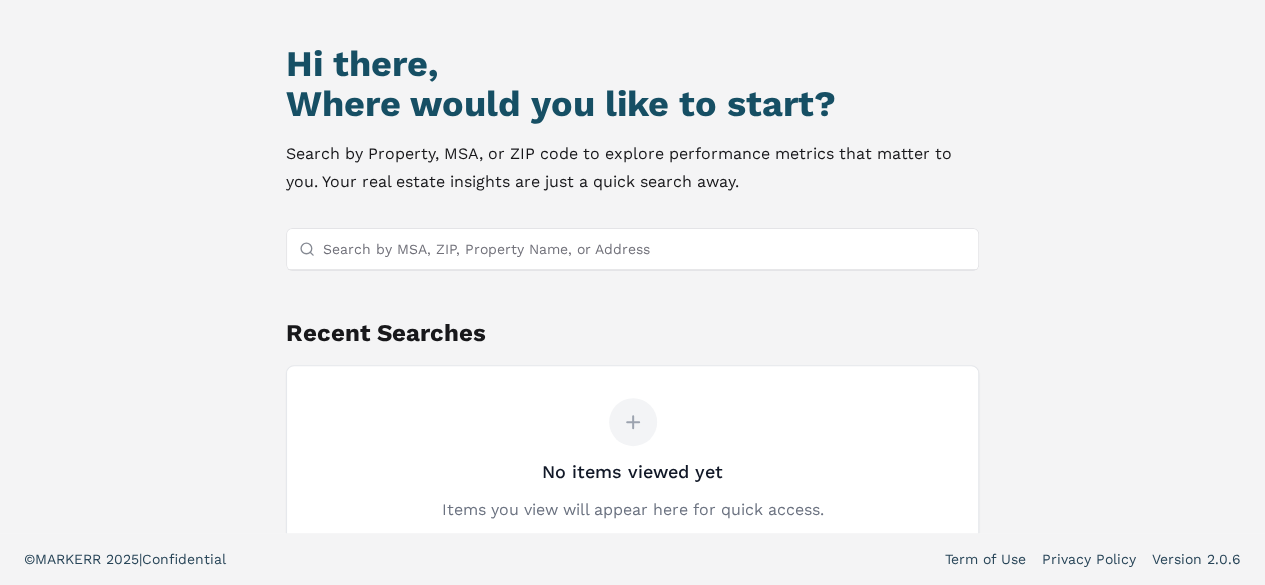 click on "Search by MSA, ZIP, Property Name, or Address" at bounding box center (645, 249) 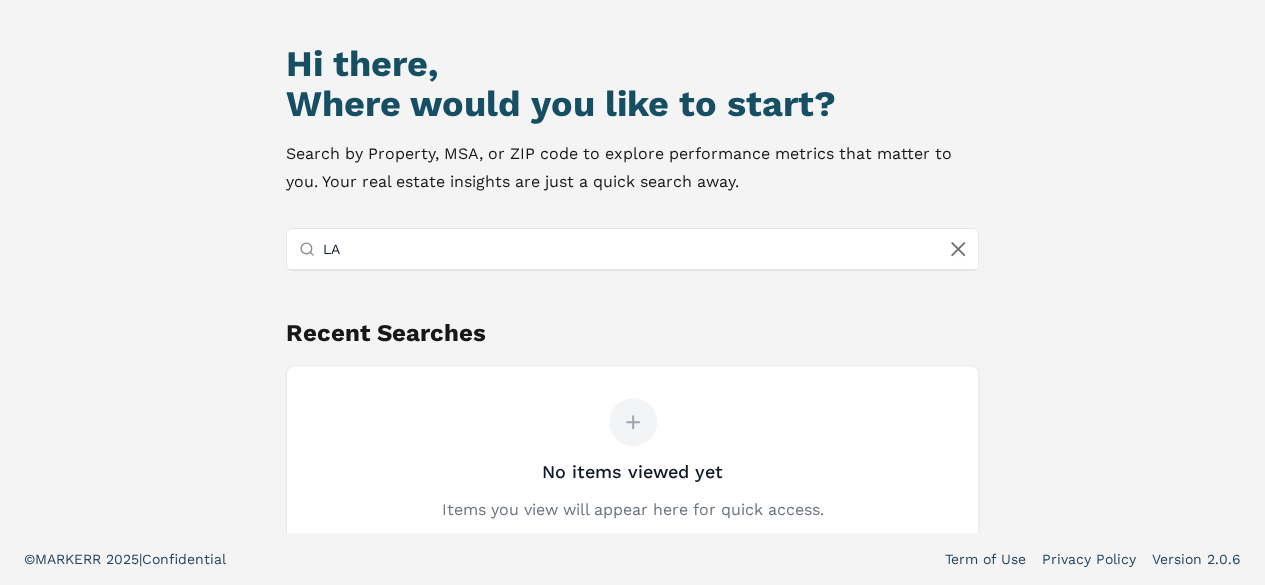 type on "L" 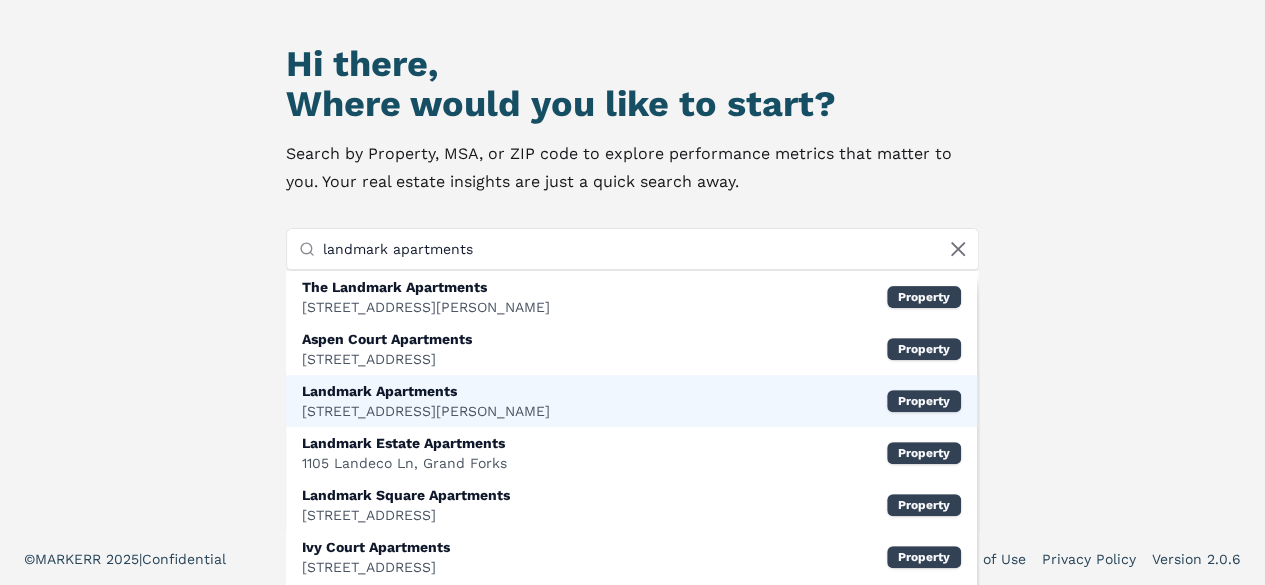 type on "landmark apartments" 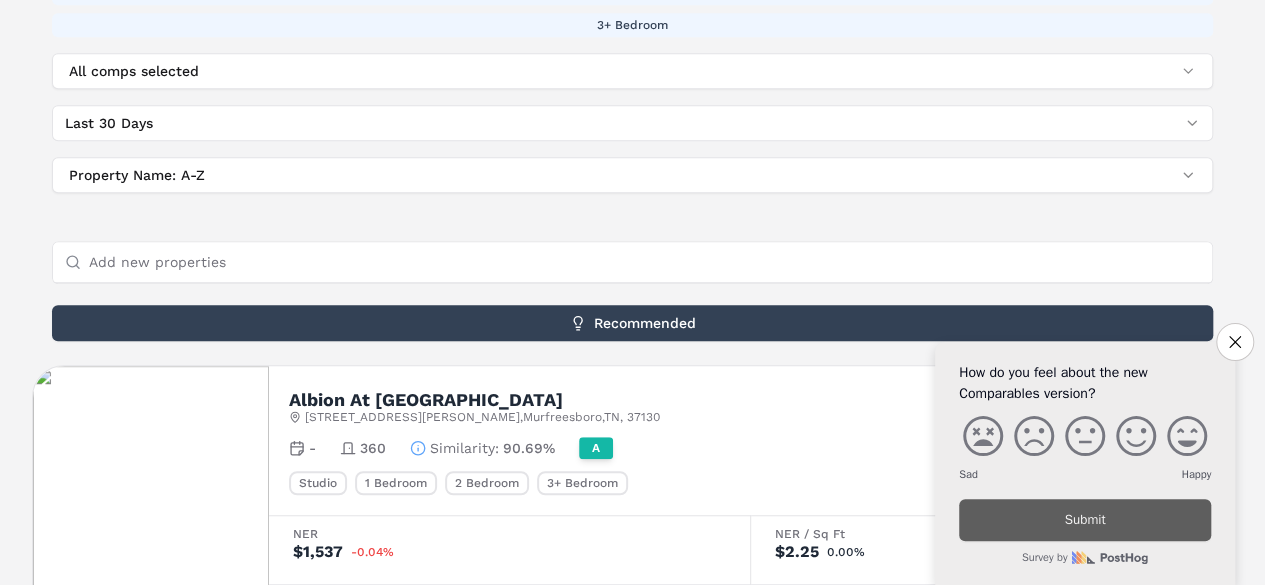 scroll, scrollTop: 500, scrollLeft: 0, axis: vertical 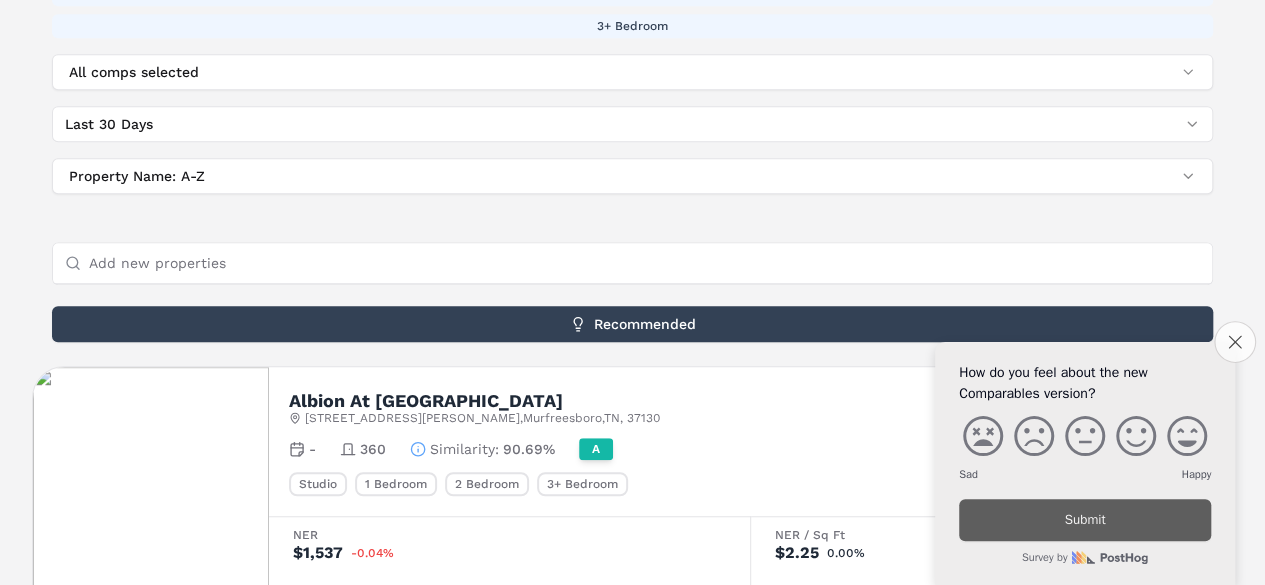 click on "Close survey" at bounding box center (1235, 342) 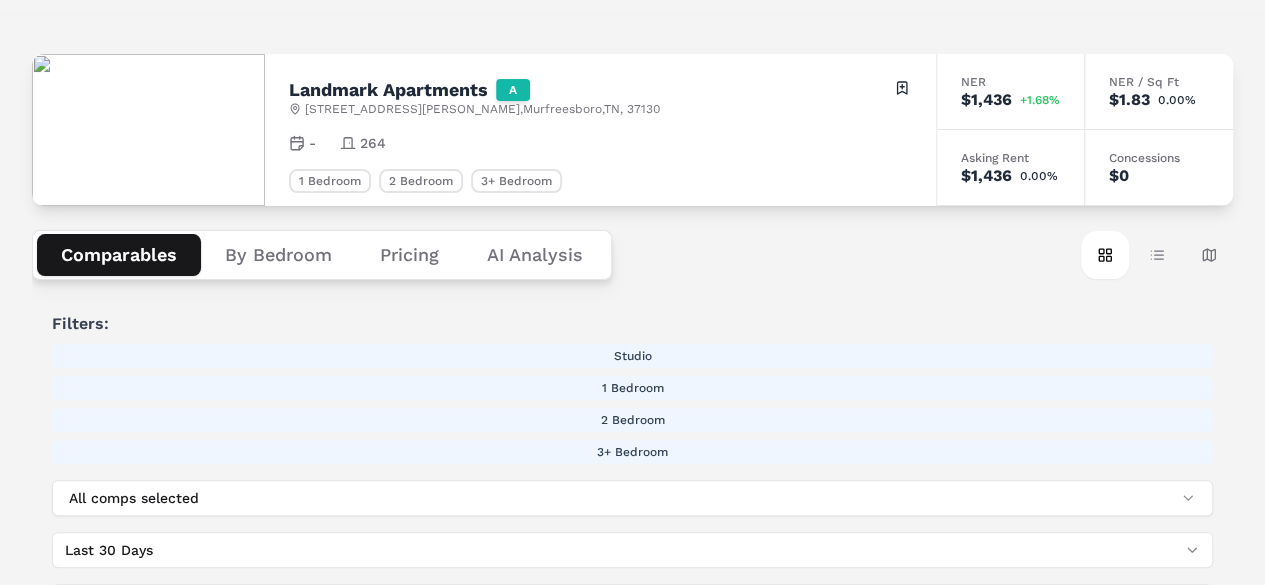 scroll, scrollTop: 0, scrollLeft: 0, axis: both 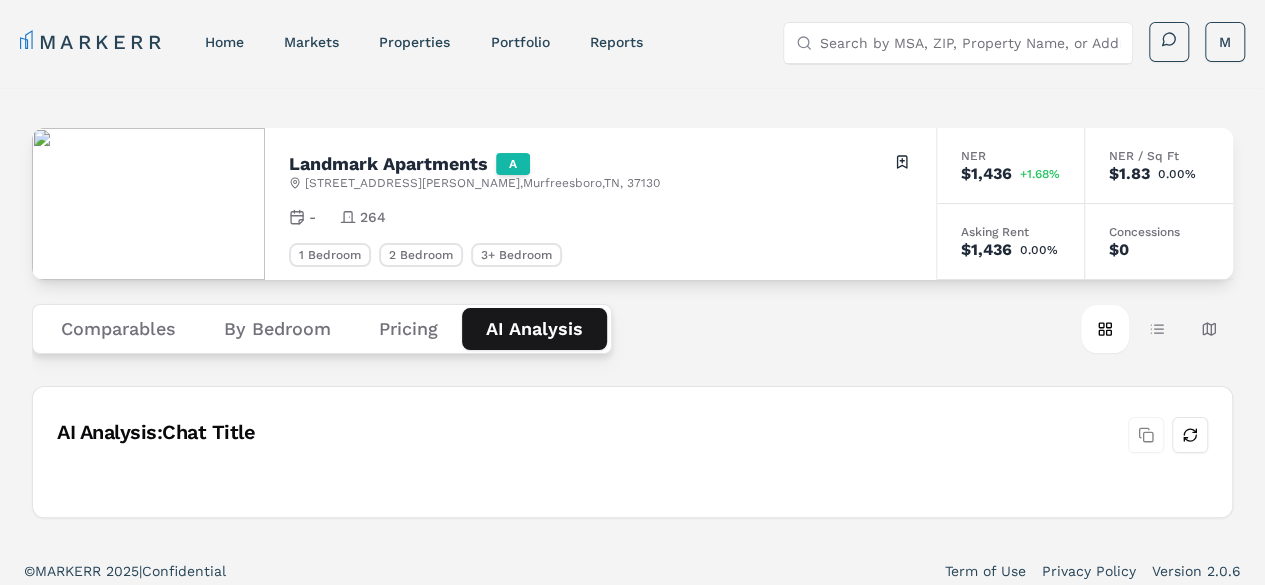click on "AI Analysis" at bounding box center (534, 329) 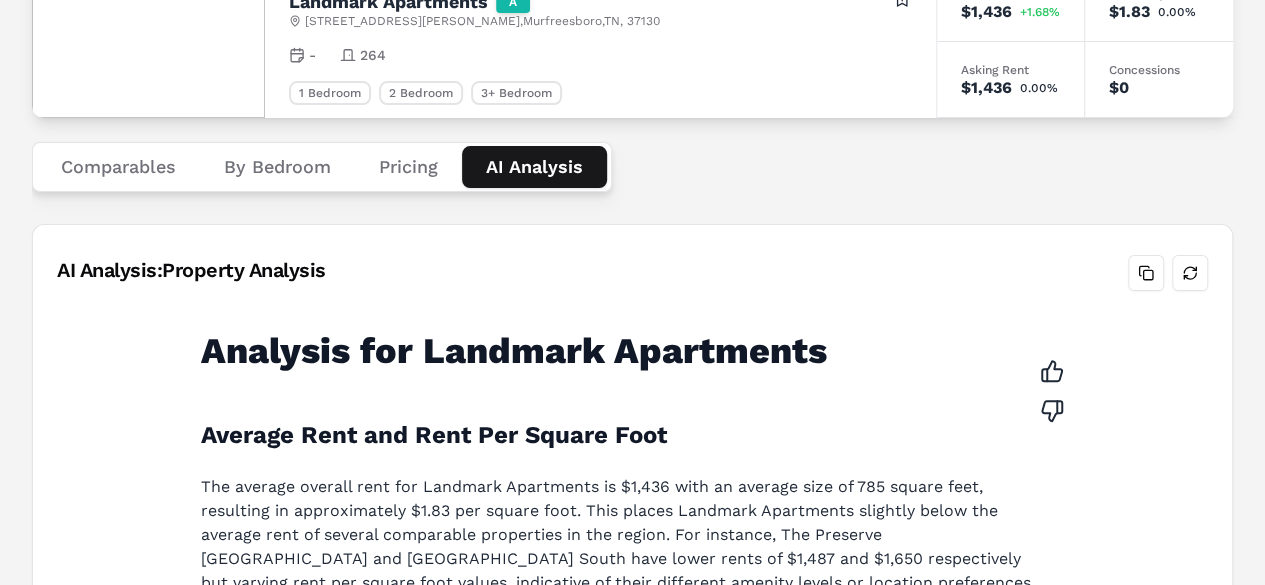 scroll, scrollTop: 48, scrollLeft: 0, axis: vertical 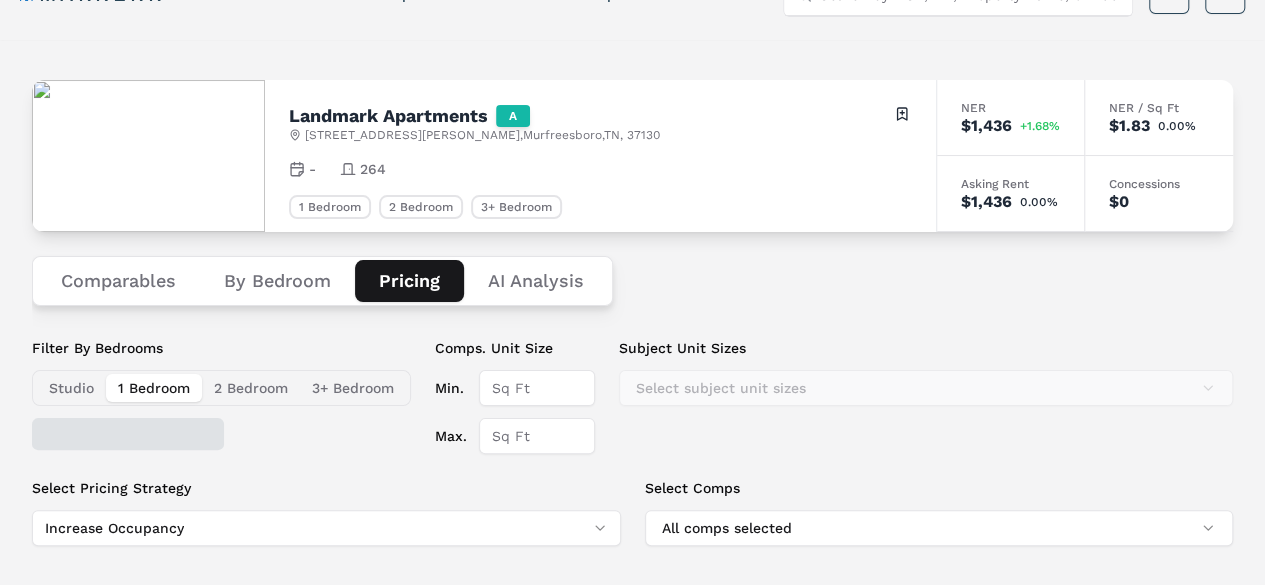 click on "Pricing" at bounding box center [409, 281] 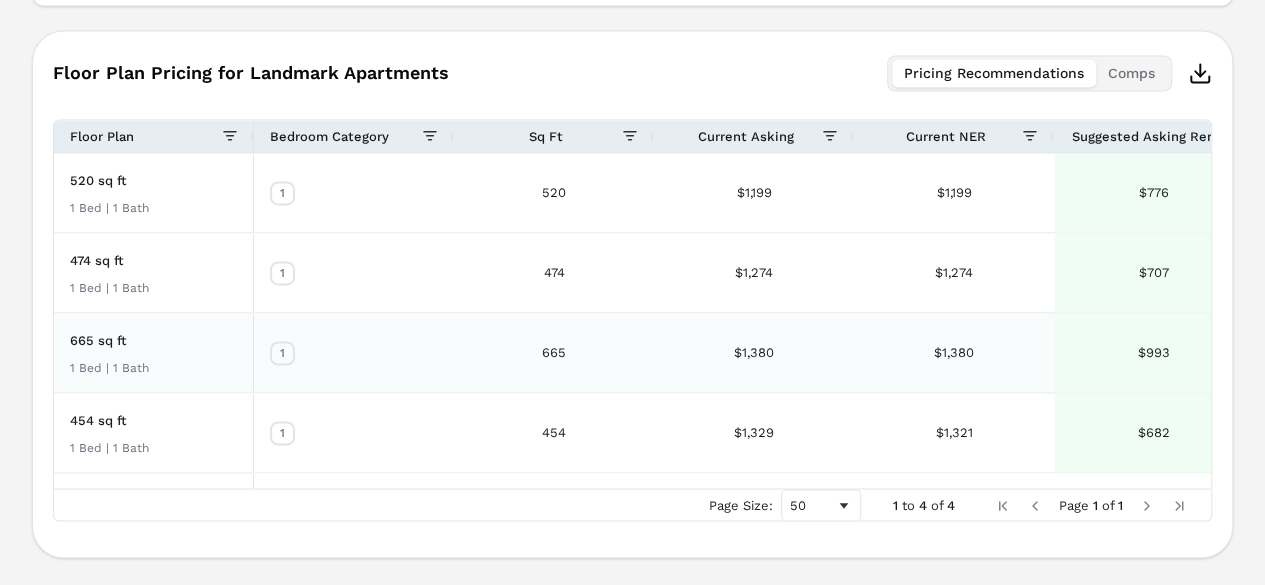 scroll, scrollTop: 1406, scrollLeft: 0, axis: vertical 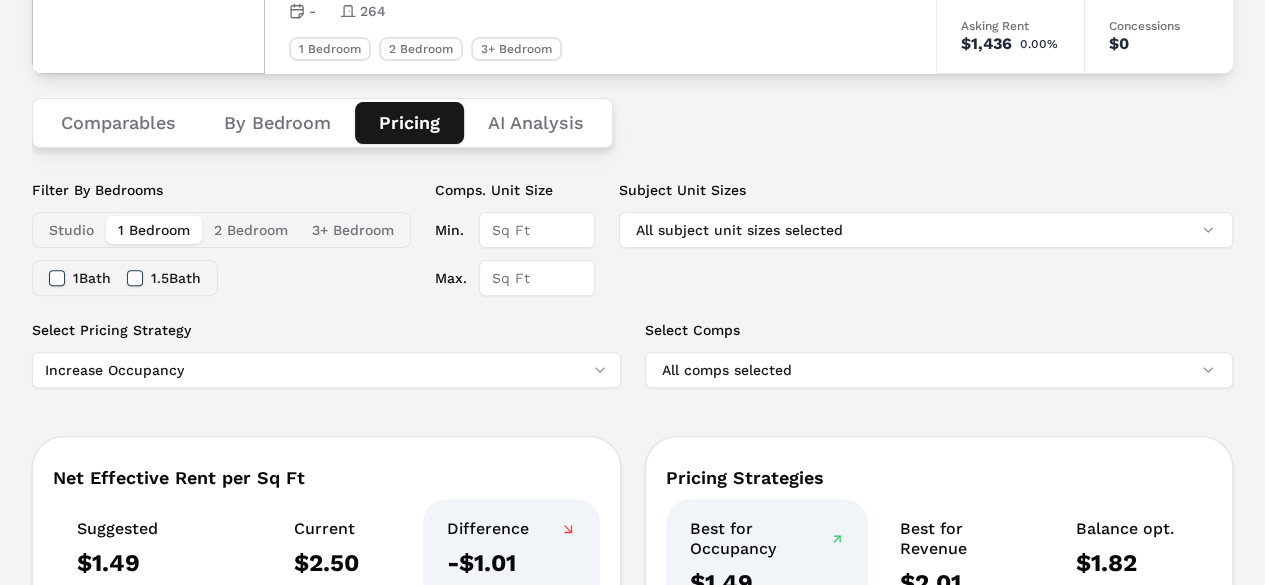 click on "2 Bedroom" at bounding box center (251, 230) 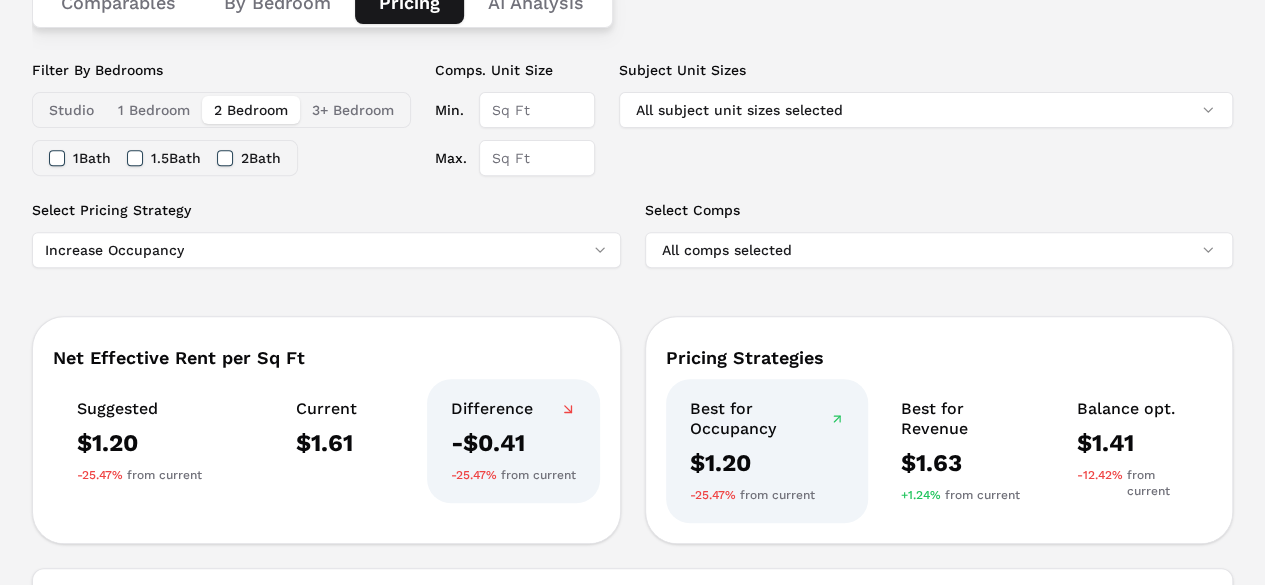 scroll, scrollTop: 206, scrollLeft: 0, axis: vertical 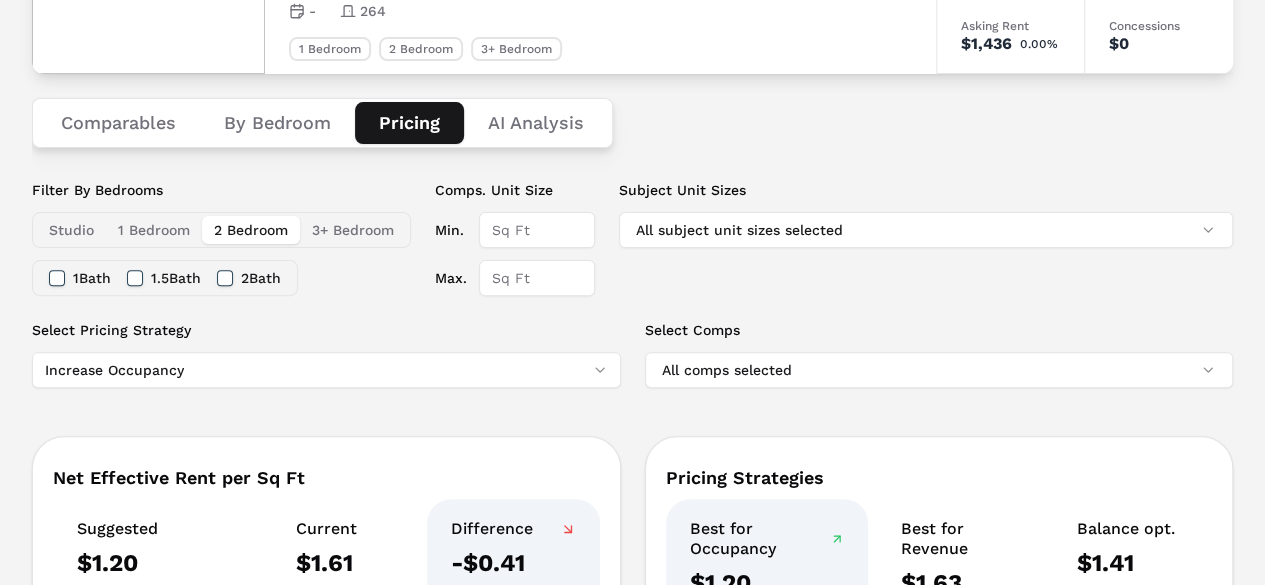 click on "1 Bedroom" at bounding box center [154, 230] 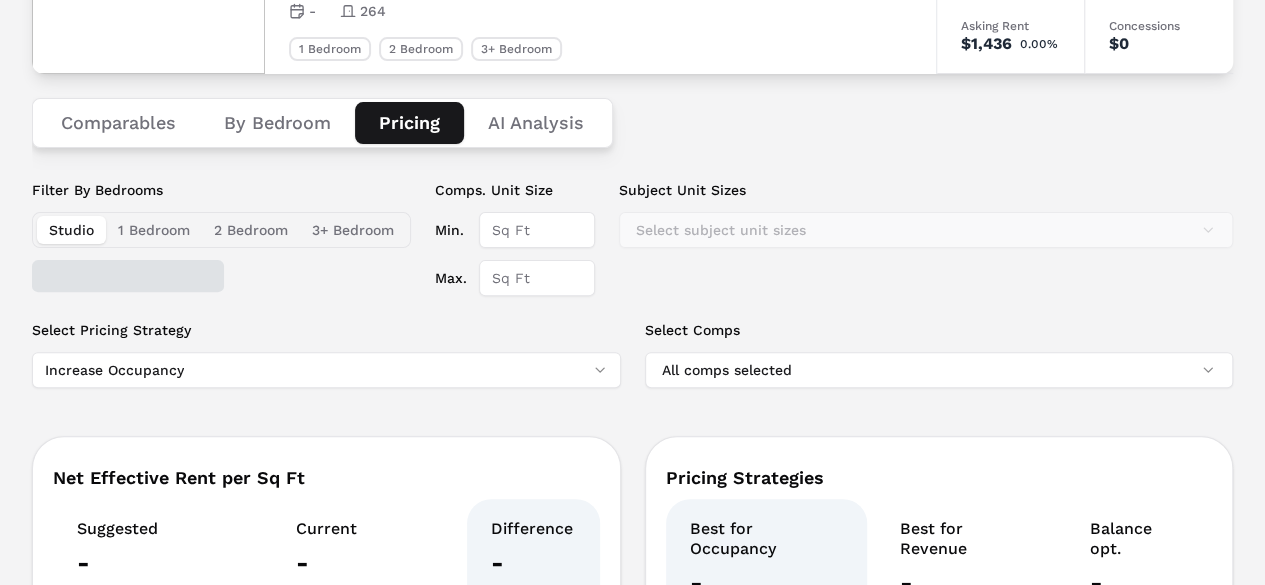click on "Studio" at bounding box center (71, 230) 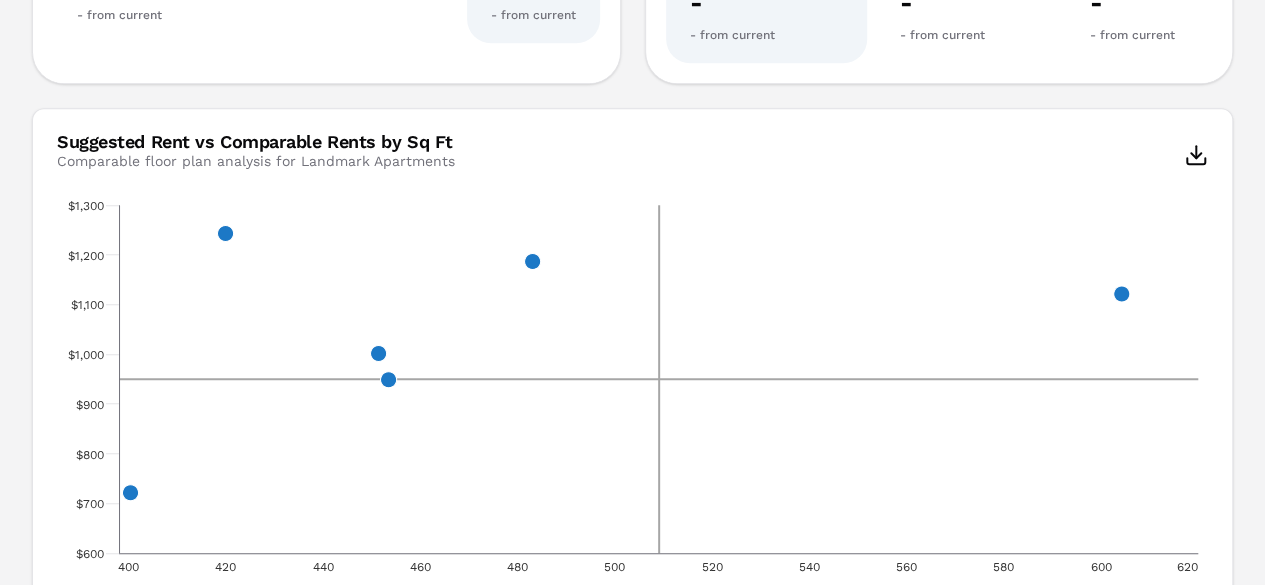 scroll, scrollTop: 906, scrollLeft: 0, axis: vertical 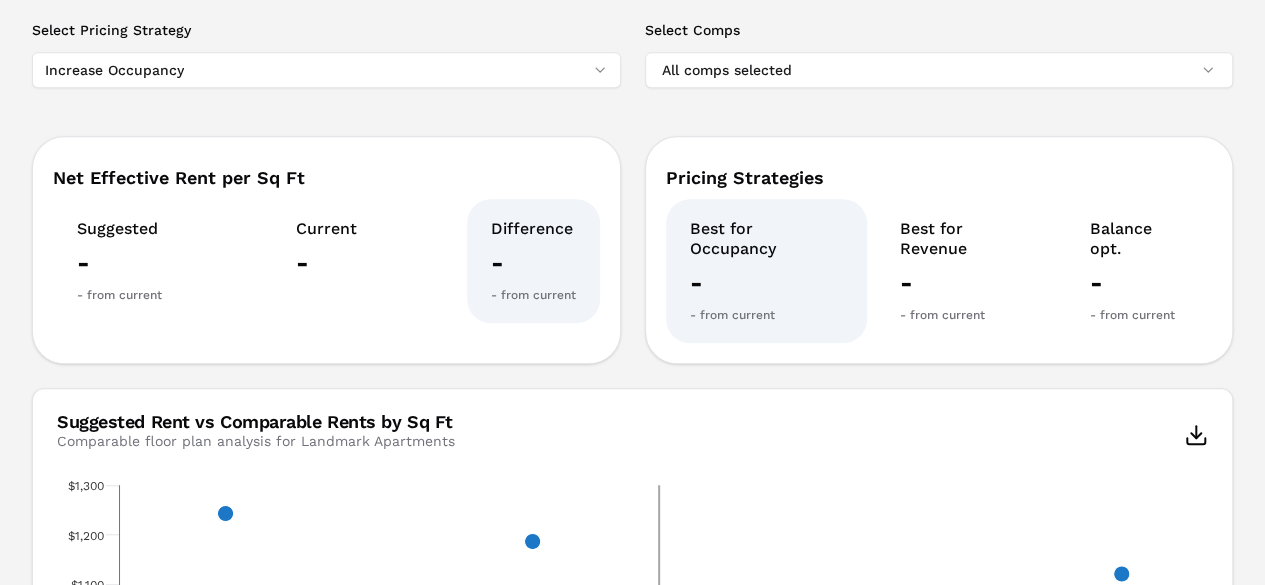 click on "Select Pricing Strategy Increase Occupancy" at bounding box center (326, 54) 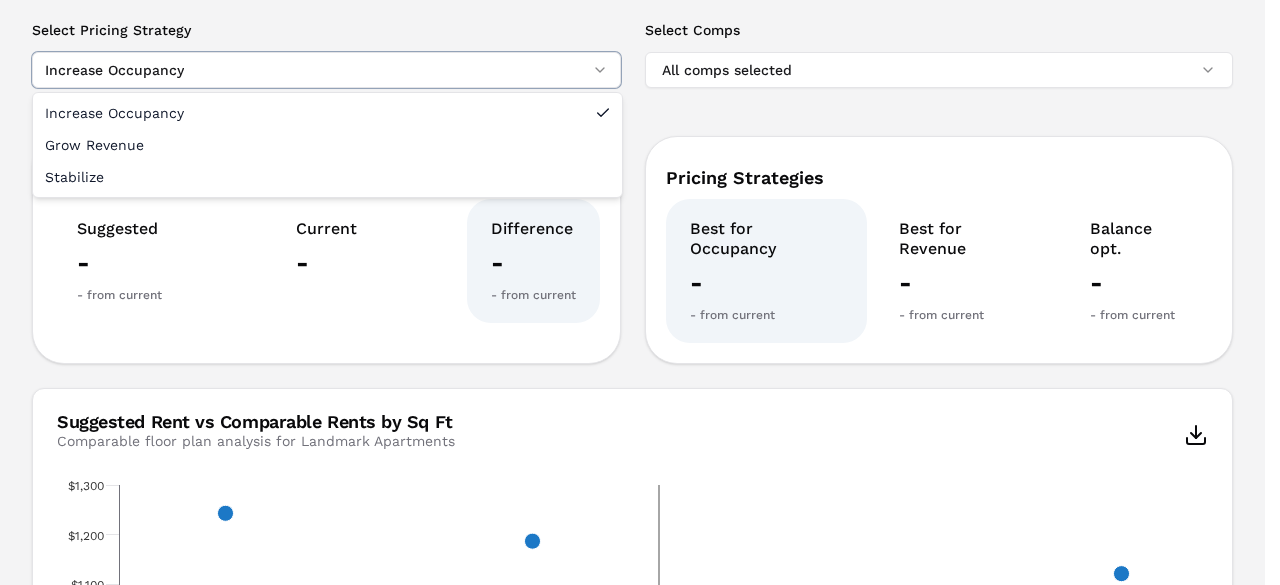 click on "MARKERR home markets properties Portfolio reports Search by MSA, ZIP, Property Name, or Address M MARKERR Toggle menu Search by MSA, ZIP, Property Name, or Address home markets properties Portfolio reports M Landmark Apartments A [STREET_ADDRESS][PERSON_NAME] Toggle portfolio menu - 264 1 Bedroom 2 Bedroom 3+ Bedroom NER $1,436 +1.68% NER / Sq Ft $1.83 0.00% Asking Rent $1,436 0.00% Concessions $0 Comparables By Bedroom Pricing AI Analysis Filter By Bedrooms Studio 1 Bedroom 2 Bedroom 3+ Bedroom 1  Bath Comps. Unit Size Min. Max. Subject Unit Sizes Select subject unit sizes Select Pricing Strategy Increase Occupancy Select Comps All comps selected Net Effective Rent per Sq Ft Suggested   - -   from current Current   - Difference   - -   from current Pricing Strategies Best for Occupancy   - -   from current Best for Revenue   - -   from current Balance opt.   - -   from current Suggested Rent vs Comparable Rents by Sq Ft Comparable floor plan analysis for Landmark Apartments" at bounding box center [640, 448] 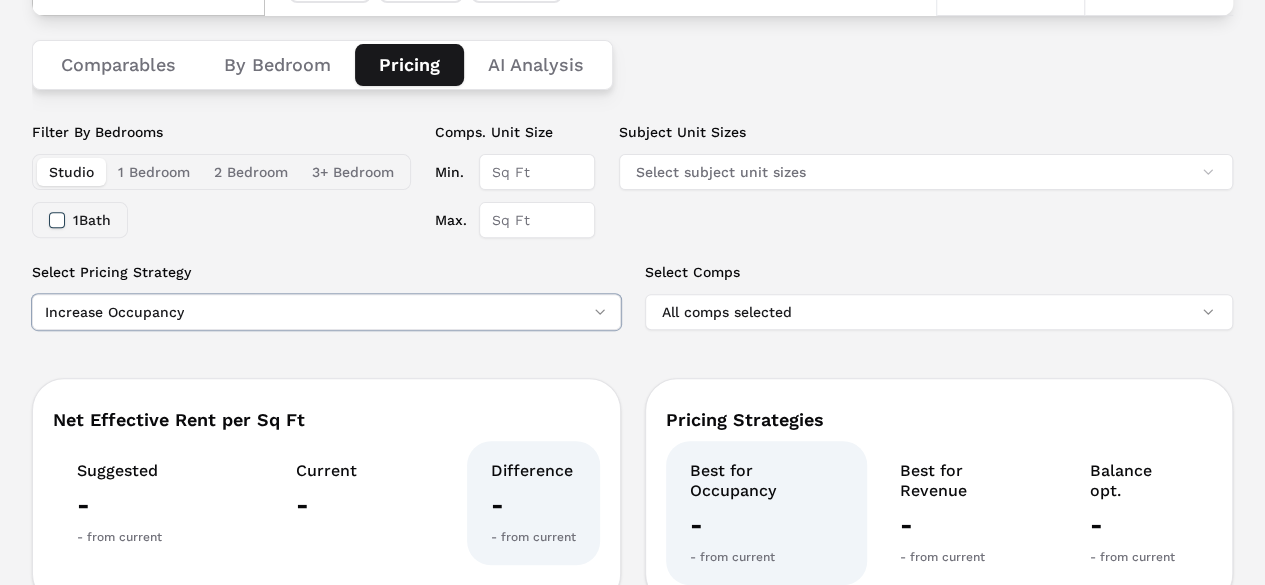 scroll, scrollTop: 206, scrollLeft: 0, axis: vertical 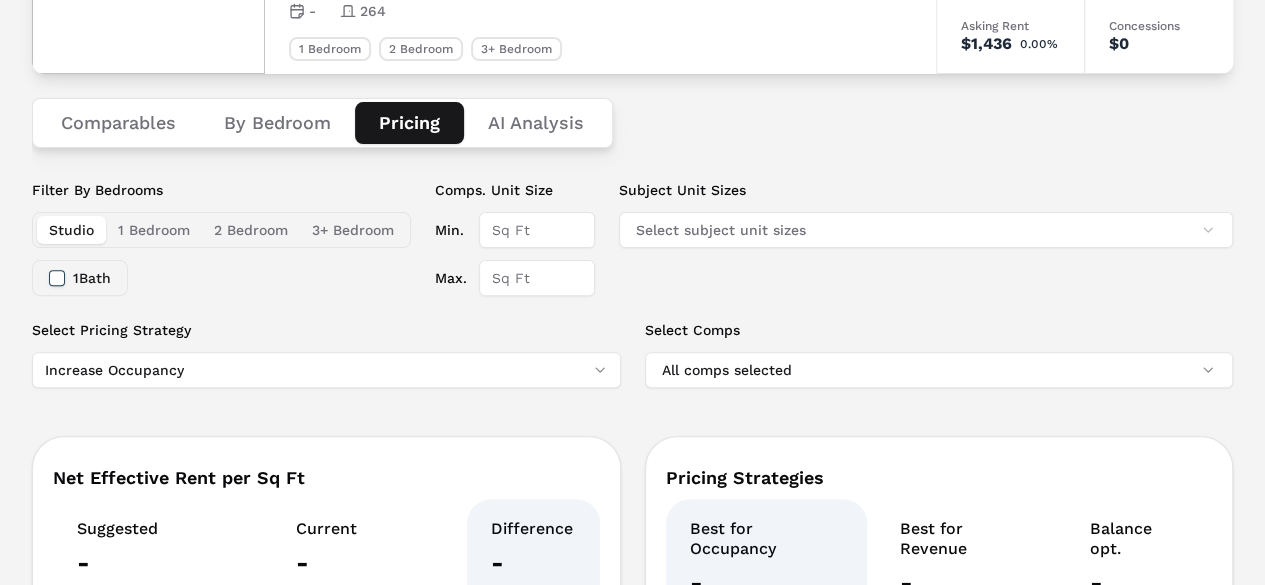 click on "1 Bedroom" at bounding box center [154, 230] 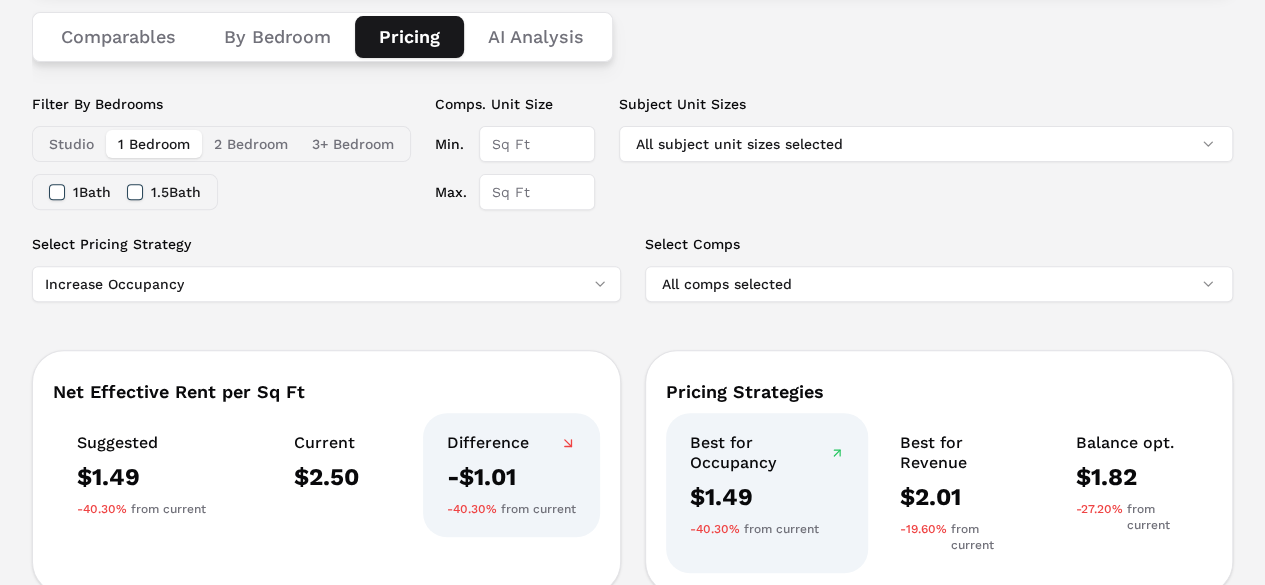 scroll, scrollTop: 106, scrollLeft: 0, axis: vertical 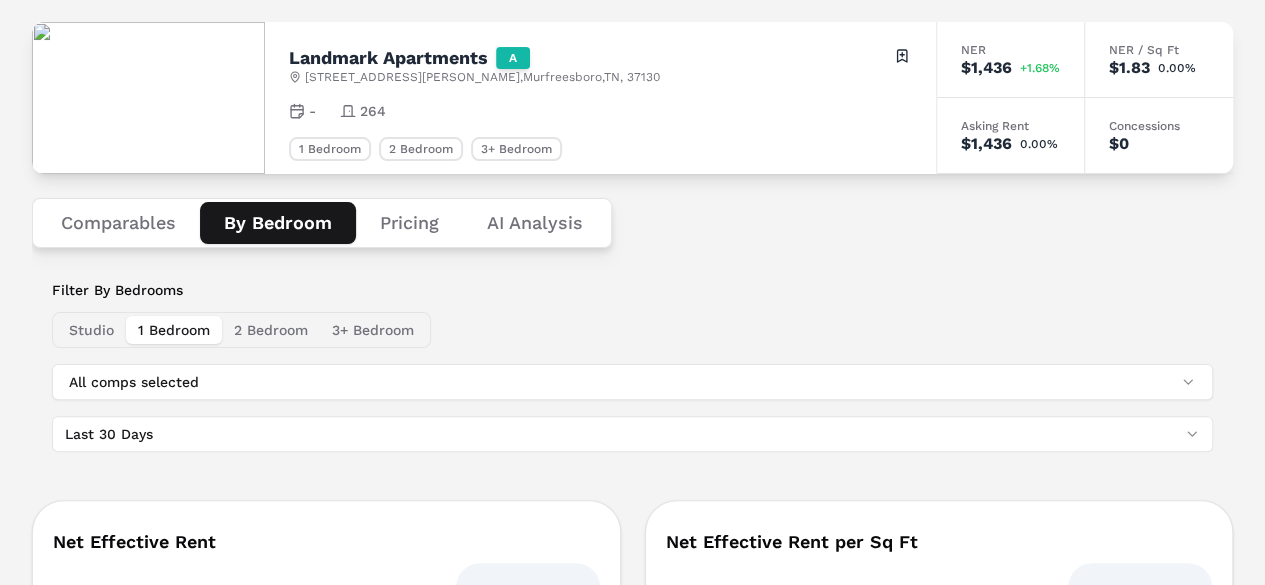 click on "By Bedroom" at bounding box center [278, 223] 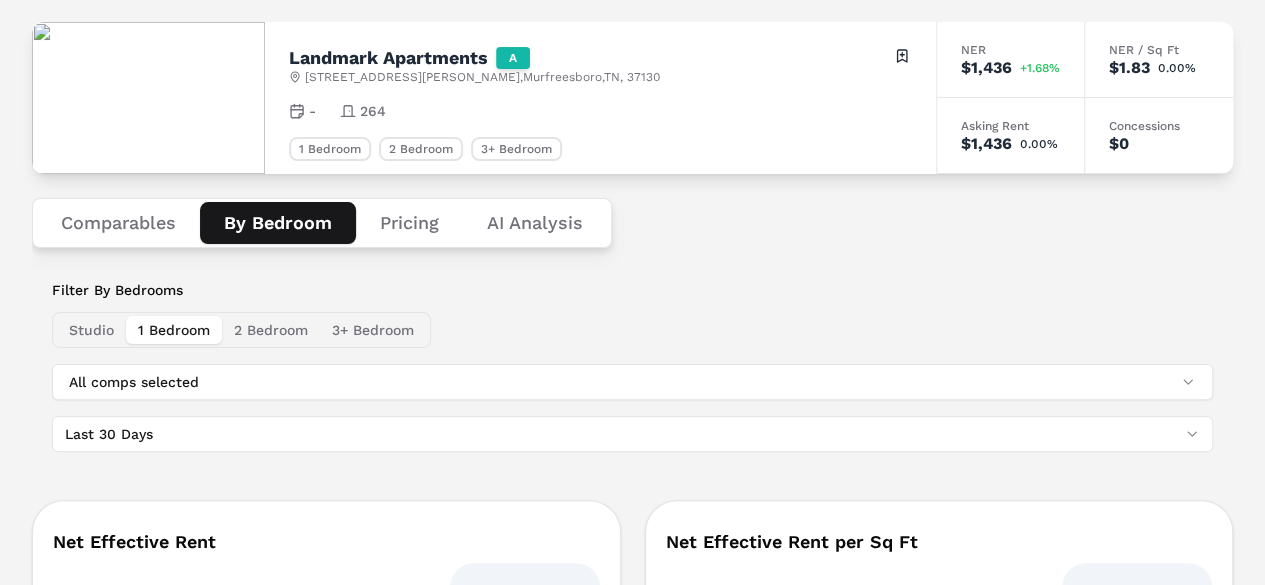 click on "Comparables" at bounding box center [118, 223] 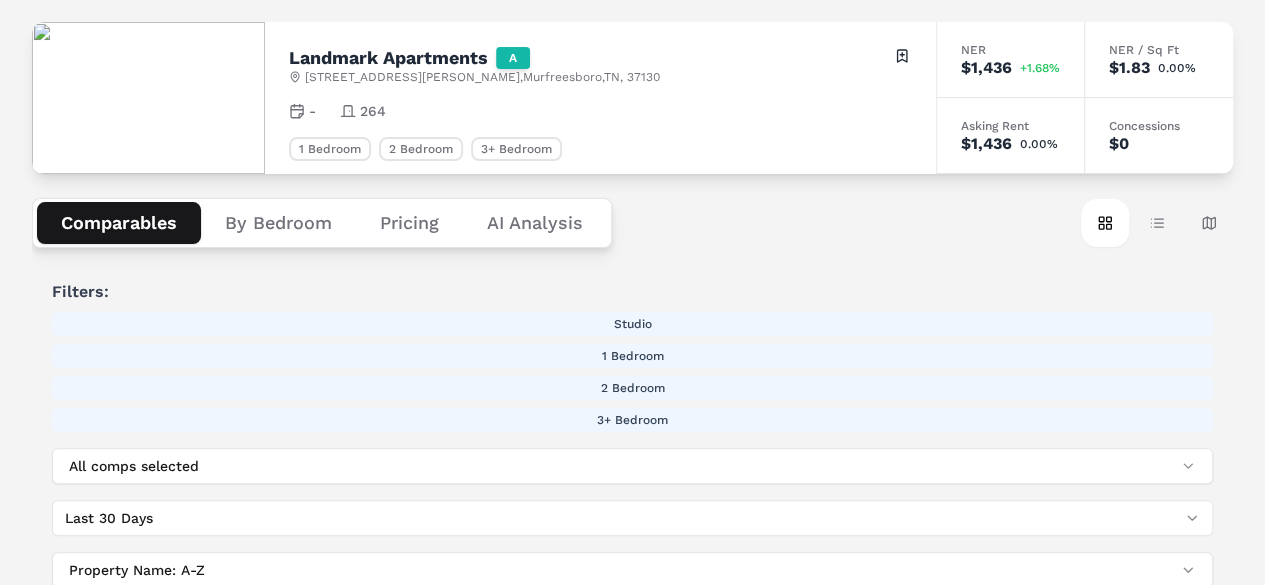 scroll, scrollTop: 0, scrollLeft: 0, axis: both 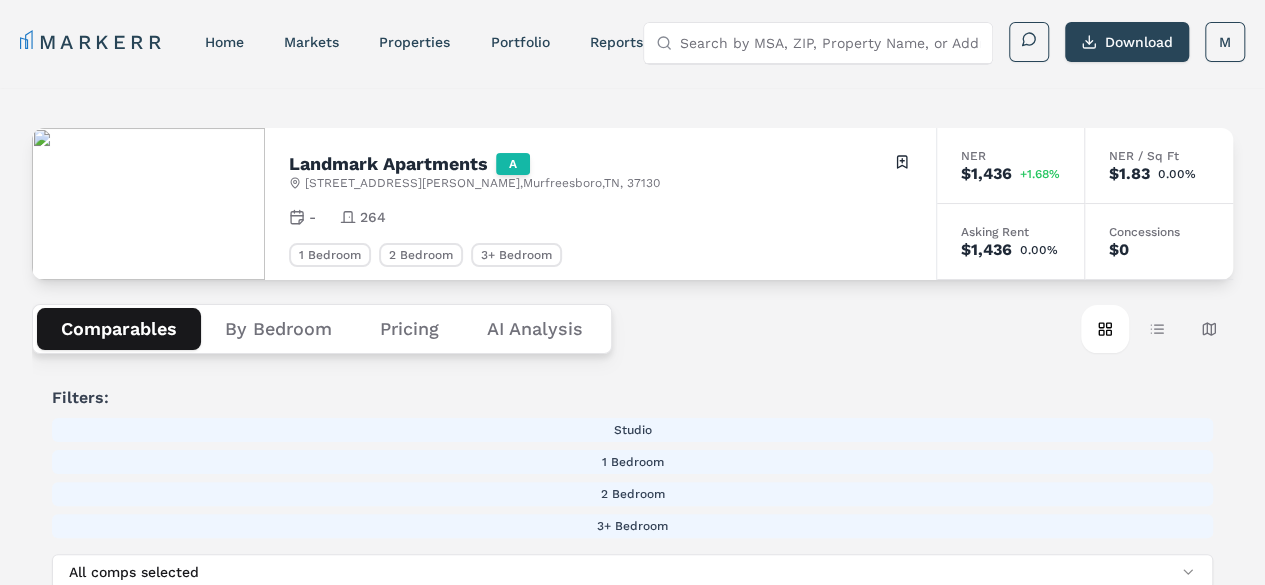 click on "Pricing" at bounding box center [409, 329] 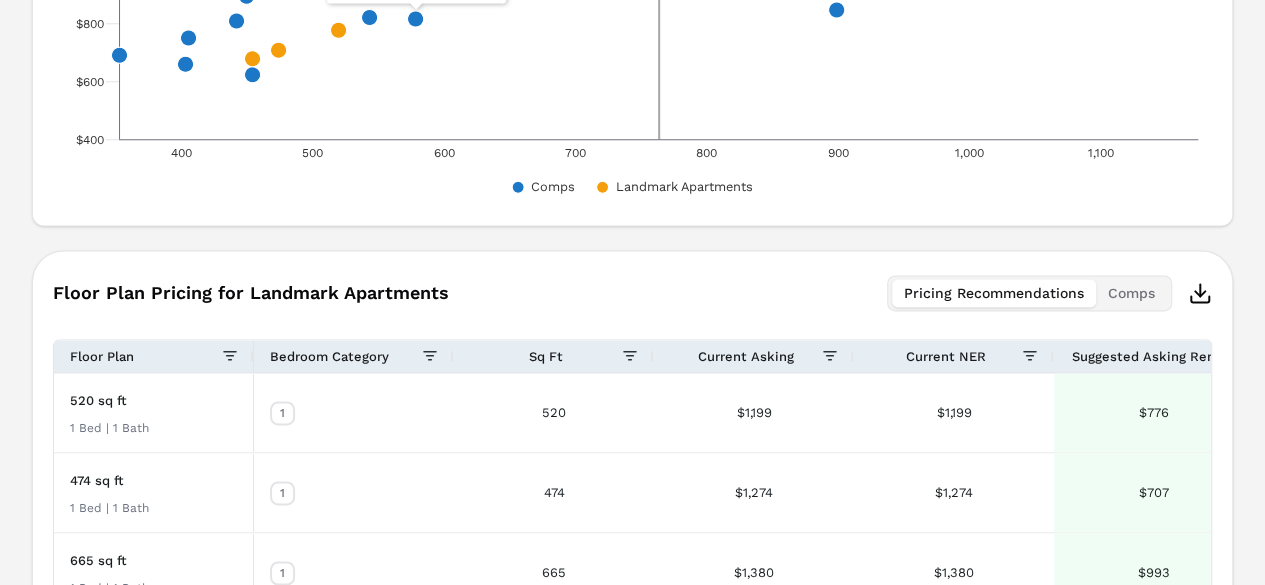 scroll, scrollTop: 1400, scrollLeft: 0, axis: vertical 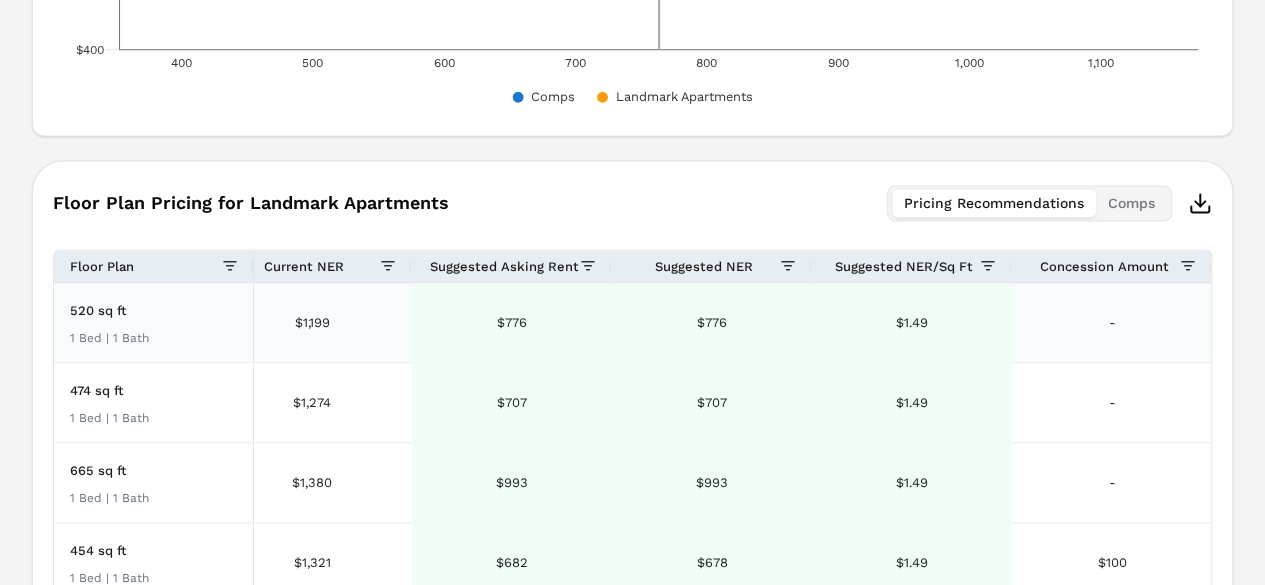 click on "$776" at bounding box center (512, 322) 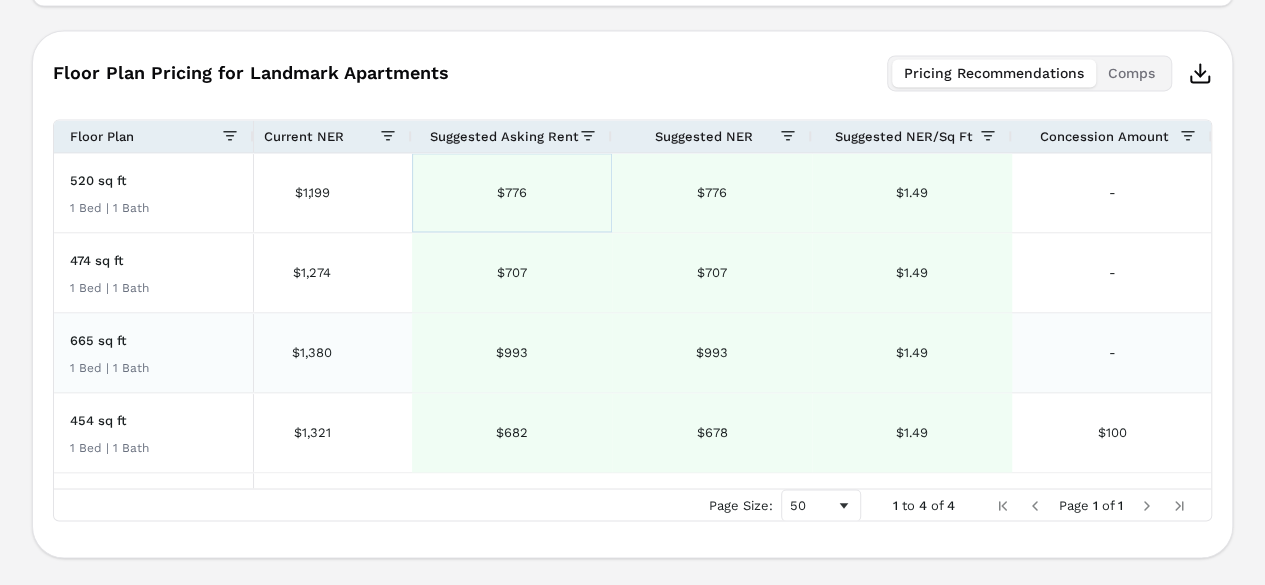 scroll, scrollTop: 1406, scrollLeft: 0, axis: vertical 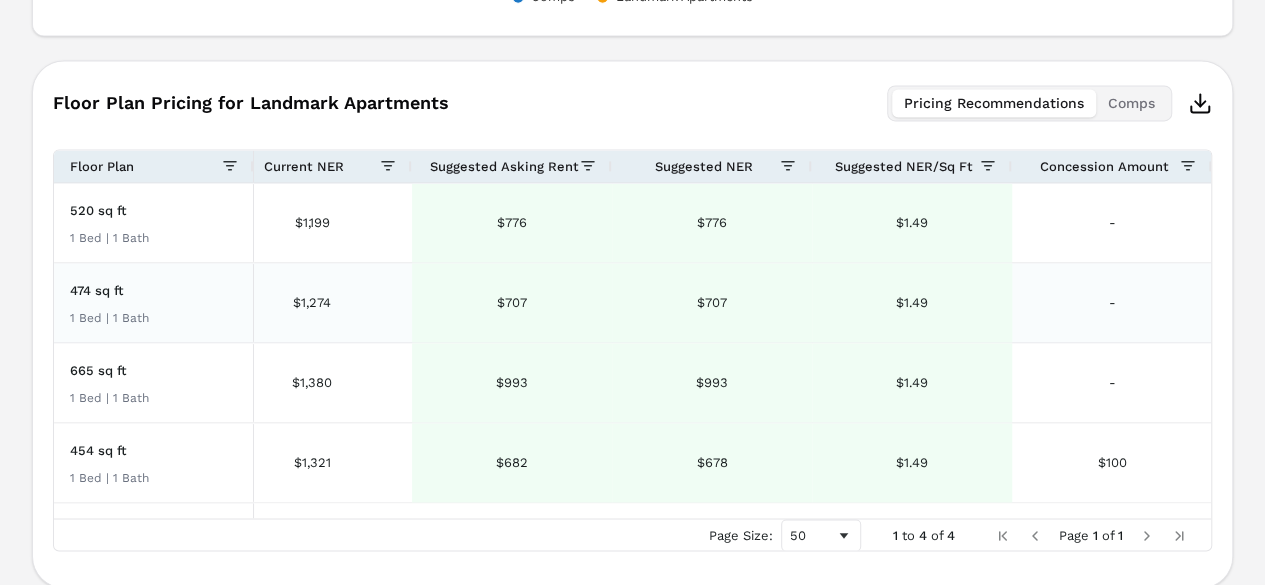 click on "$707" at bounding box center (512, 302) 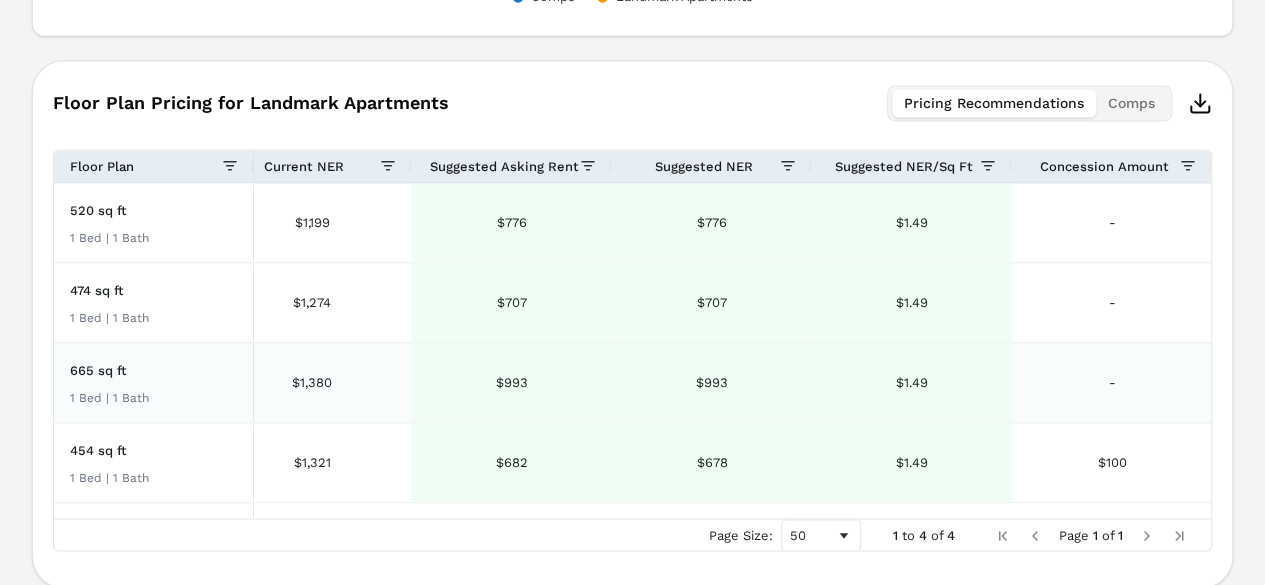 click on "$993" at bounding box center [512, 382] 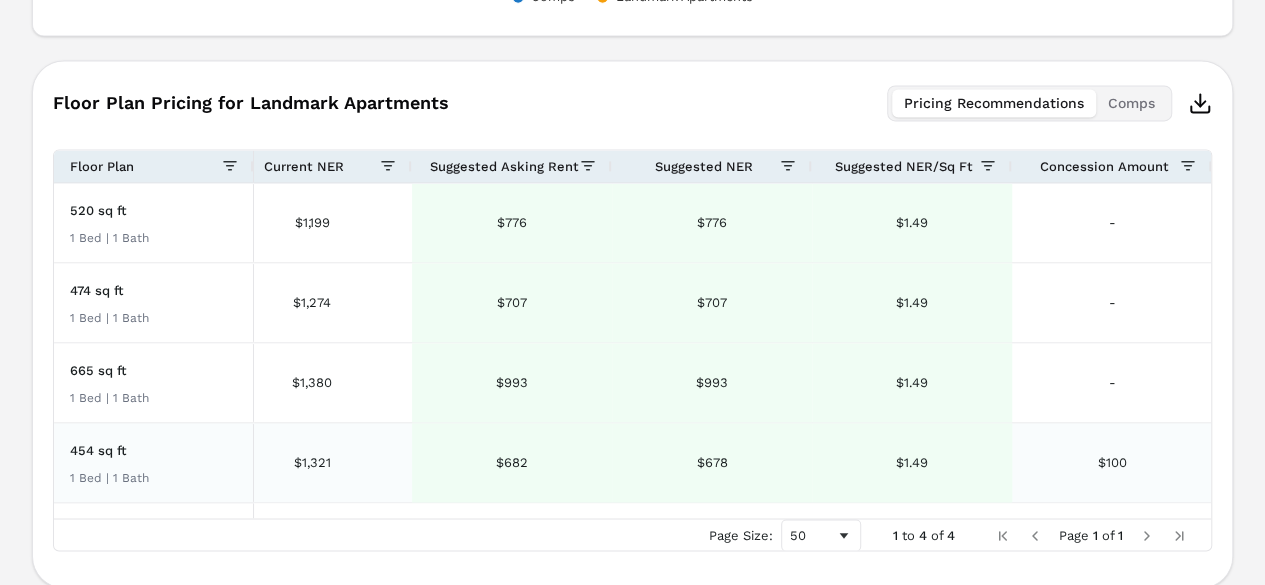 click on "$682" at bounding box center [512, 462] 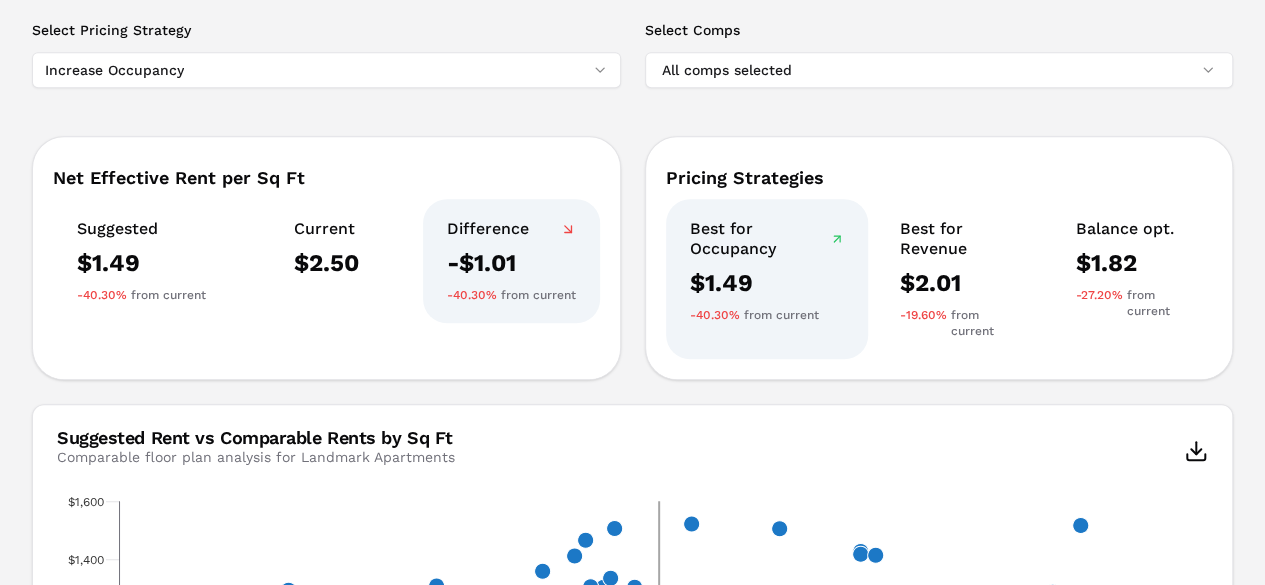 scroll, scrollTop: 306, scrollLeft: 0, axis: vertical 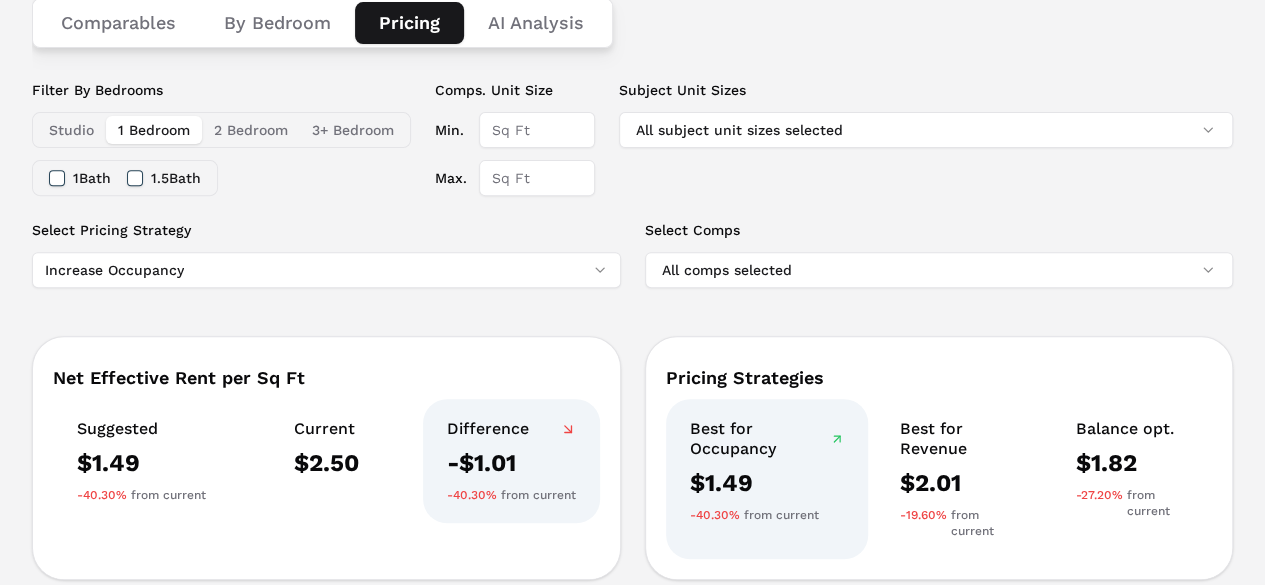 click on "2 Bedroom" at bounding box center (251, 130) 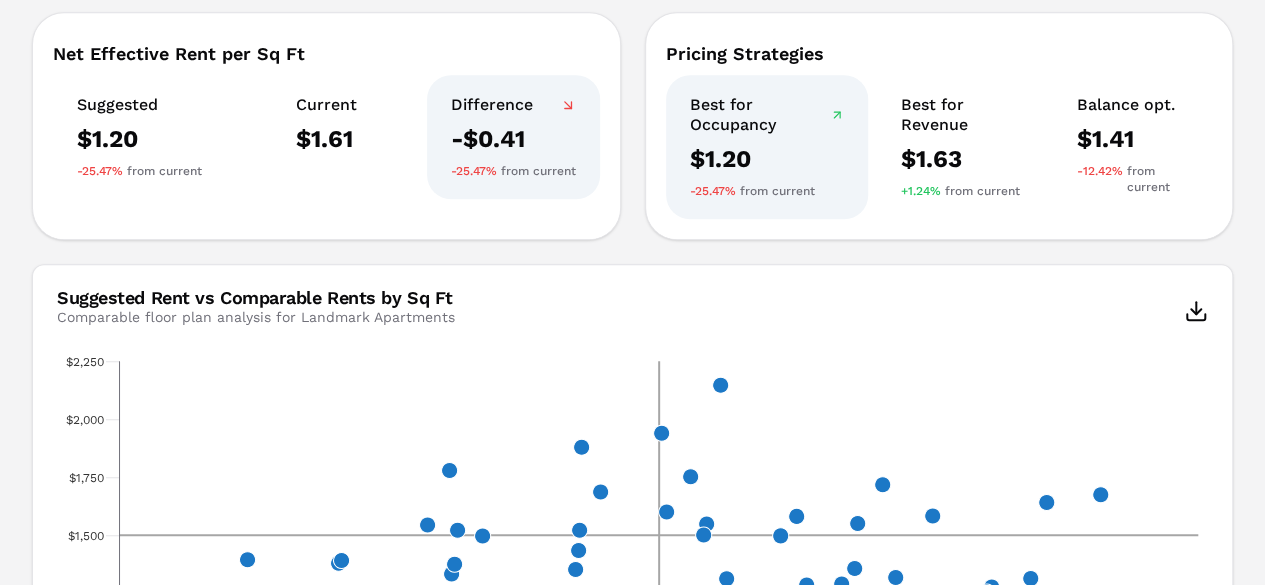 scroll, scrollTop: 130, scrollLeft: 0, axis: vertical 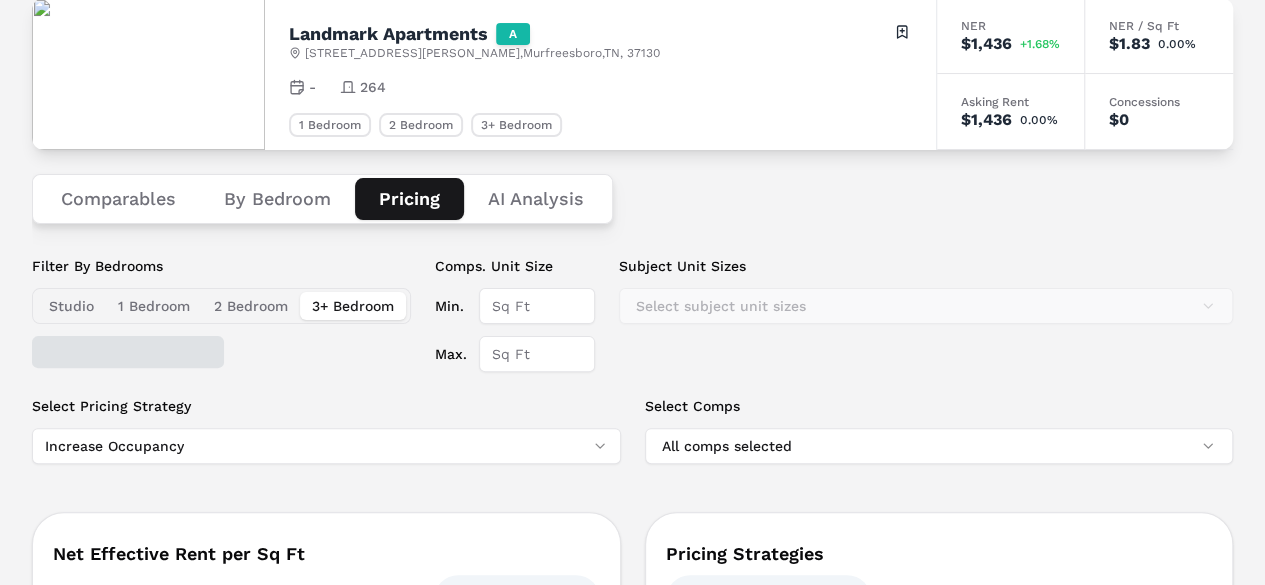 click on "3+ Bedroom" at bounding box center (353, 306) 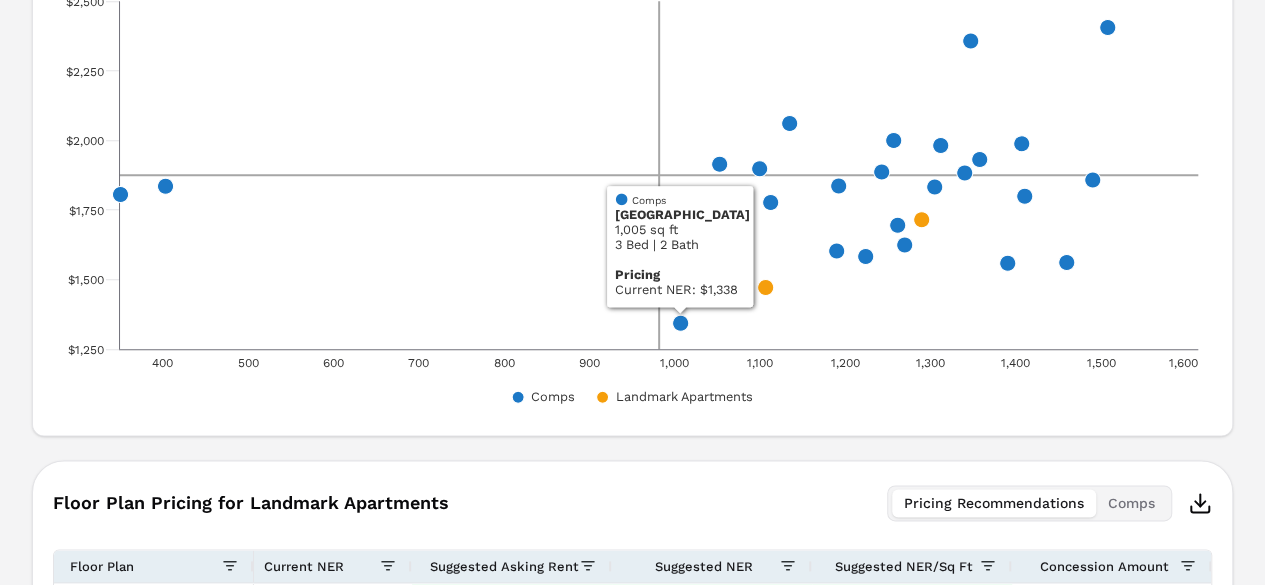 scroll, scrollTop: 1146, scrollLeft: 0, axis: vertical 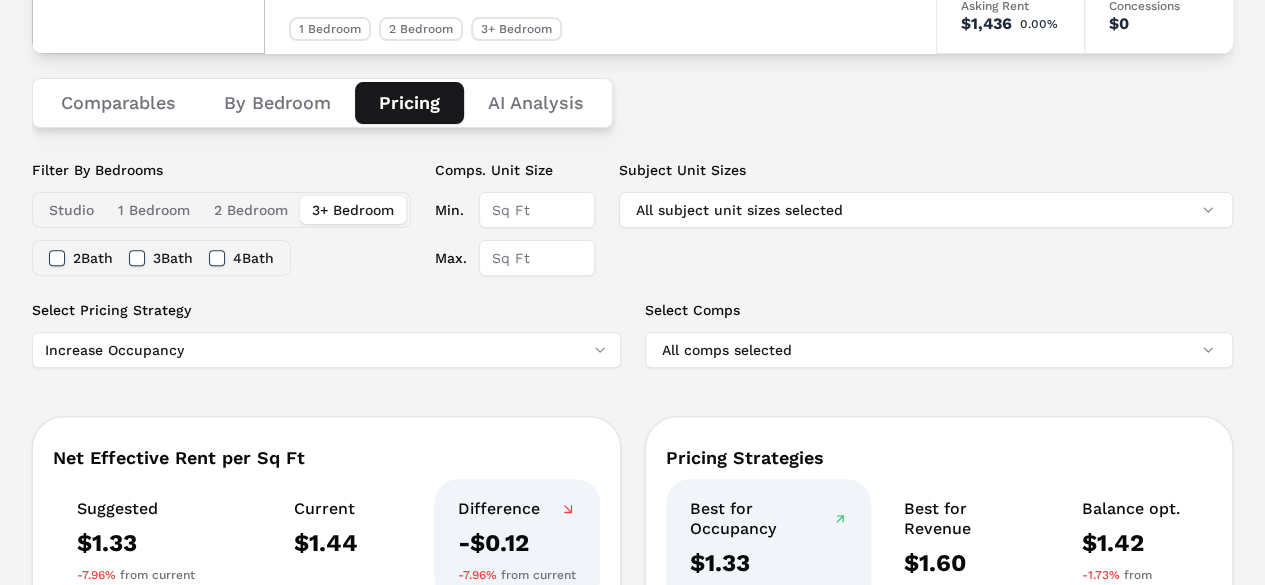 click on "1 Bedroom" at bounding box center (154, 210) 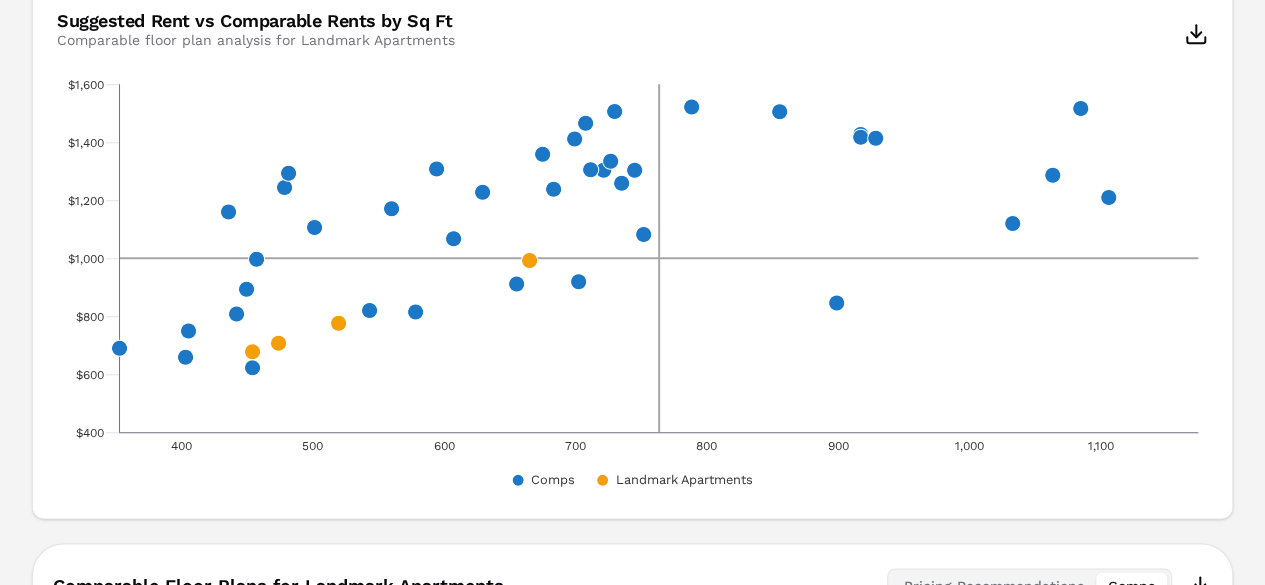 scroll, scrollTop: 1106, scrollLeft: 0, axis: vertical 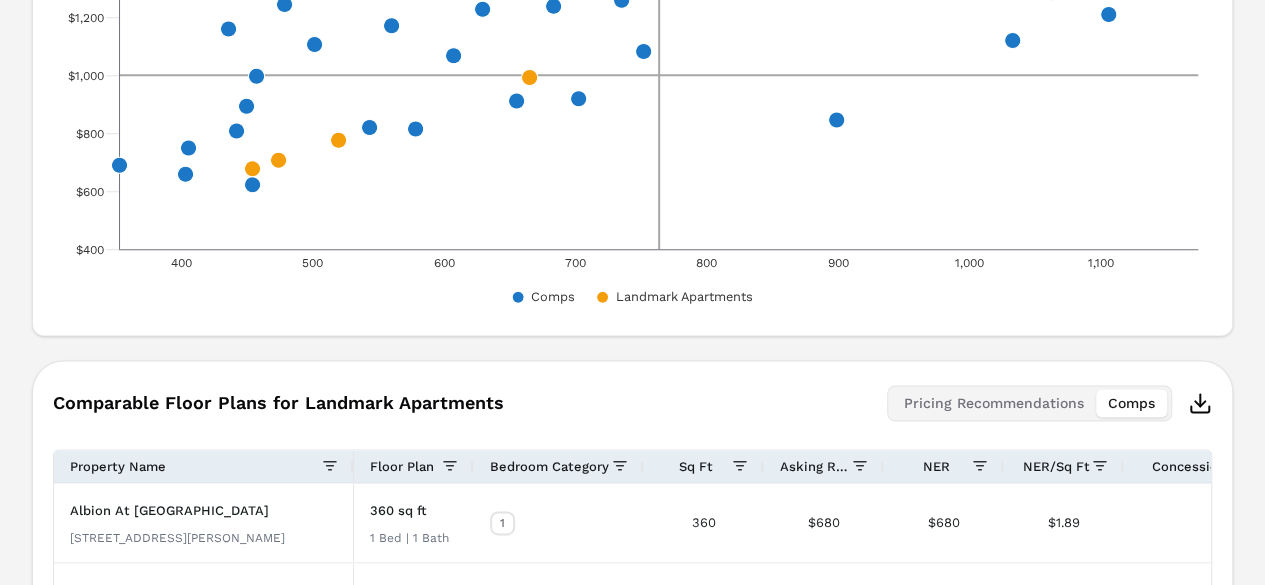 click 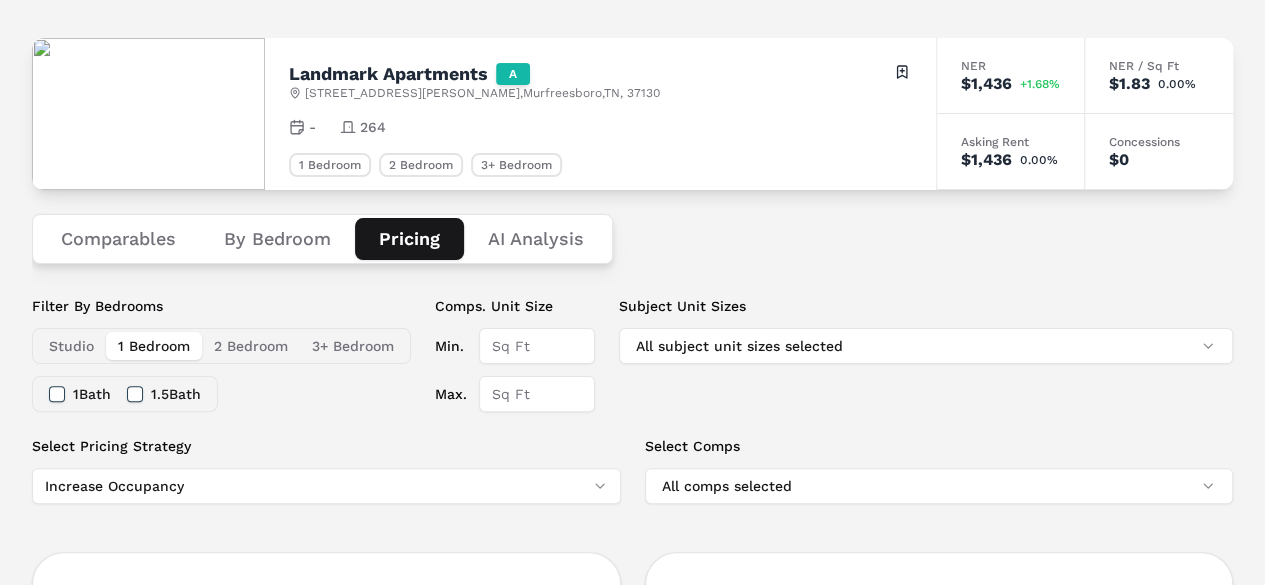 scroll, scrollTop: 6, scrollLeft: 0, axis: vertical 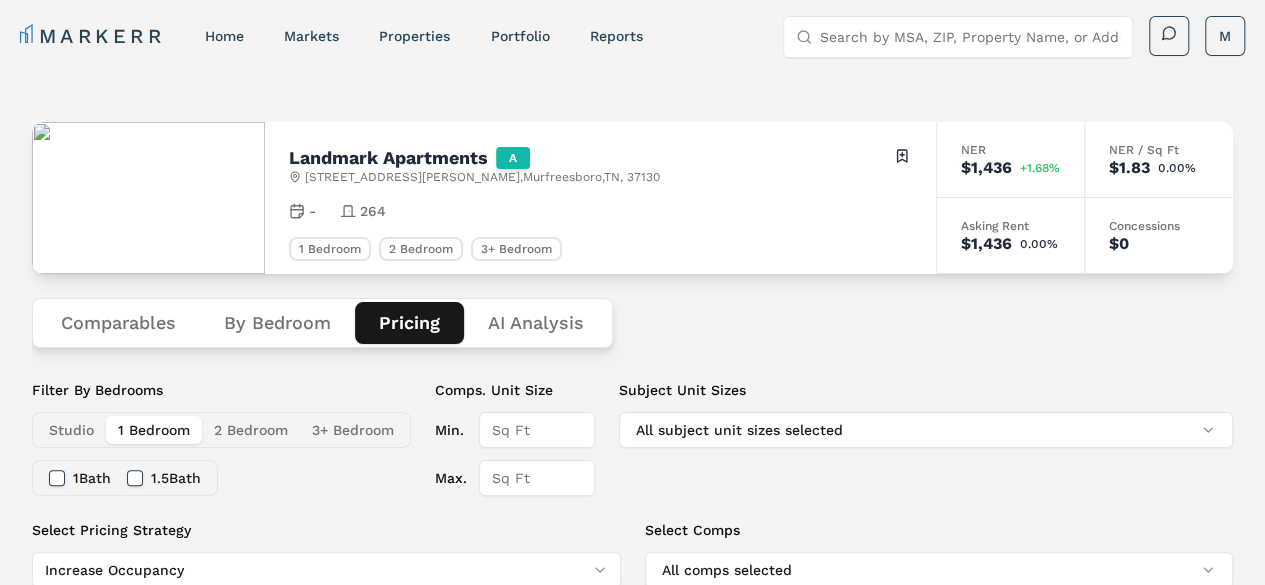 click on "AI Analysis" at bounding box center (536, 323) 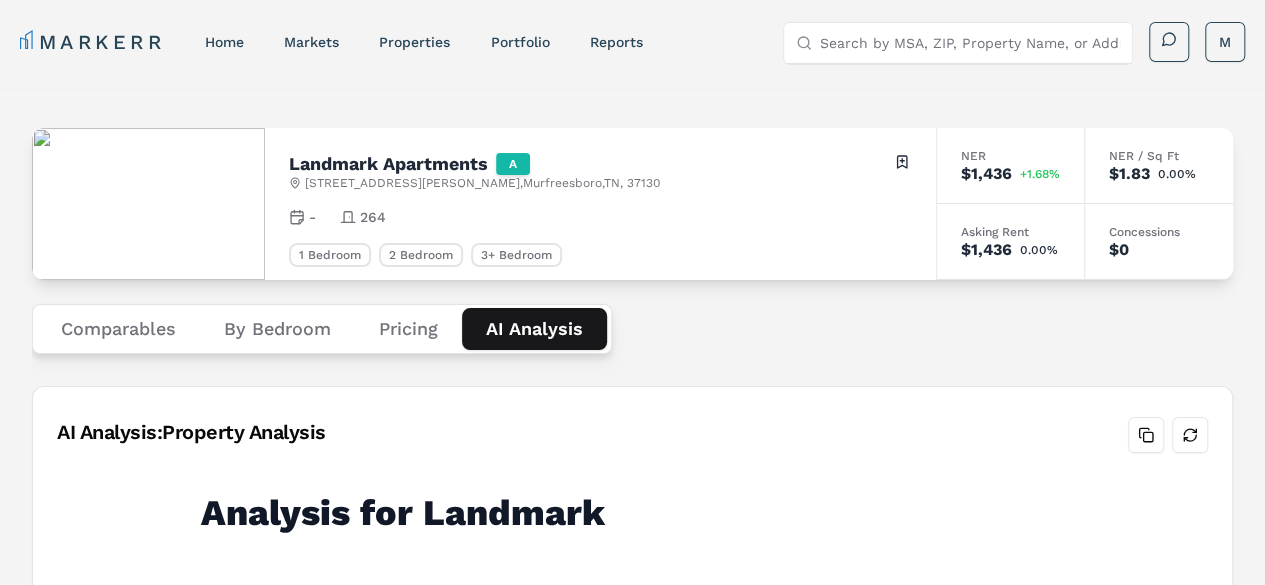 scroll, scrollTop: 0, scrollLeft: 0, axis: both 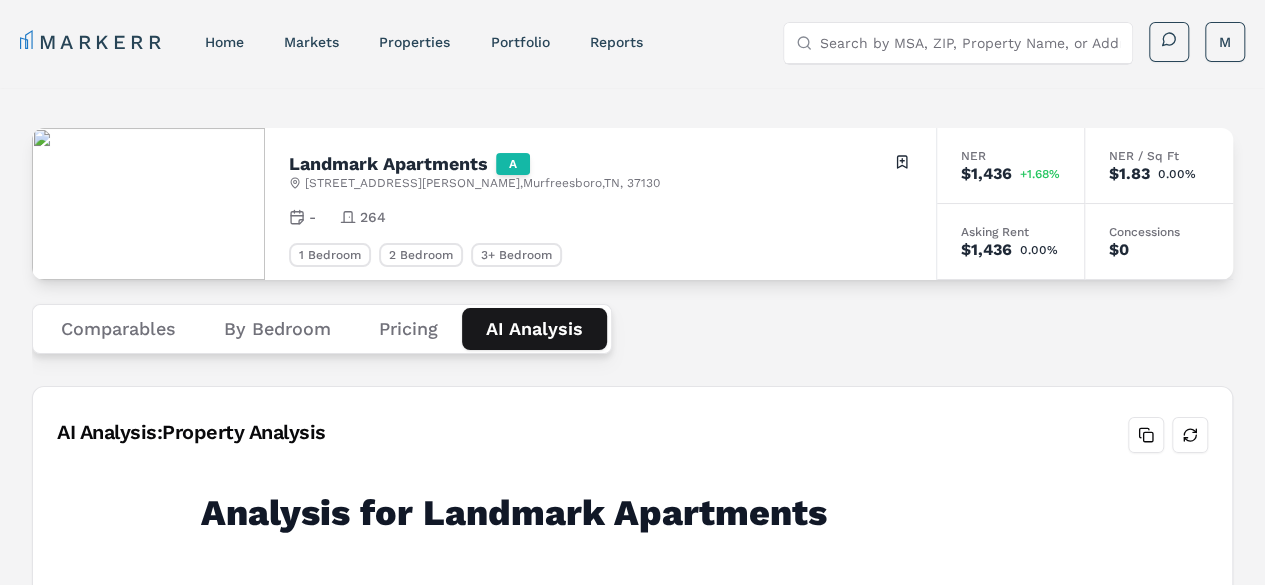 click on "Comparables" at bounding box center [118, 329] 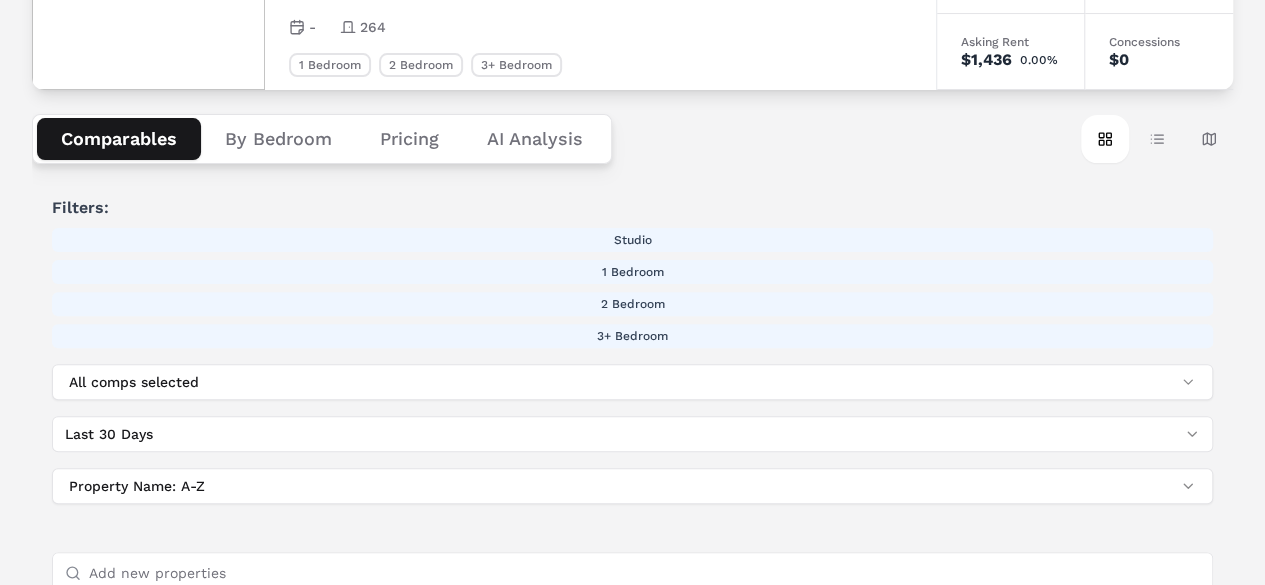 scroll, scrollTop: 152, scrollLeft: 0, axis: vertical 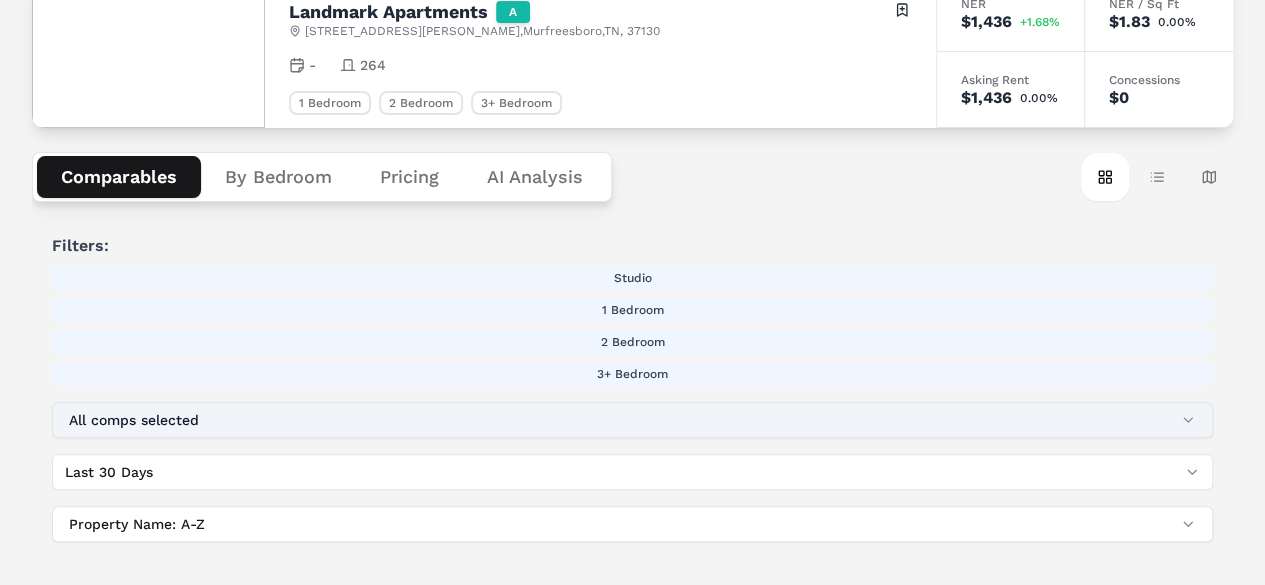 click on "All comps selected" at bounding box center (632, 420) 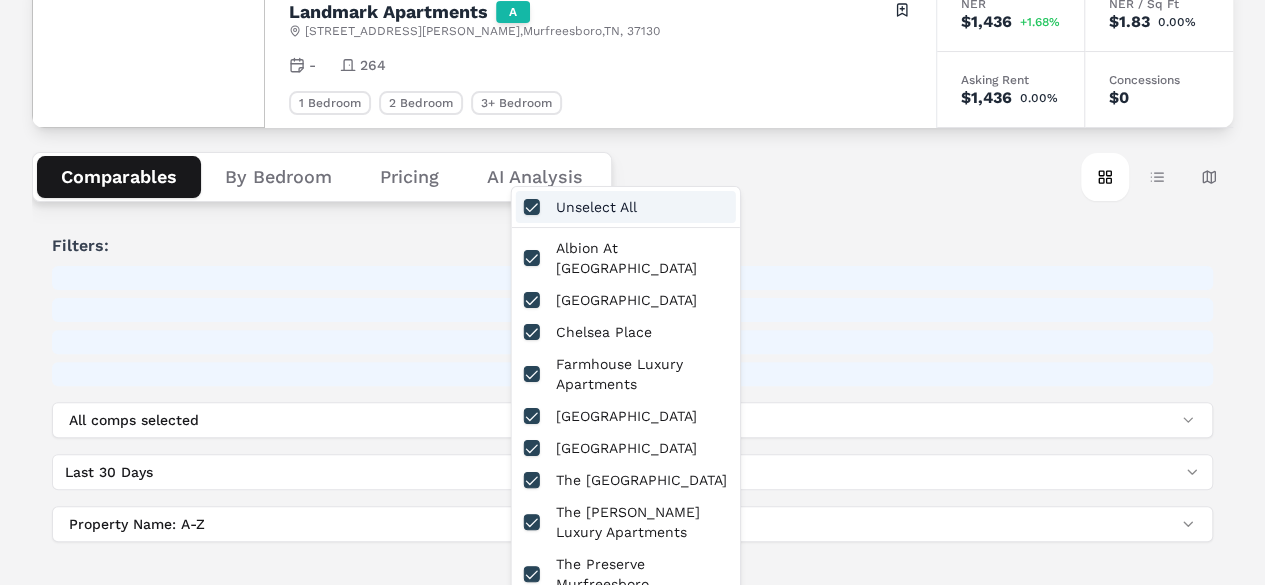 scroll, scrollTop: 352, scrollLeft: 0, axis: vertical 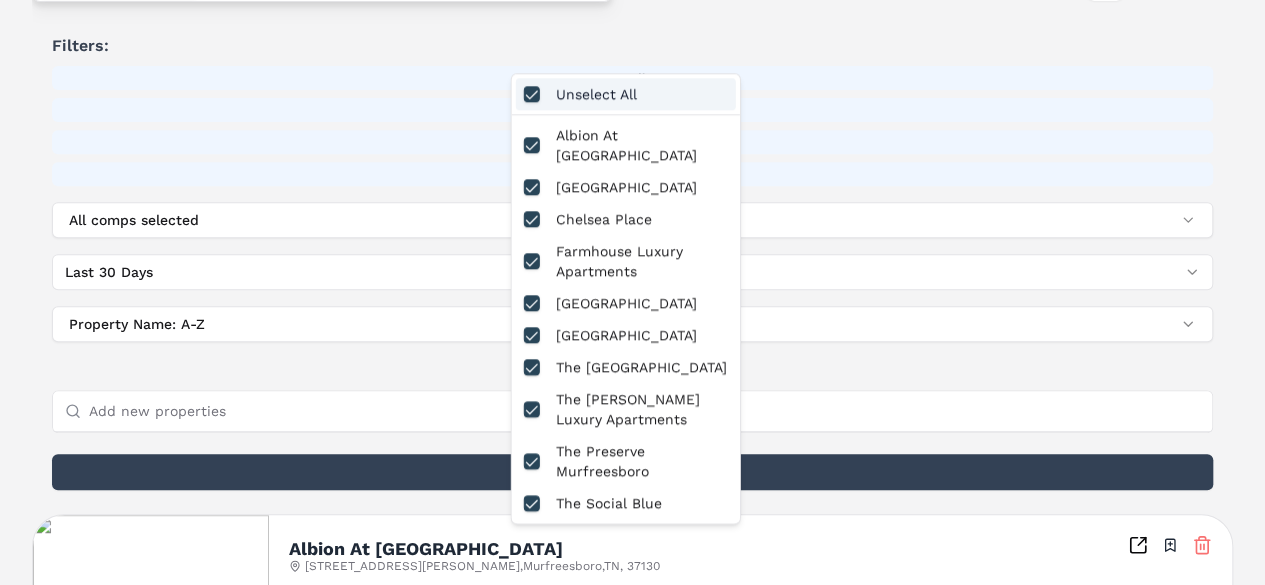 click on "Filters: Studio 1 Bedroom 2 Bedroom 3+ Bedroom All comps selected Last 30 Days Property Name: A-Z Add new properties Recommended Albion At [GEOGRAPHIC_DATA] [STREET_ADDRESS][PERSON_NAME] Toggle portfolio menu - 360 Similarity : 90.69% A Studio 1 Bedroom 2 Bedroom 3+ Bedroom NER $1,537 -0.04% NER / Sq Ft $2.25 0.00% Asking Rent $1,537 0.00% Concessions $0 [GEOGRAPHIC_DATA] [STREET_ADDRESS][PERSON_NAME] Toggle portfolio menu - 547 Similarity : 90.51% A Studio 1 Bedroom 2 Bedroom 3+ Bedroom NER $1,277 -6.65% NER / Sq Ft $1.34 -6.94% Asking Rent $1,444 -3.18% Concessions $1,993 [GEOGRAPHIC_DATA][STREET_ADDRESS] Toggle portfolio menu 1982 607 Similarity : 92.48% A 1 Bedroom 2 Bedroom 3+ Bedroom NER $1,364 +5.53% NER / Sq Ft $1.97 +4.79% Asking Rent $1,364 0.00% Concessions $0 Farmhouse Luxury Apartments [STREET_ADDRESS][PERSON_NAME] Toggle portfolio menu - 288 Similarity : 88.69% A 1 Bedroom 2 Bedroom 3+ Bedroom NER $1,682 $0 ," at bounding box center [632, 1799] 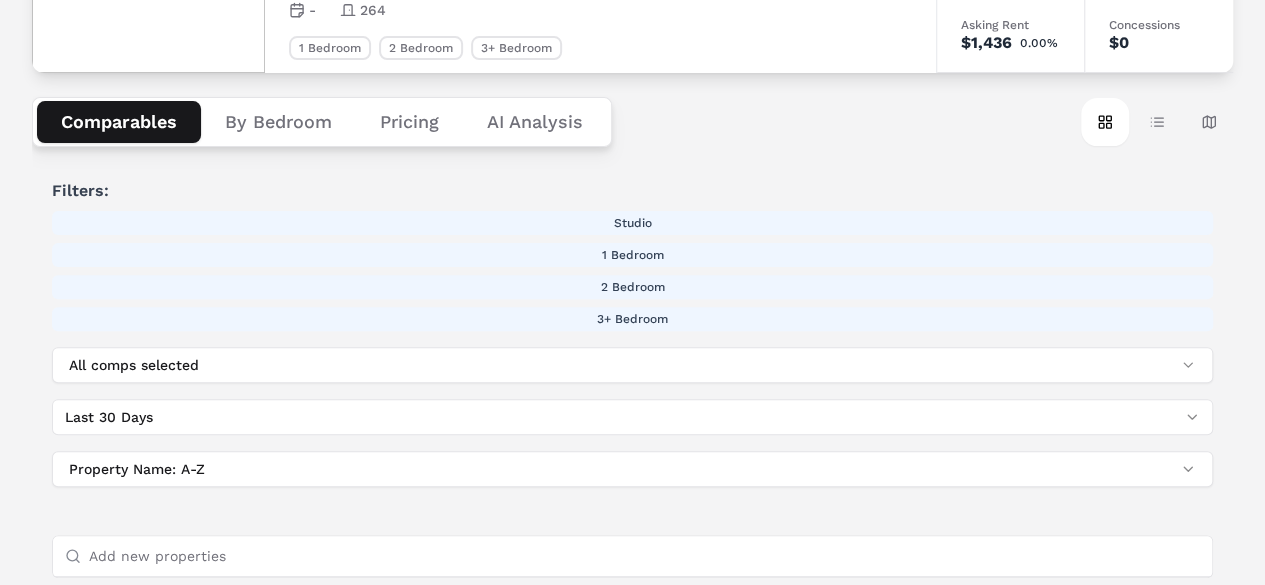 scroll, scrollTop: 152, scrollLeft: 0, axis: vertical 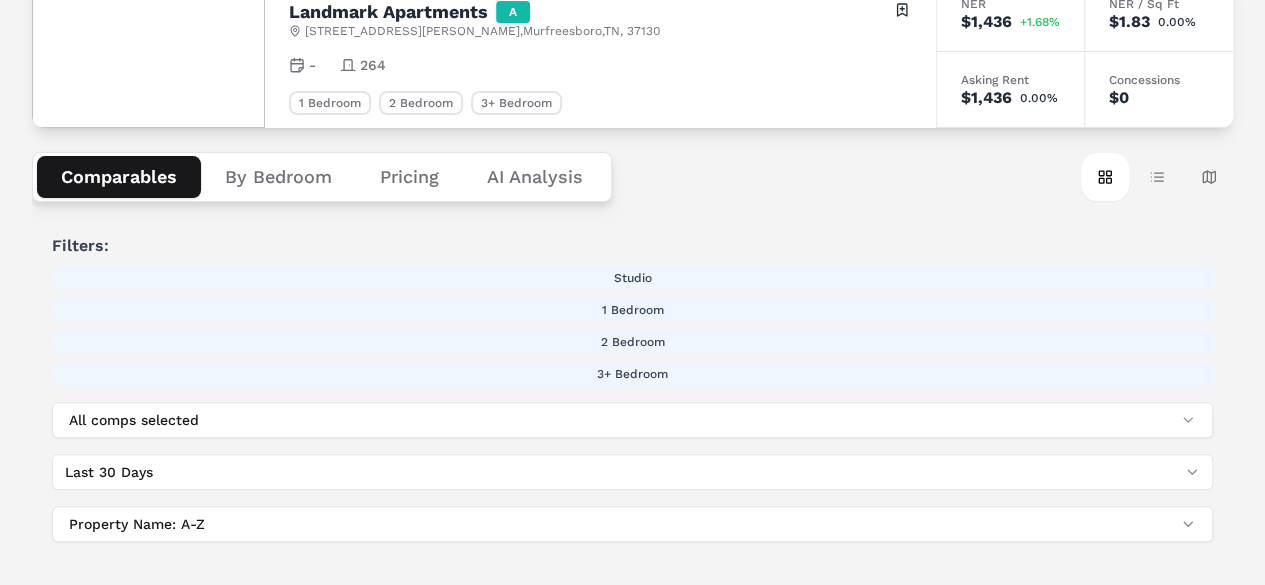 drag, startPoint x: 112, startPoint y: 168, endPoint x: 136, endPoint y: 178, distance: 26 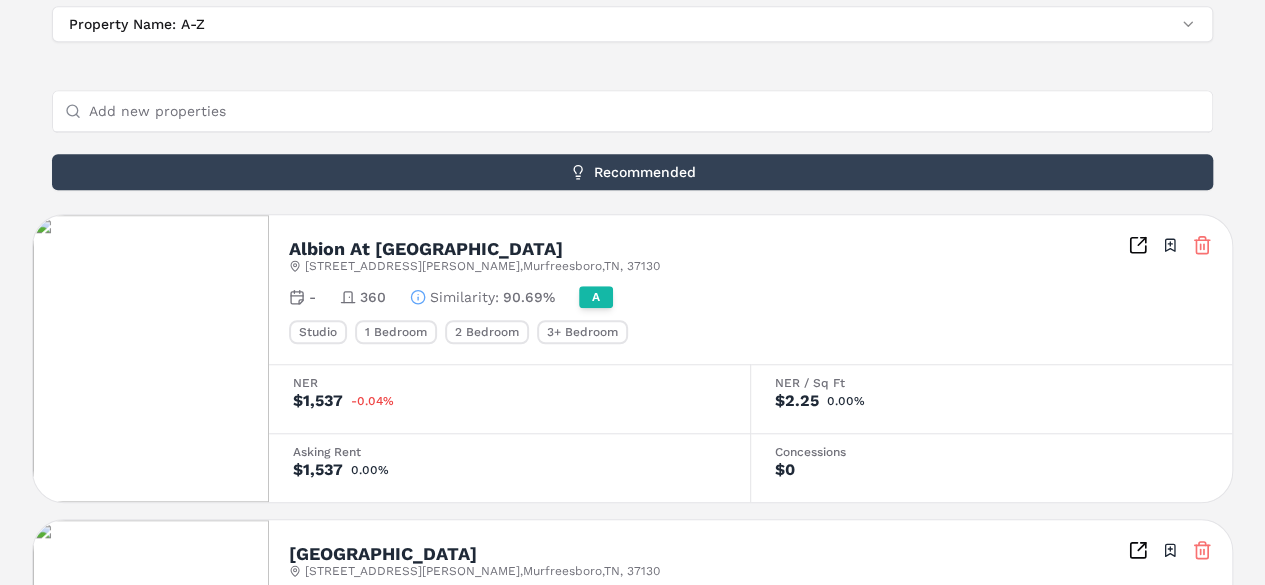 scroll, scrollTop: 352, scrollLeft: 0, axis: vertical 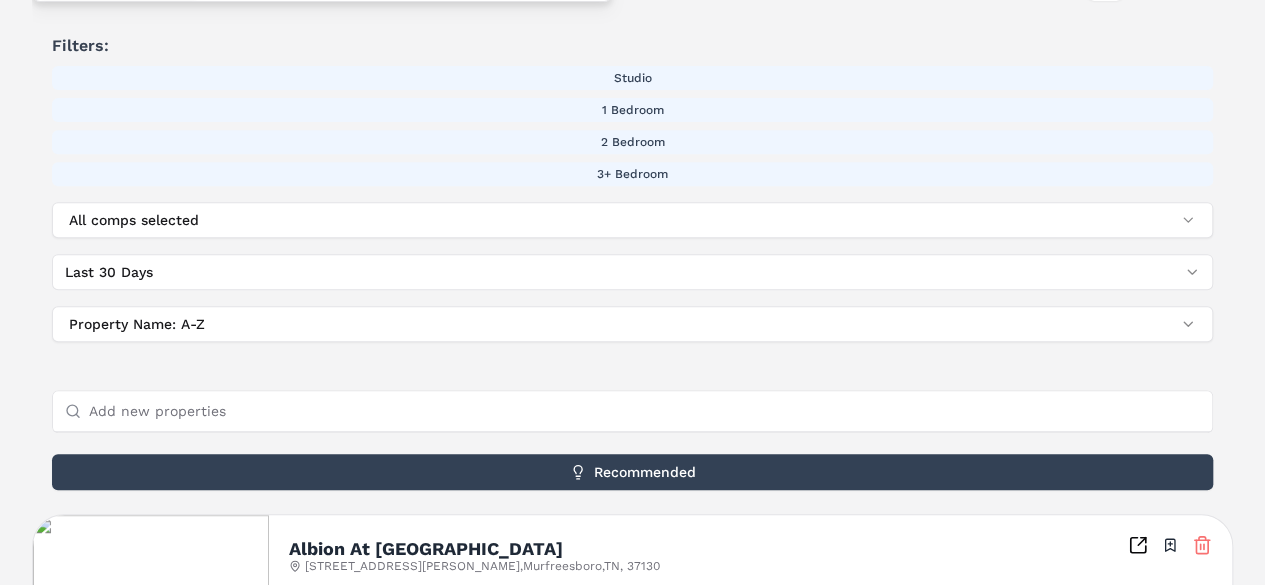 click on "Albion At [GEOGRAPHIC_DATA]" at bounding box center (426, 549) 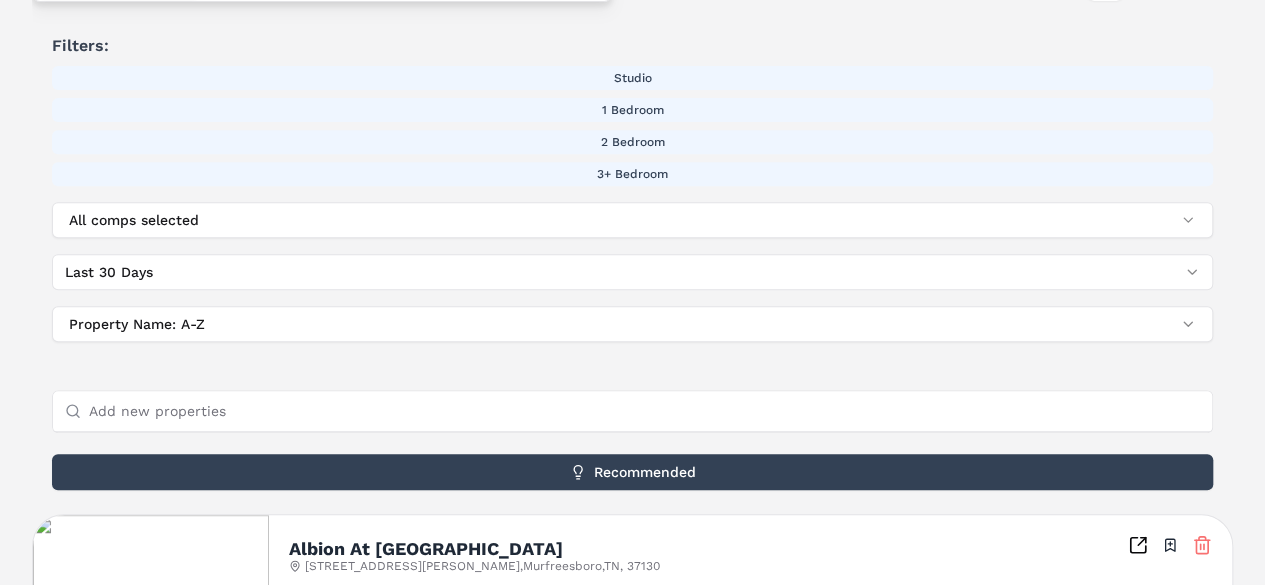 click 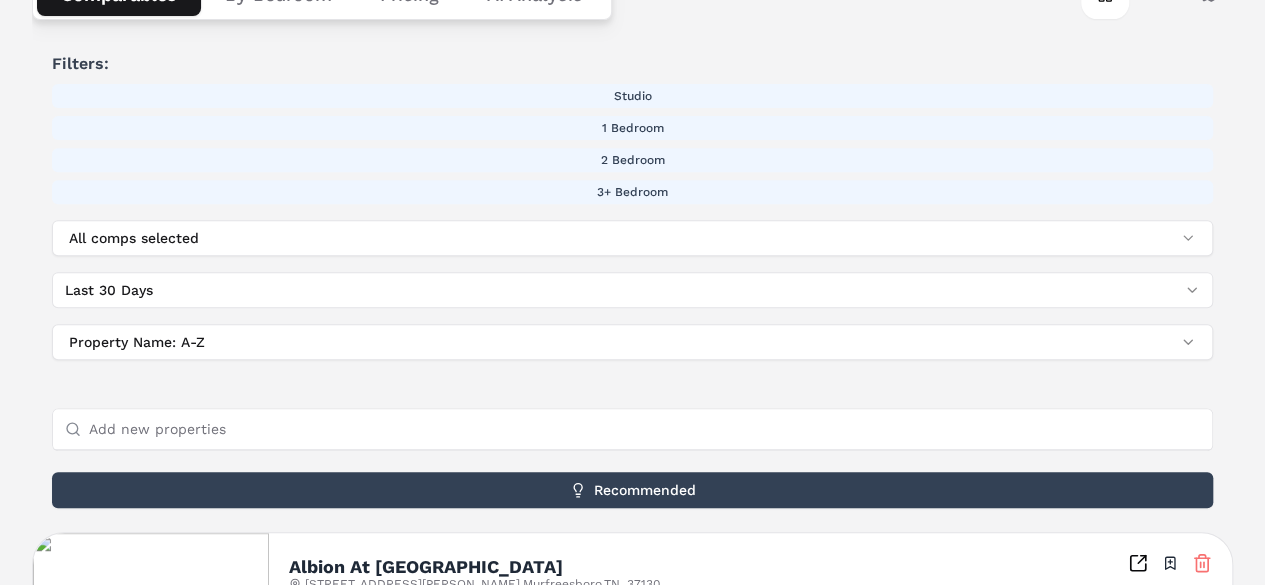 scroll, scrollTop: 352, scrollLeft: 0, axis: vertical 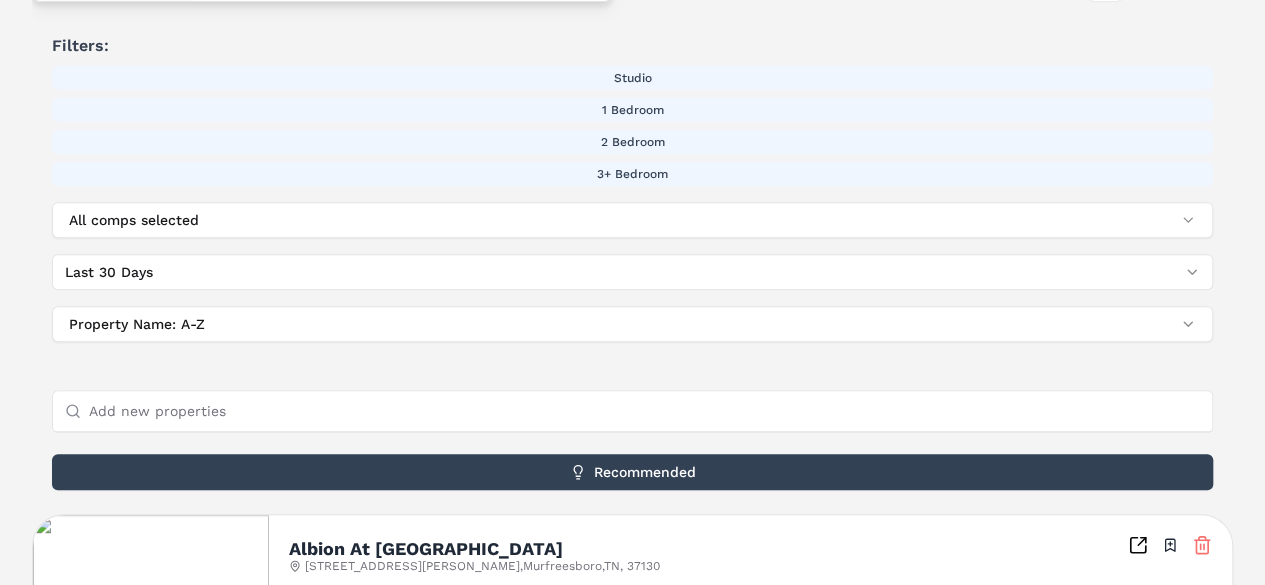 click 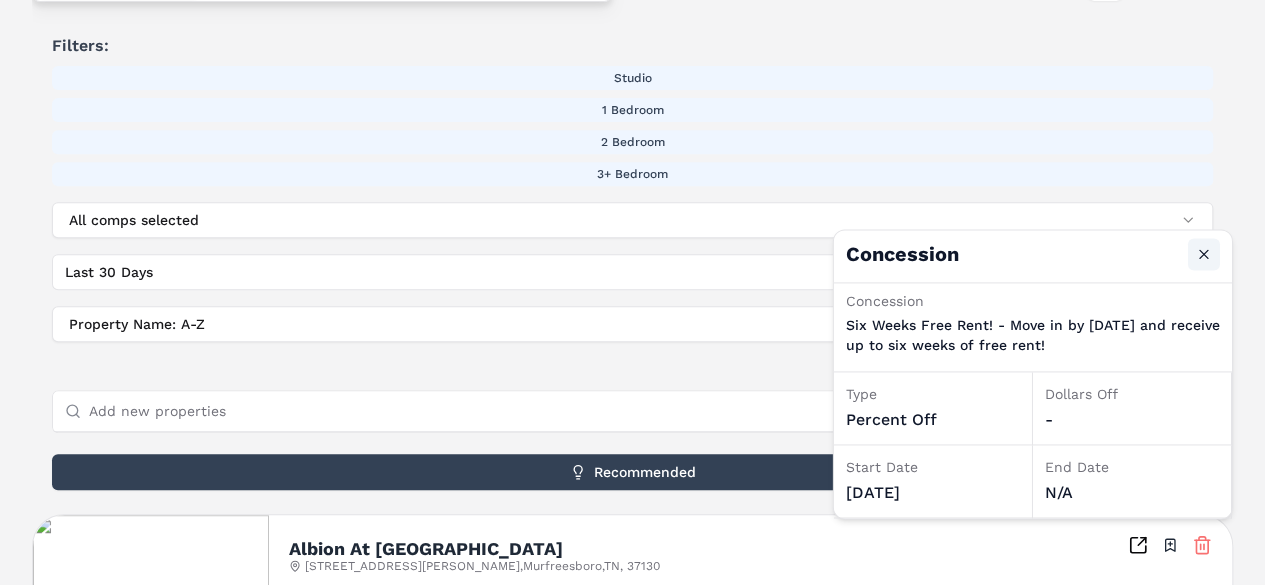 click on "Close" at bounding box center (1204, 254) 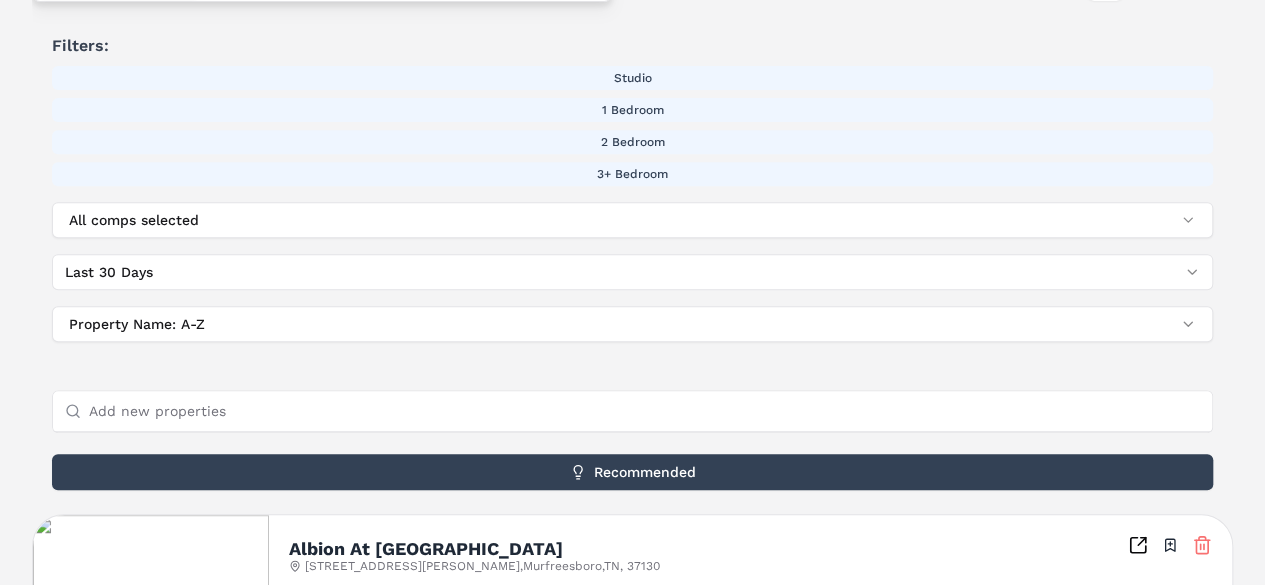 click at bounding box center [151, 658] 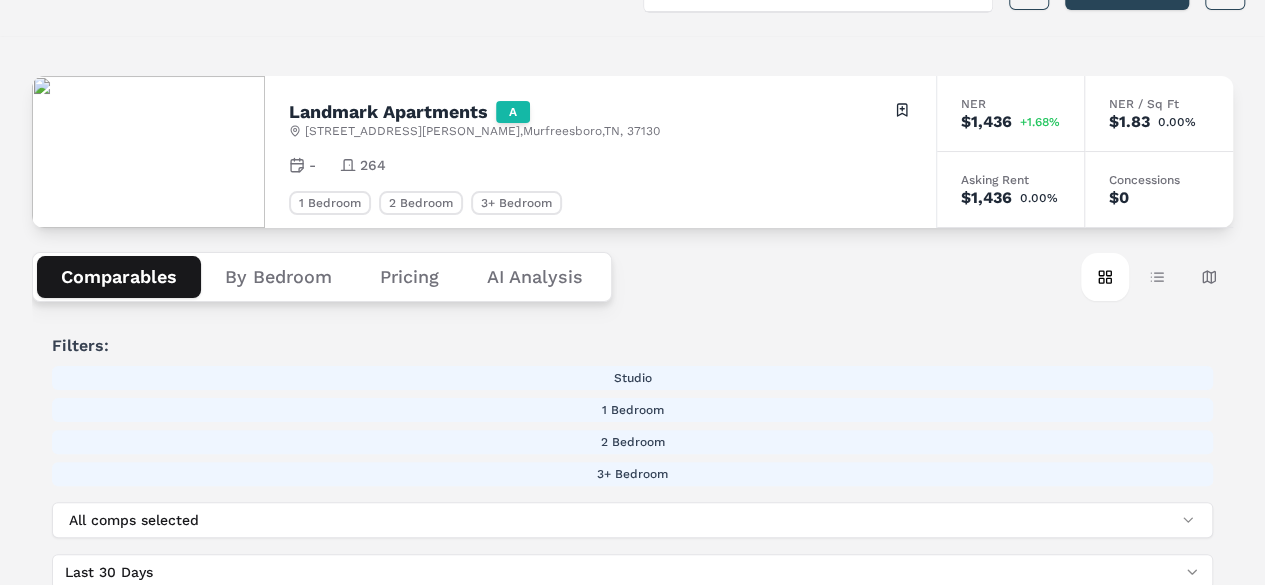 scroll, scrollTop: 0, scrollLeft: 0, axis: both 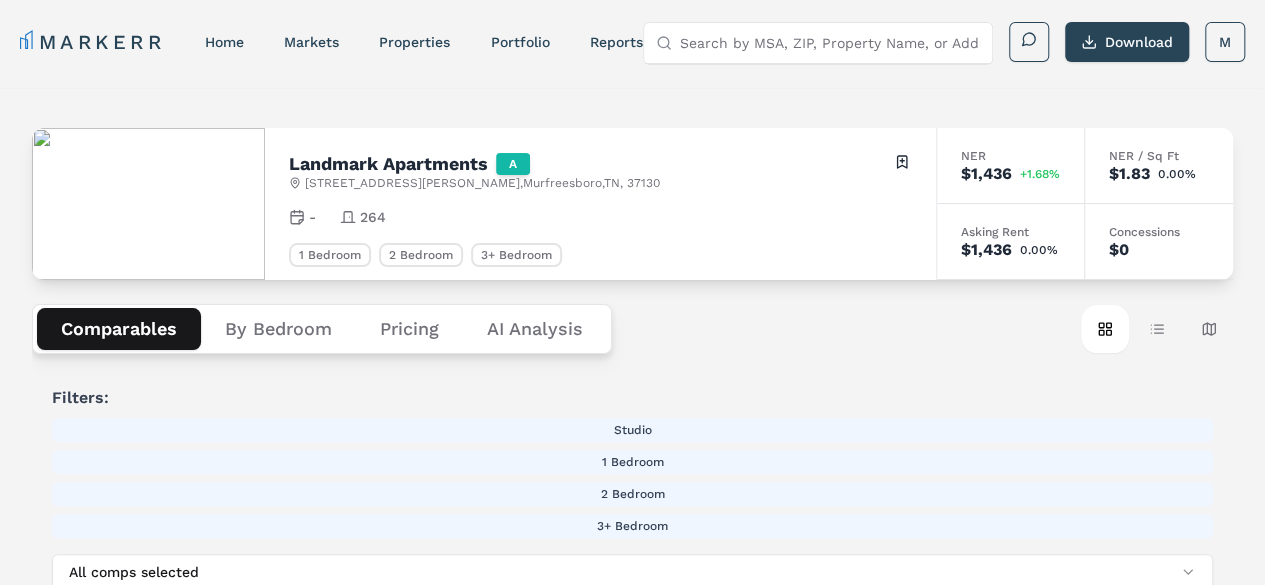 click on "Pricing" at bounding box center [409, 329] 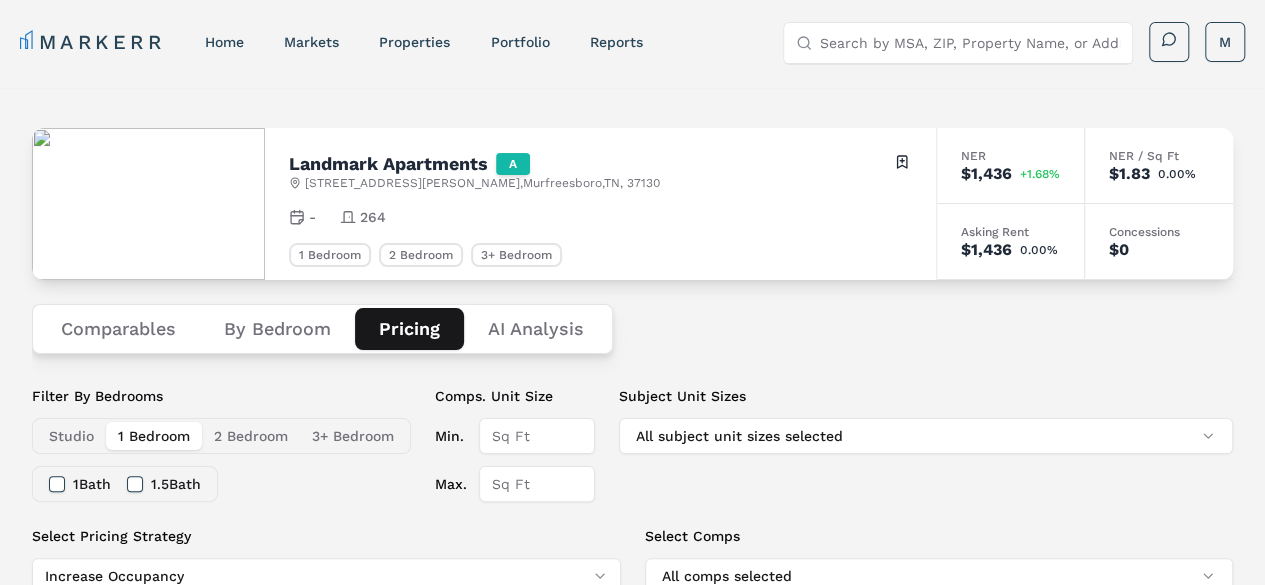 scroll, scrollTop: 300, scrollLeft: 0, axis: vertical 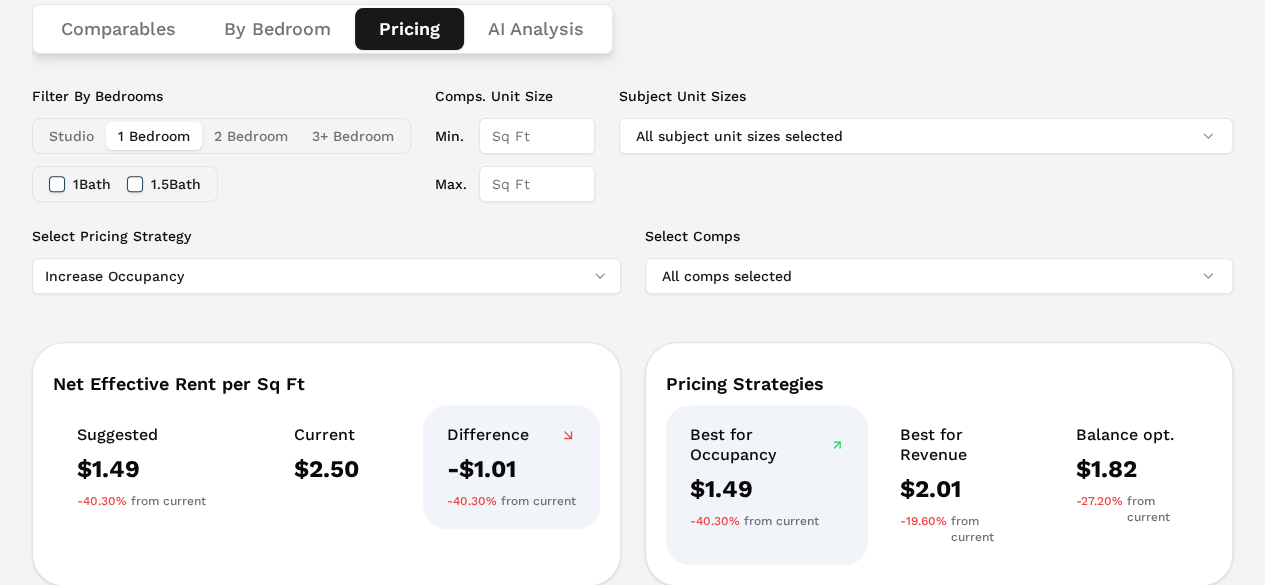click on "MARKERR home markets properties Portfolio reports Search by MSA, ZIP, Property Name, or Address M MARKERR Toggle menu Search by MSA, ZIP, Property Name, or Address home markets properties Portfolio reports M Landmark Apartments A [STREET_ADDRESS][PERSON_NAME] Toggle portfolio menu - 264 1 Bedroom 2 Bedroom 3+ Bedroom NER $1,436 +1.68% NER / Sq Ft $1.83 0.00% Asking Rent $1,436 0.00% Concessions $0 Comparables By Bedroom Pricing AI Analysis Filter By Bedrooms Studio 1 Bedroom 2 Bedroom 3+ Bedroom 1  Bath 1.5  Bath Comps. Unit Size Min. Max. Subject Unit Sizes All subject unit sizes selected Select Pricing Strategy Increase Occupancy Select Comps All comps selected Net Effective Rent per Sq Ft Suggested   $1.49 -40.30%   from current Current   $2.50 Difference   -$1.01 -40.30%   from current Pricing Strategies Best for Occupancy   $1.49 -40.30%   from current Best for Revenue   $2.01 -19.60%   from current Balance opt.   $1.82 -27.20%   from current Chart Comps 400 500 600 700" at bounding box center [632, 747] 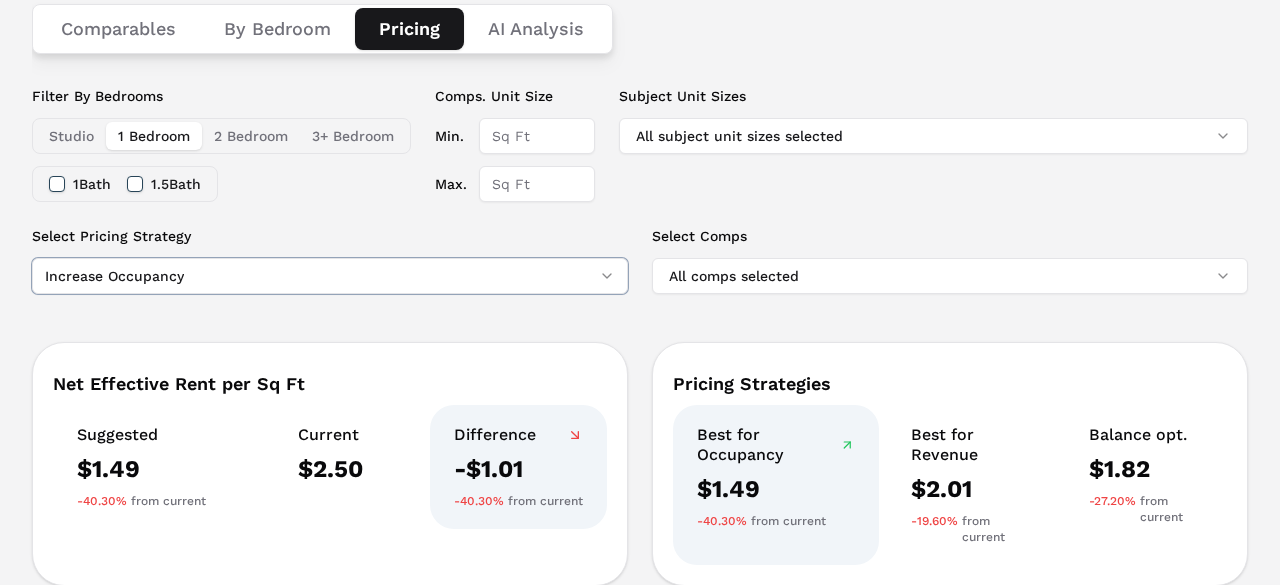 click on "MARKERR home markets properties Portfolio reports Search by MSA, ZIP, Property Name, or Address M MARKERR Toggle menu Search by MSA, ZIP, Property Name, or Address home markets properties Portfolio reports M Landmark Apartments A [STREET_ADDRESS][PERSON_NAME] Toggle portfolio menu - 264 1 Bedroom 2 Bedroom 3+ Bedroom NER $1,436 +1.68% NER / Sq Ft $1.83 0.00% Asking Rent $1,436 0.00% Concessions $0 Comparables By Bedroom Pricing AI Analysis Filter By Bedrooms Studio 1 Bedroom 2 Bedroom 3+ Bedroom 1  Bath 1.5  Bath Comps. Unit Size Min. Max. Subject Unit Sizes All subject unit sizes selected Select Pricing Strategy Increase Occupancy Select Comps All comps selected Net Effective Rent per Sq Ft Suggested   $1.49 -40.30%   from current Current   $2.50 Difference   -$1.01 -40.30%   from current Pricing Strategies Best for Occupancy   $1.49 -40.30%   from current Best for Revenue   $2.01 -19.60%   from current Balance opt.   $1.82 -27.20%   from current Chart Comps 400 500 600 700" at bounding box center (640, 747) 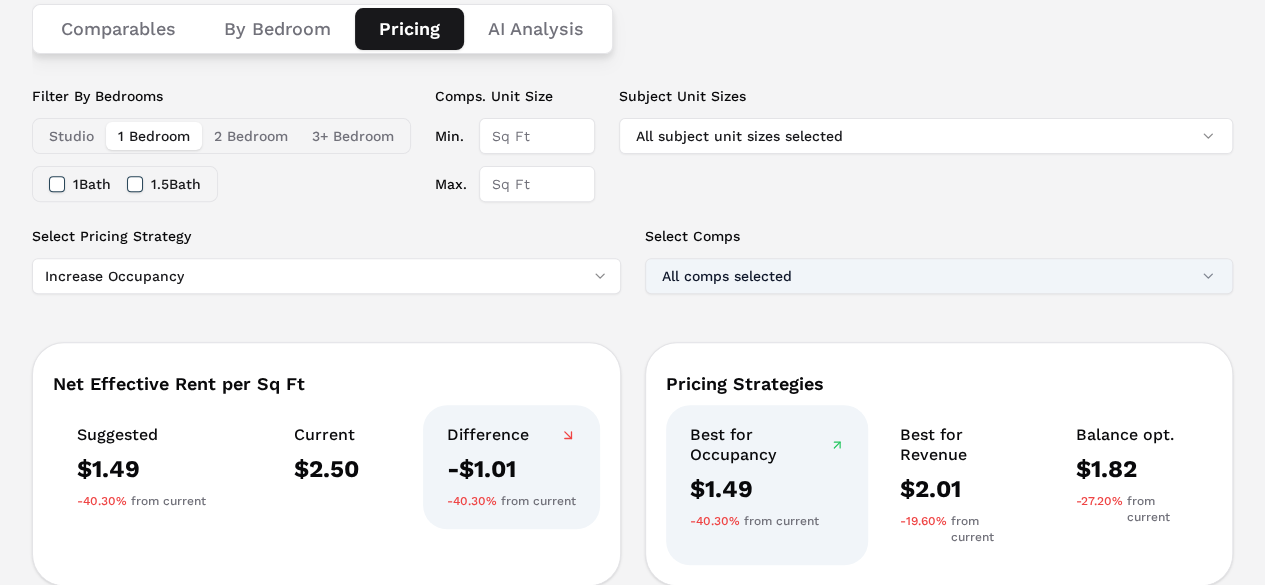 click on "All comps selected" at bounding box center (939, 276) 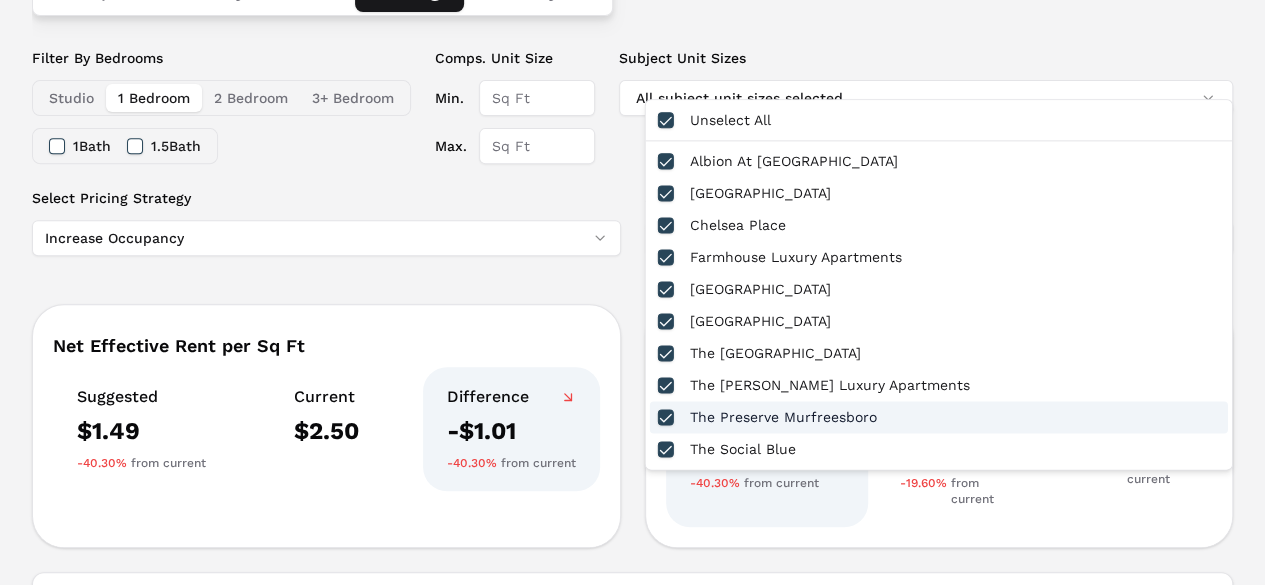 scroll, scrollTop: 200, scrollLeft: 0, axis: vertical 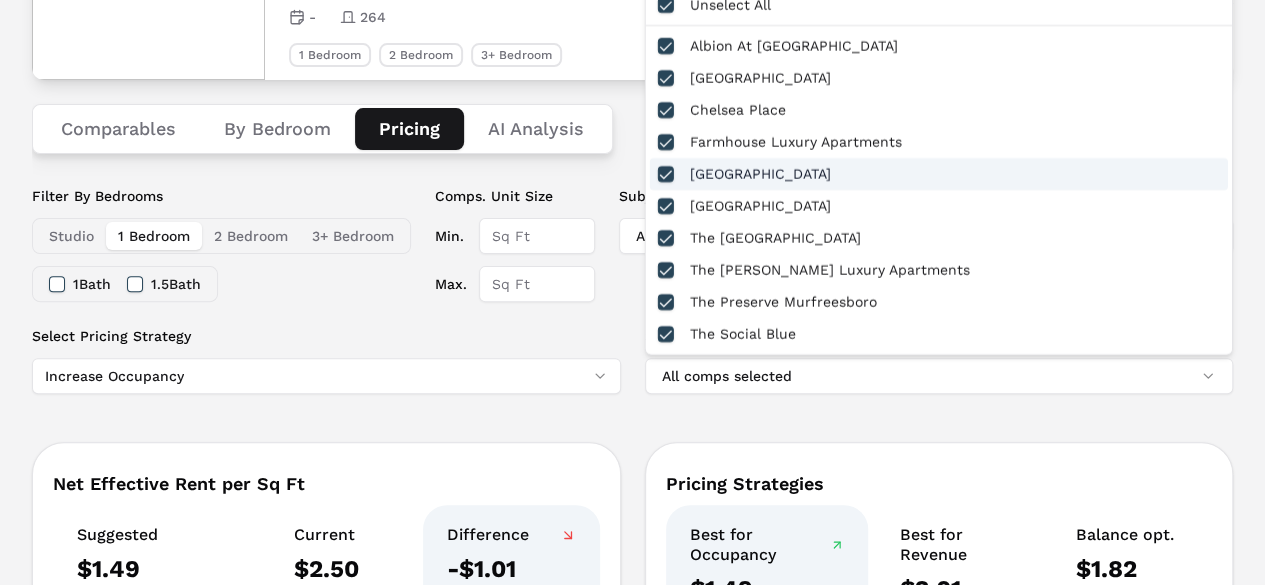 click on "Select Pricing Strategy" at bounding box center [326, 336] 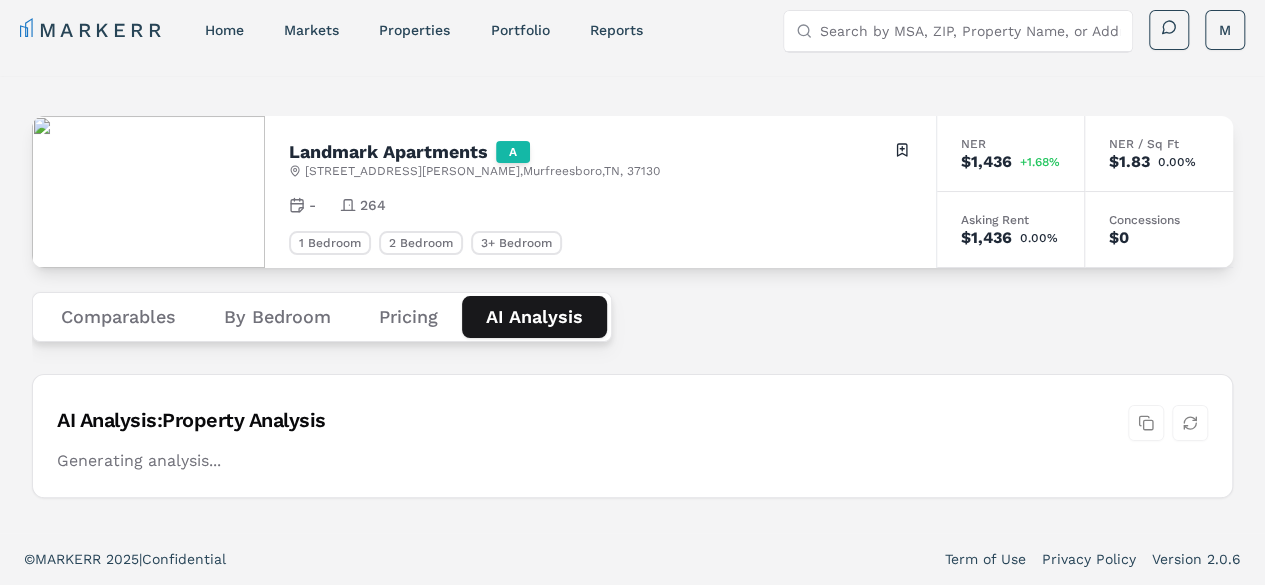 click on "Landmark Apartments A [STREET_ADDRESS][PERSON_NAME] Toggle portfolio menu - 264 1 Bedroom 2 Bedroom 3+ Bedroom NER $1,436 +1.68% NER / Sq Ft $1.83 0.00% Asking Rent $1,436 0.00% Concessions $0 Comparables By Bedroom Pricing AI Analysis AI Analysis:  Property Analysis Generating analysis..." at bounding box center (632, 304) 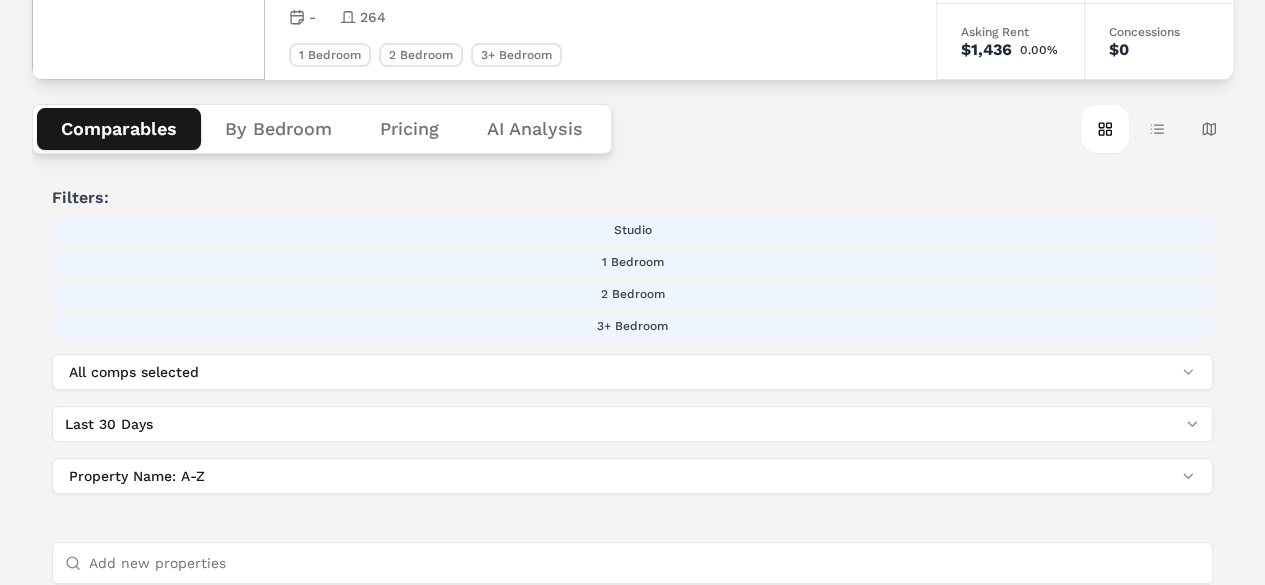 click on "Comparables" at bounding box center (119, 129) 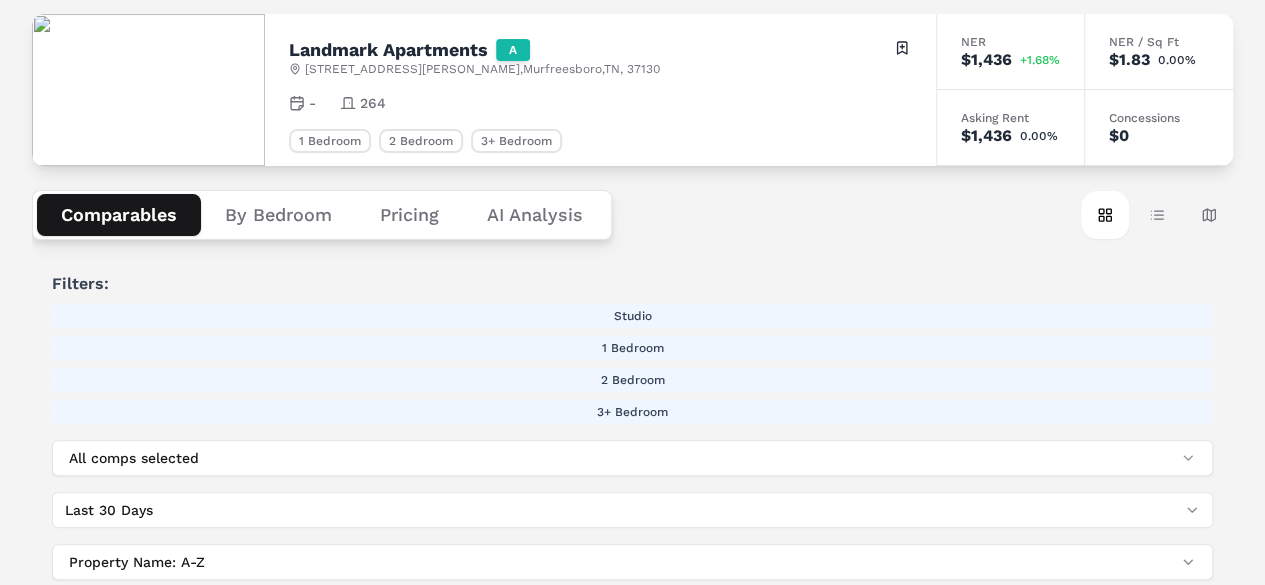 scroll, scrollTop: 0, scrollLeft: 0, axis: both 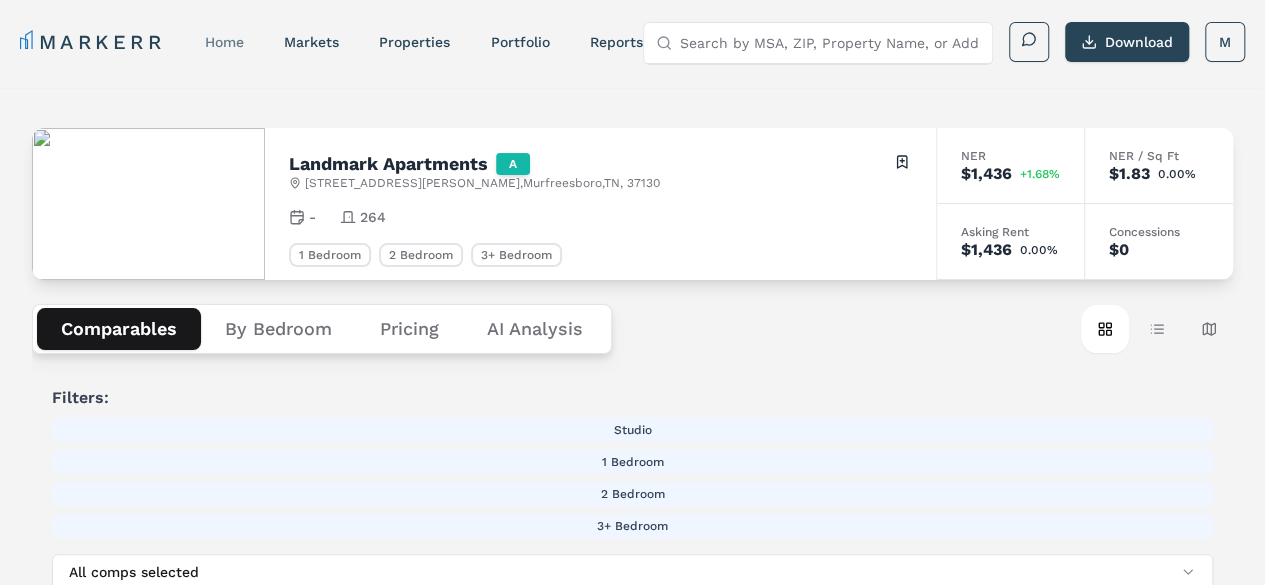 click on "home" at bounding box center [224, 42] 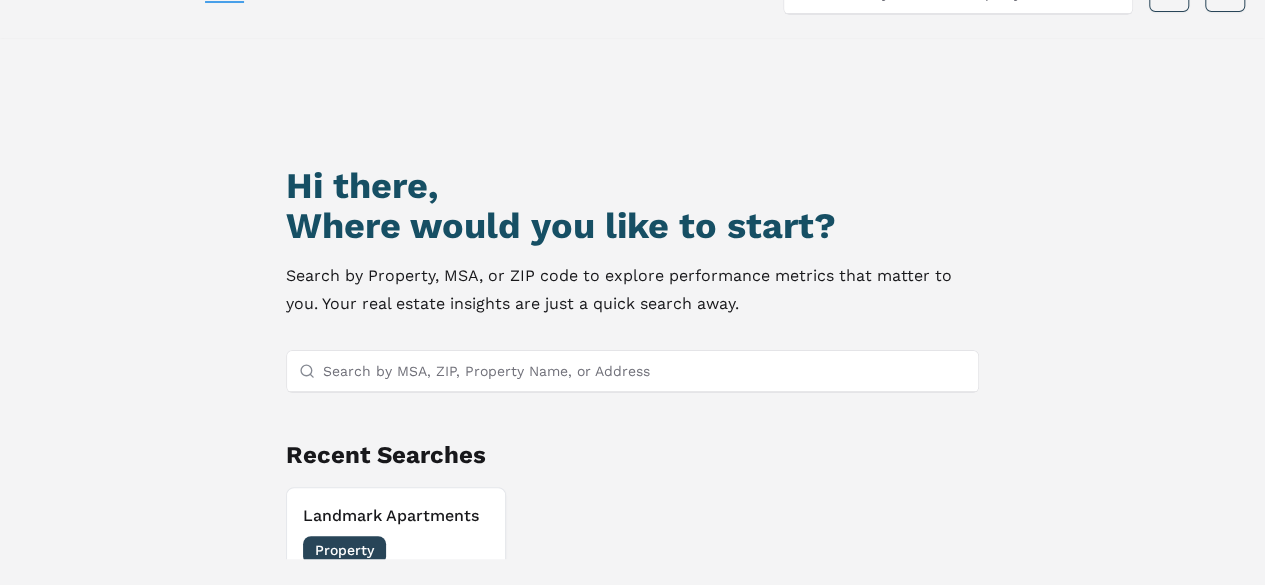 scroll, scrollTop: 172, scrollLeft: 0, axis: vertical 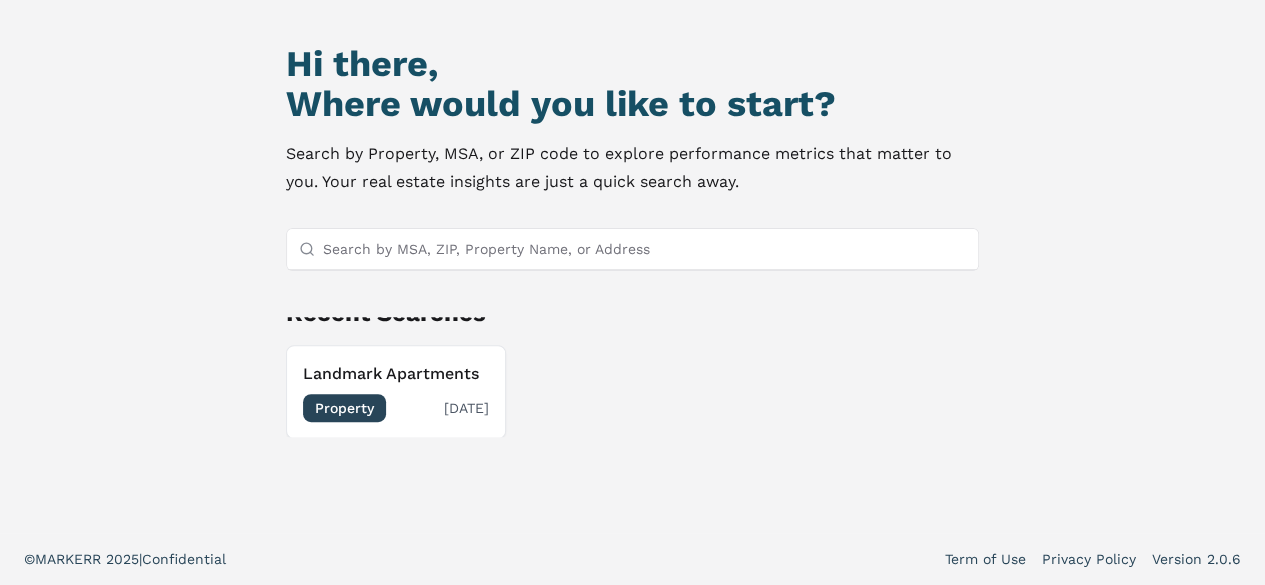 click on "Property" at bounding box center [344, 408] 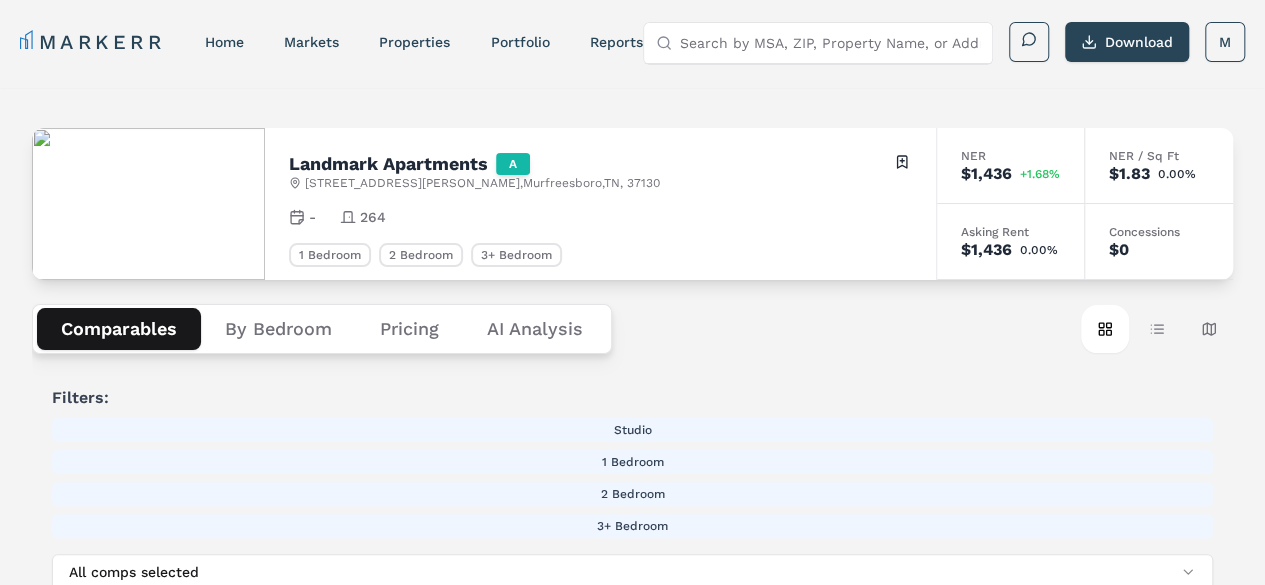 click on "By Bedroom" at bounding box center [278, 329] 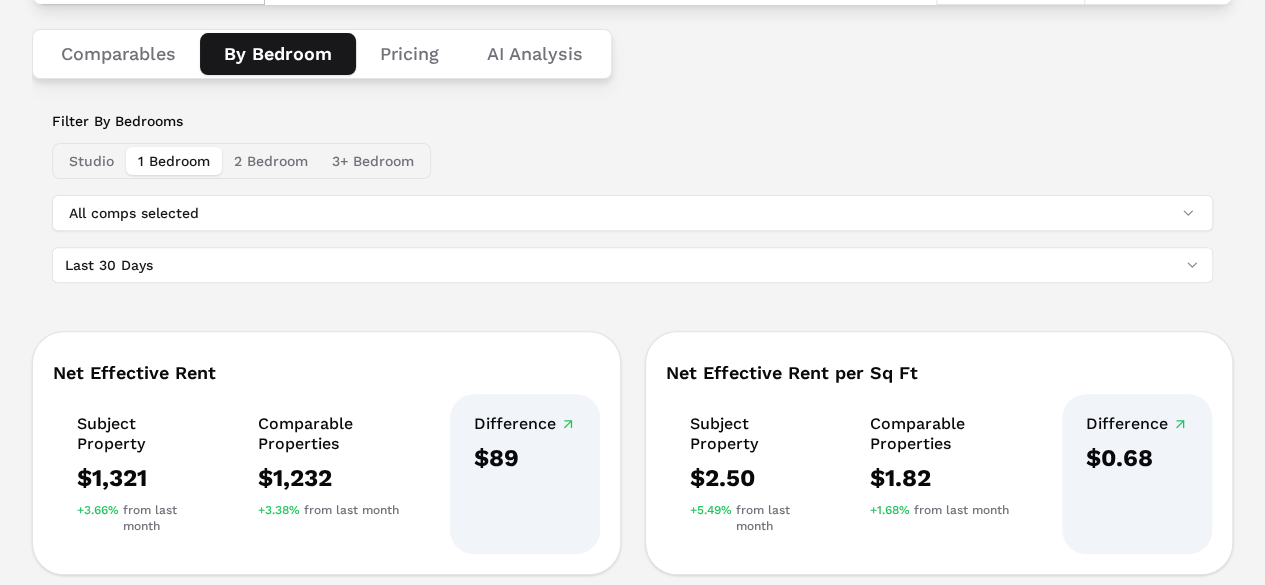 scroll, scrollTop: 75, scrollLeft: 0, axis: vertical 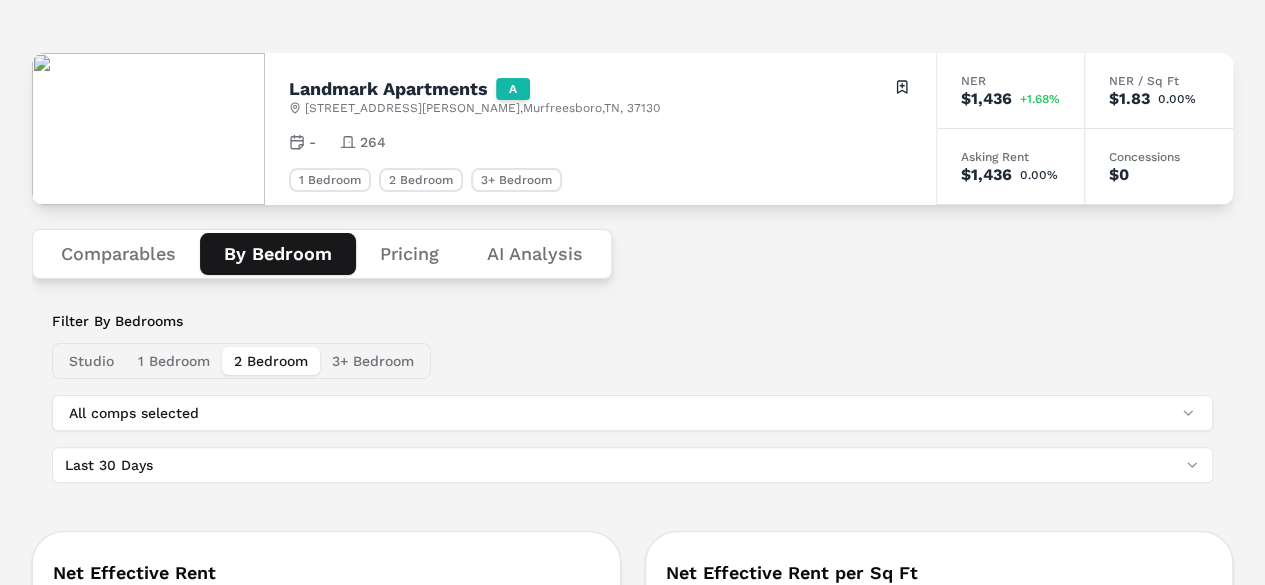 click on "2 Bedroom" at bounding box center (271, 361) 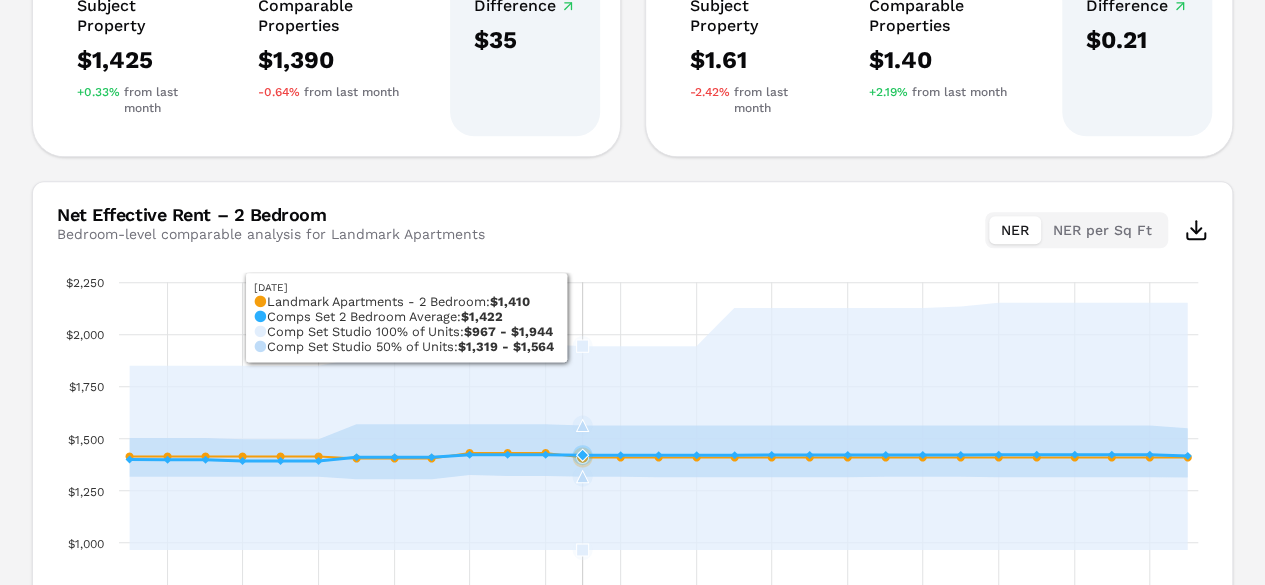 scroll, scrollTop: 775, scrollLeft: 0, axis: vertical 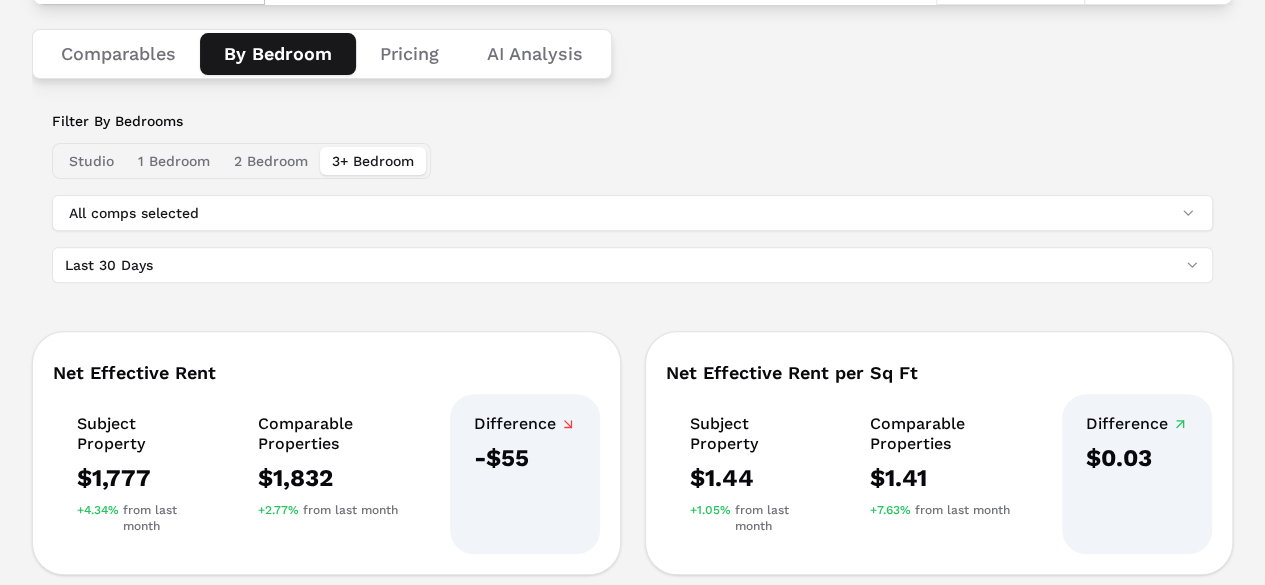 click on "3+ Bedroom" at bounding box center (373, 161) 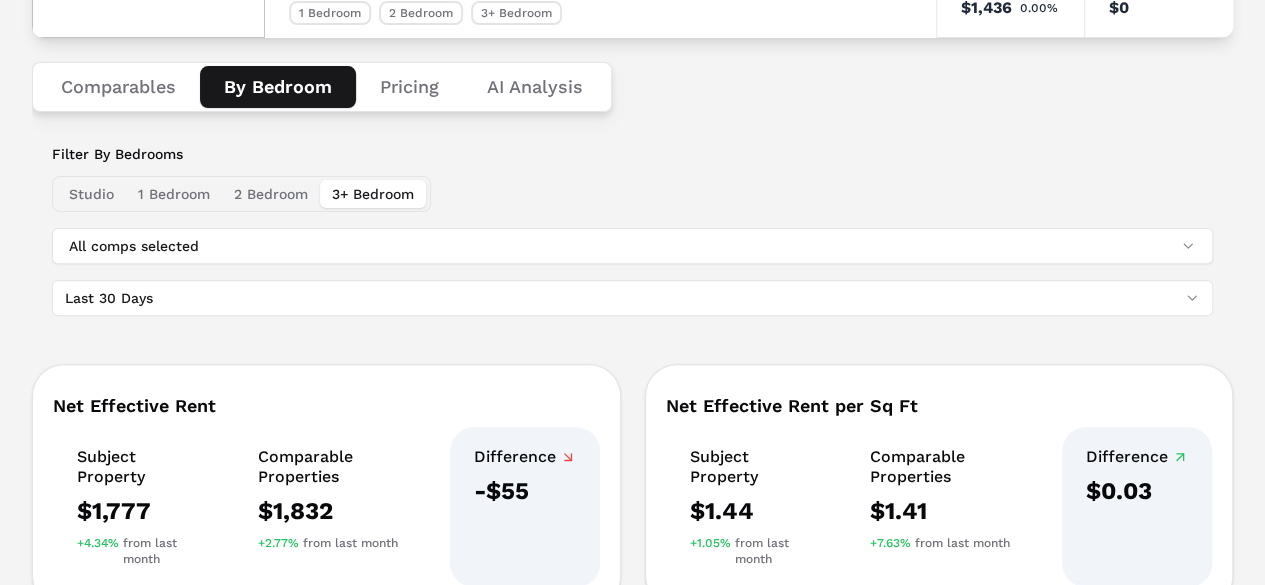 scroll, scrollTop: 175, scrollLeft: 0, axis: vertical 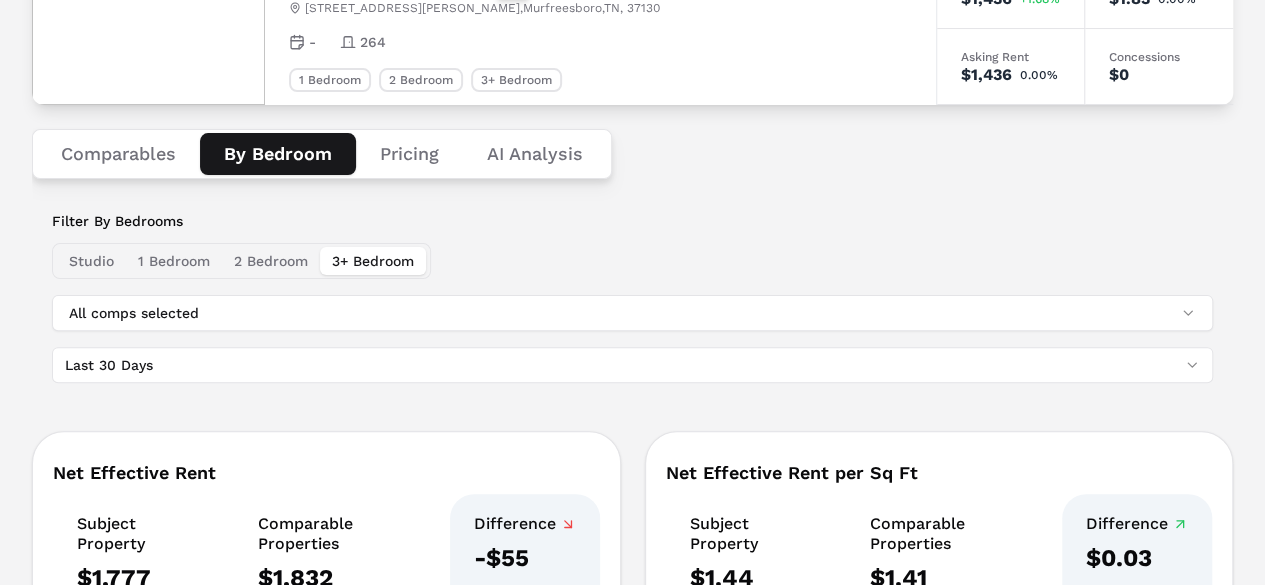 click on "1 Bedroom" at bounding box center (174, 261) 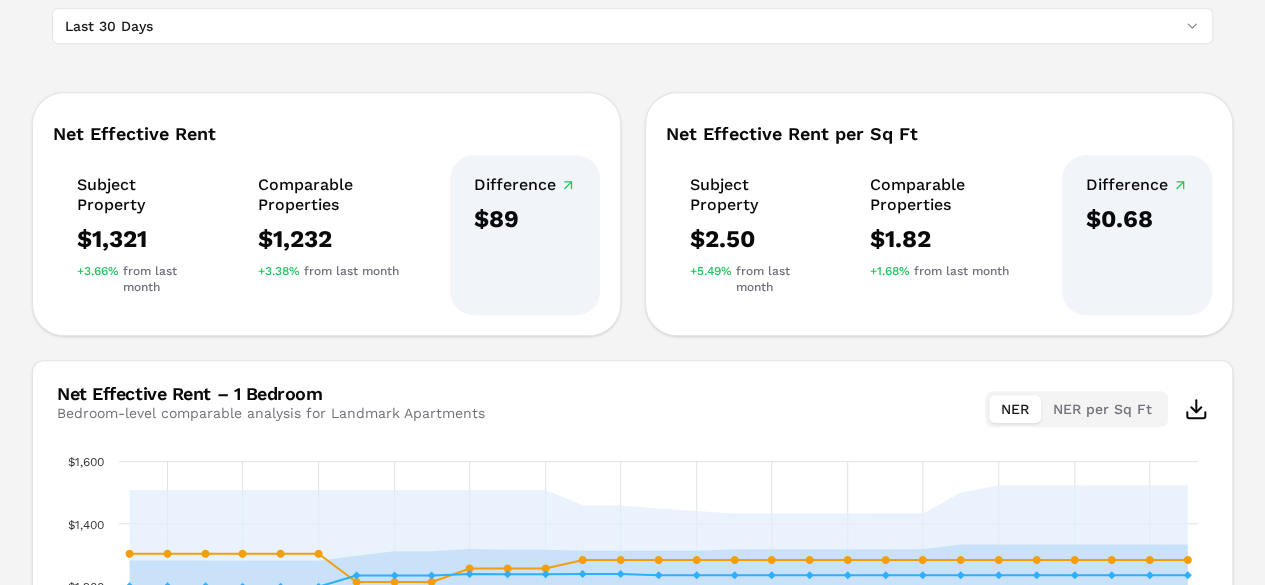scroll, scrollTop: 675, scrollLeft: 0, axis: vertical 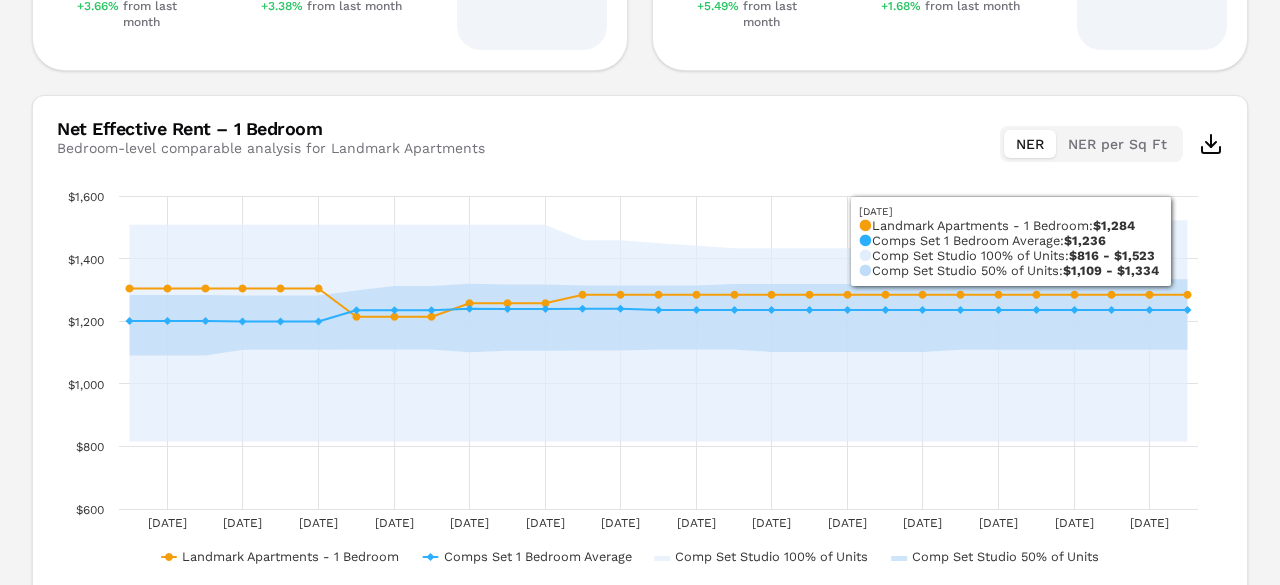 click on "MARKERR home markets properties Portfolio reports Search by MSA, ZIP, Property Name, or Address M MARKERR Toggle menu Search by MSA, ZIP, Property Name, or Address home markets properties Portfolio reports M Landmark Apartments A [STREET_ADDRESS][PERSON_NAME] Toggle portfolio menu - 264 1 Bedroom 2 Bedroom 3+ Bedroom NER $1,436 +1.68% NER / Sq Ft $1.83 0.00% Asking Rent $1,436 0.00% Concessions $0 Comparables By Bedroom Pricing AI Analysis Filter By Bedrooms Studio 1 Bedroom 2 Bedroom 3+ Bedroom All comps selected Last 30 Days Net Effective Rent Subject Property   $1,321 +3.66%   from last month Comparable Properties   $1,232 +3.38%   from last month Difference   $89 Net Effective Rent per Sq Ft Subject Property   $2.50 +5.49%   from last month Comparable Properties   $1.82 +1.68%   from last month Difference   $0.68 Net Effective Rent – 1 Bedroom Bedroom-level comparable analysis for Landmark Apartments NER NER per Sq Ft Chart Combination chart with 4 data series. [DATE]" at bounding box center [640, 6] 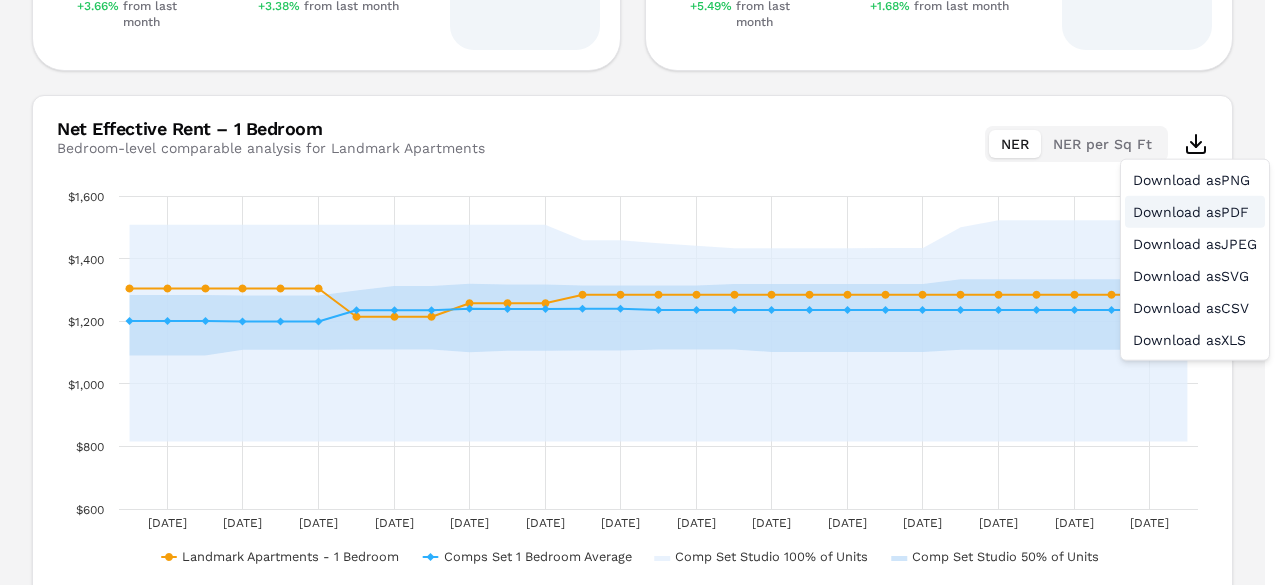 click on "Download as  PDF" at bounding box center (1195, 212) 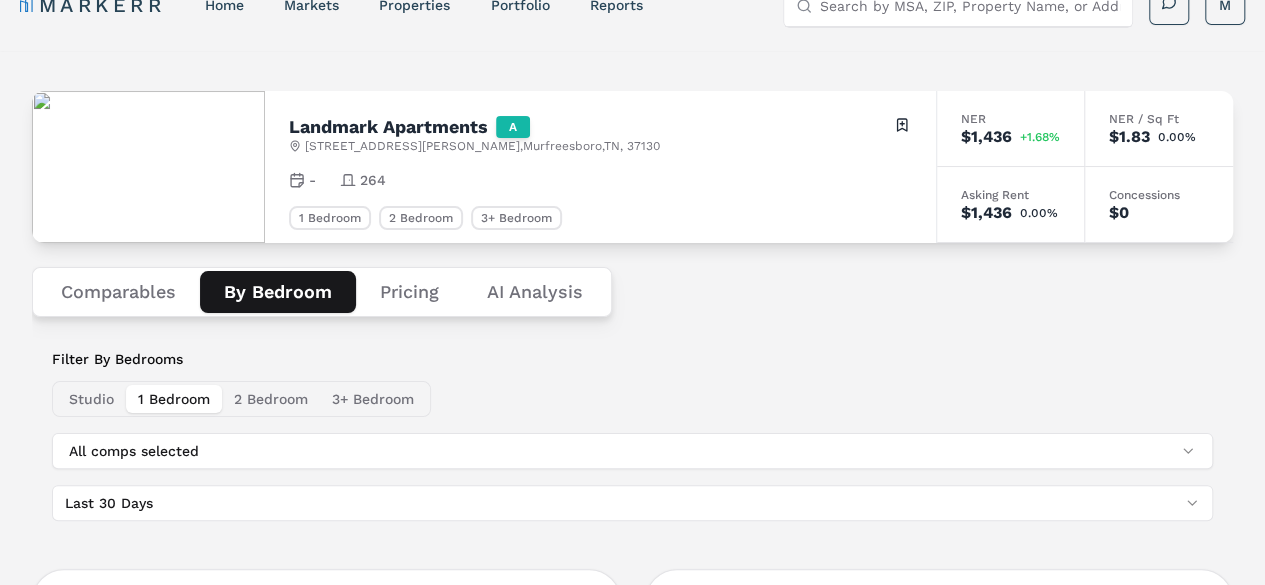 scroll, scrollTop: 0, scrollLeft: 0, axis: both 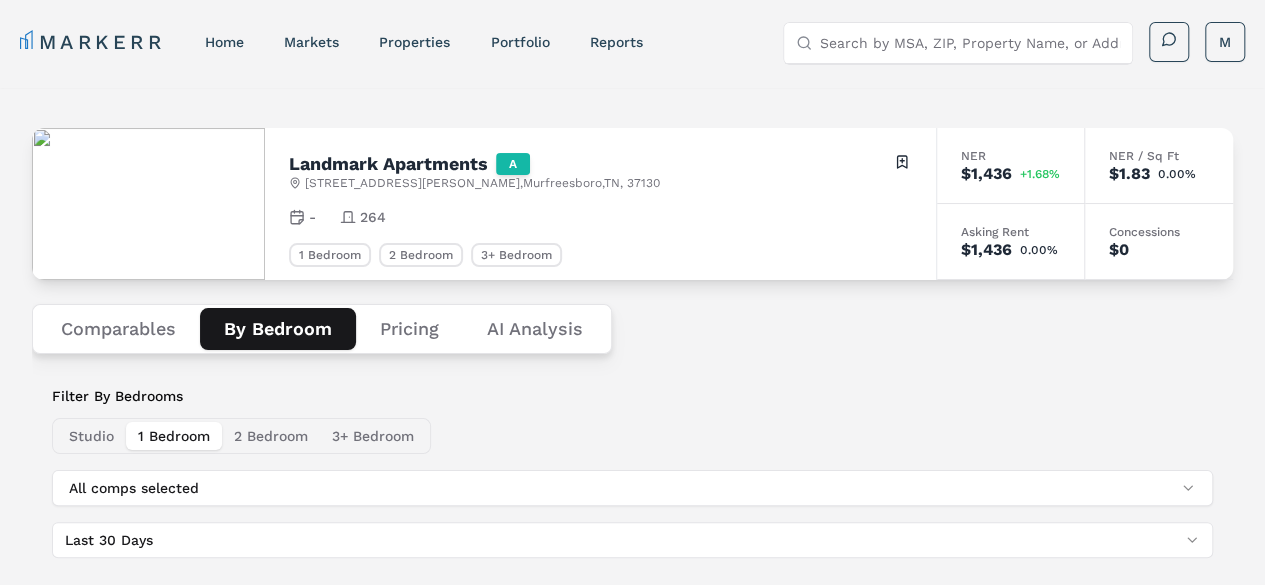 click on "Pricing" at bounding box center [409, 329] 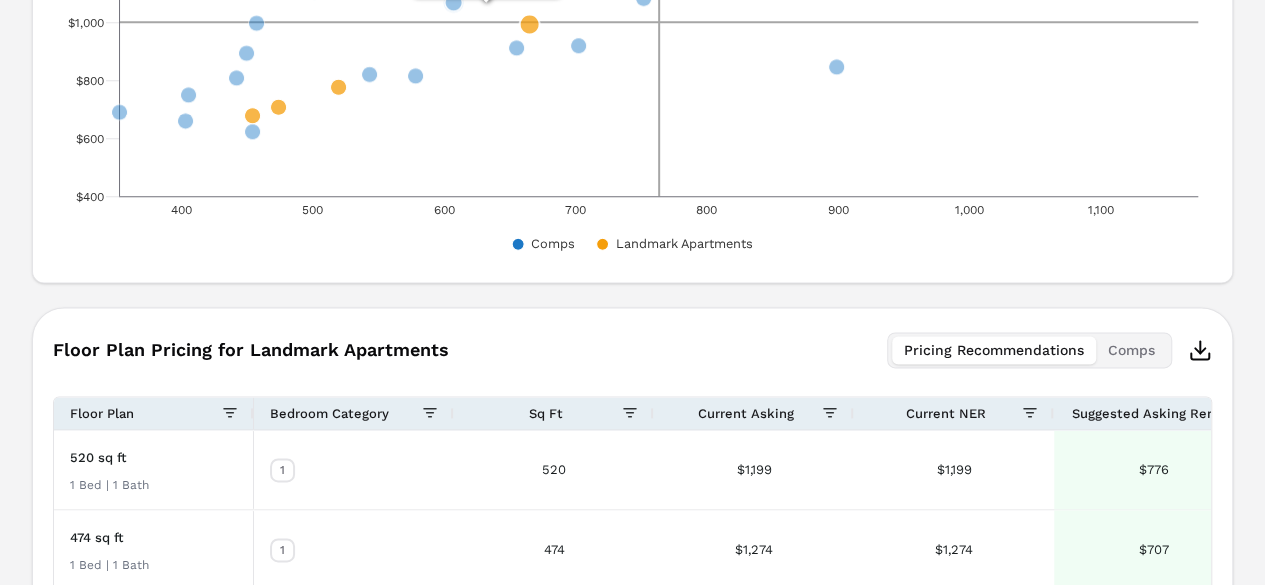 scroll, scrollTop: 1300, scrollLeft: 0, axis: vertical 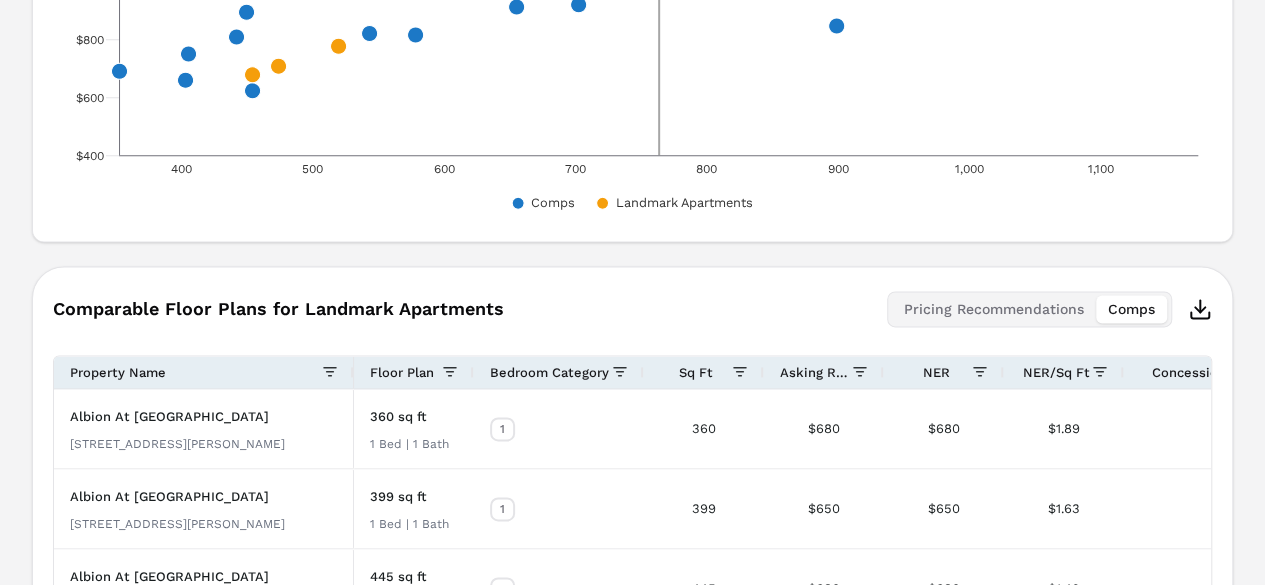 click 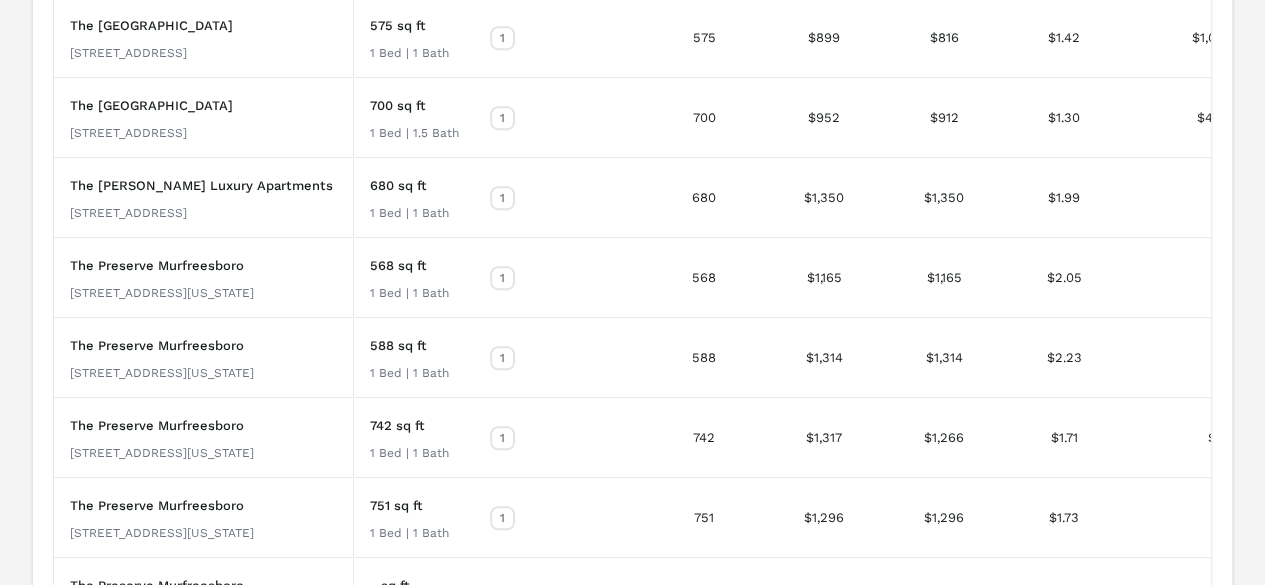 scroll, scrollTop: 4600, scrollLeft: 0, axis: vertical 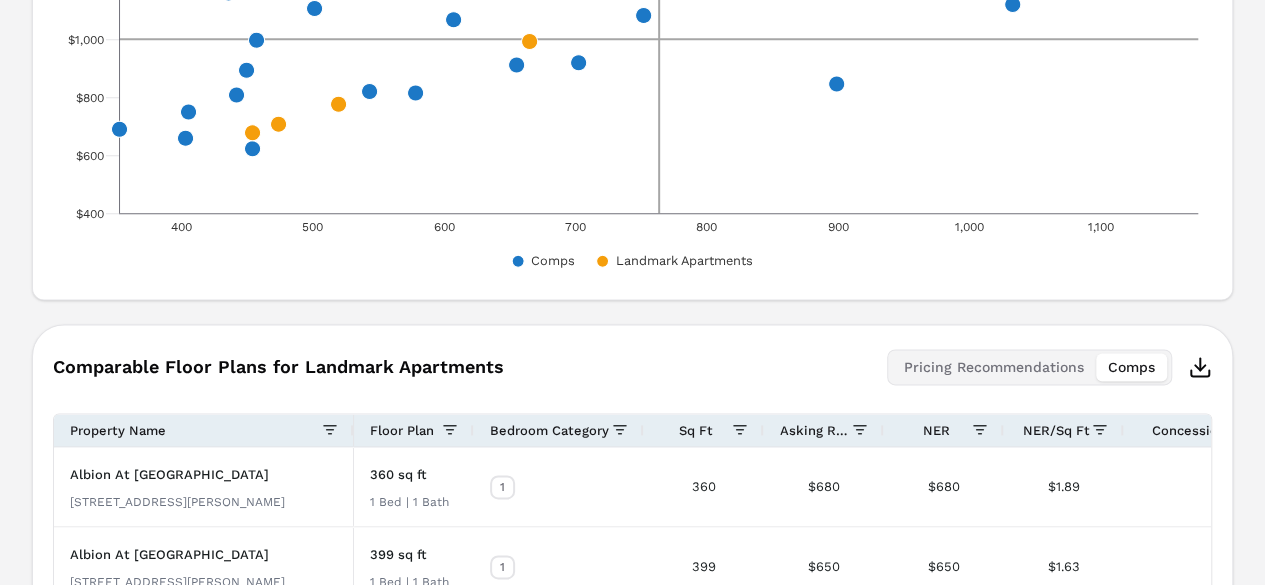 click 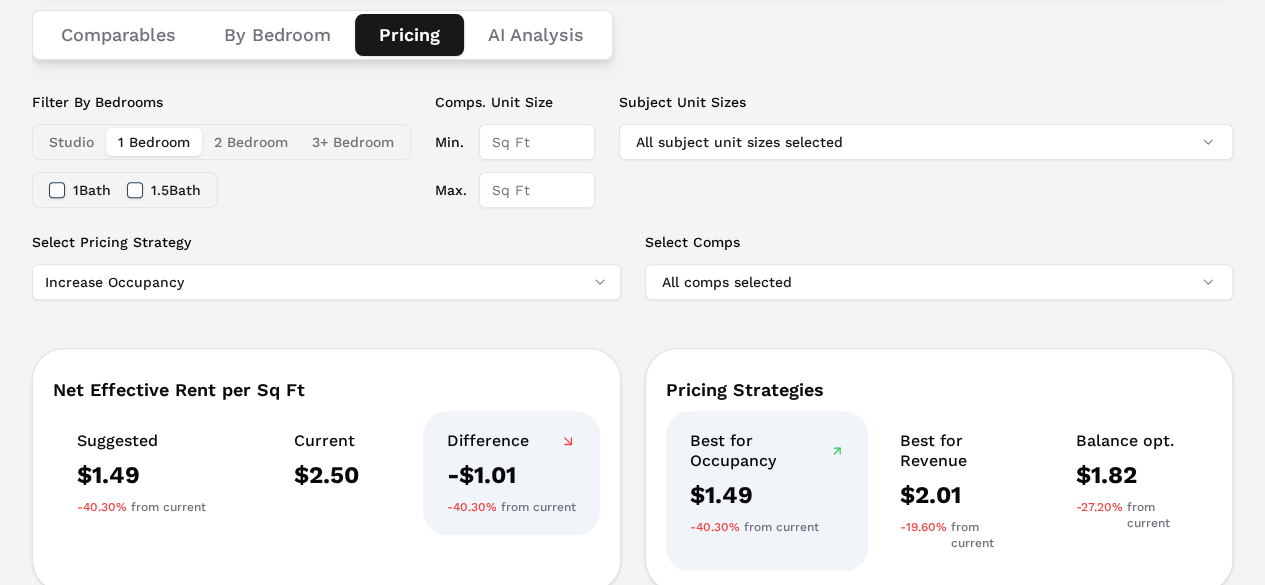 scroll, scrollTop: 206, scrollLeft: 0, axis: vertical 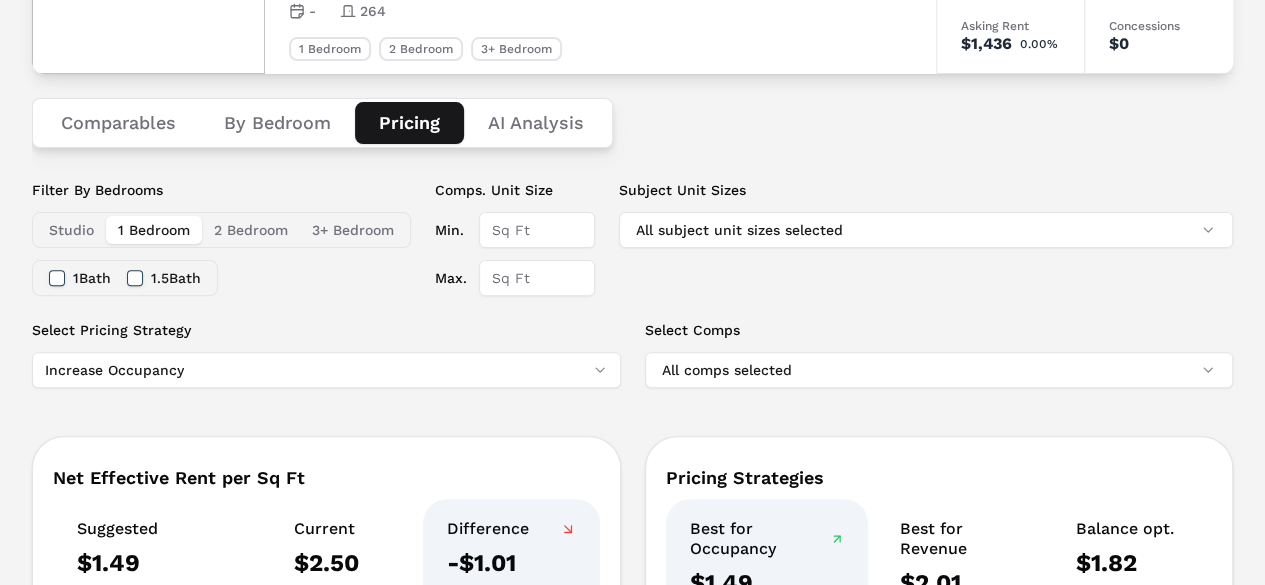 click on "2 Bedroom" at bounding box center [251, 230] 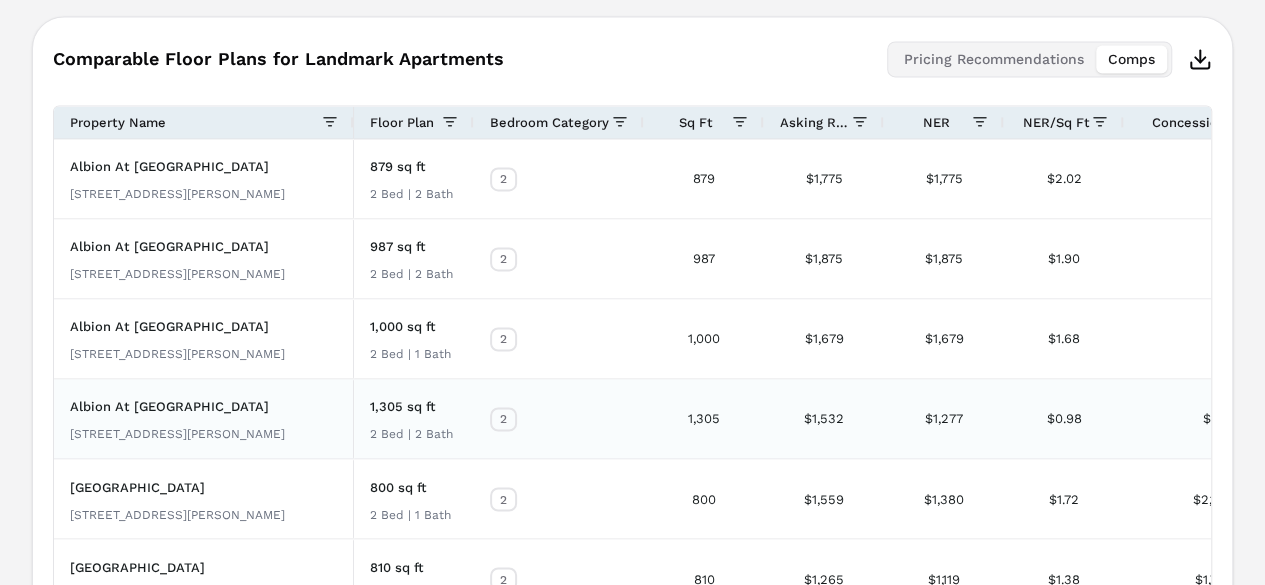 scroll, scrollTop: 1406, scrollLeft: 0, axis: vertical 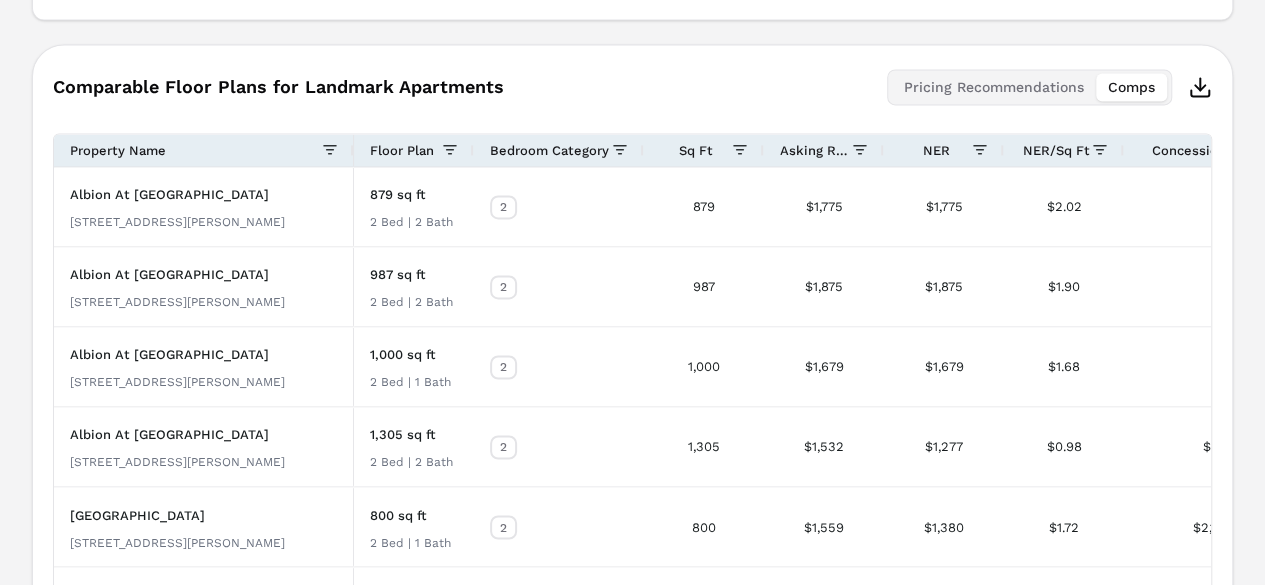click 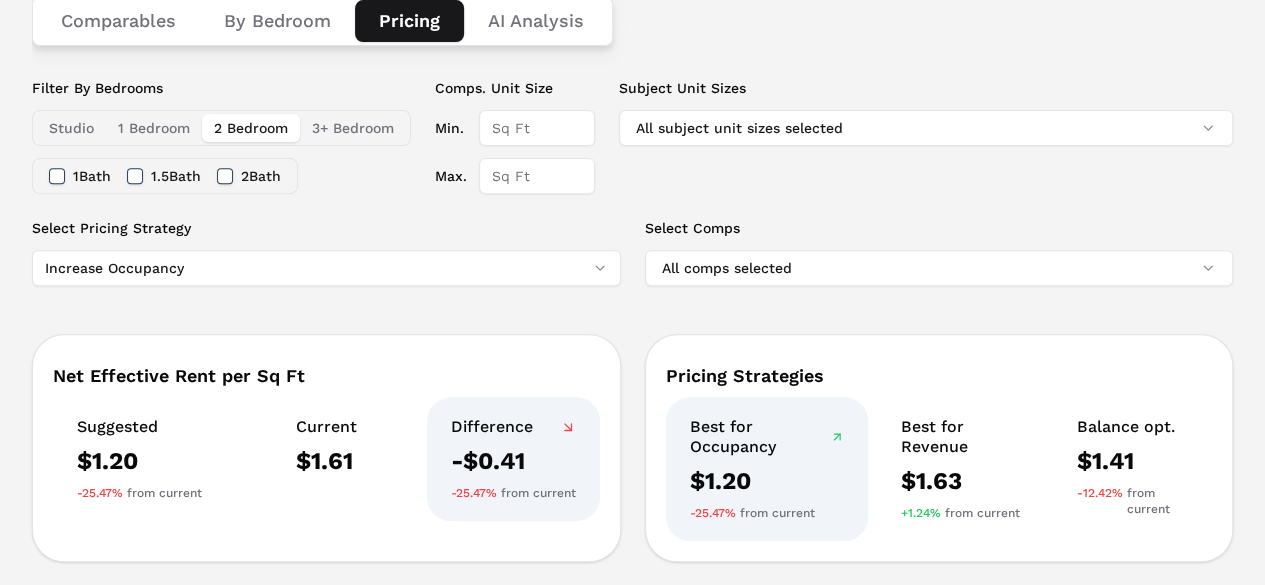 scroll, scrollTop: 206, scrollLeft: 0, axis: vertical 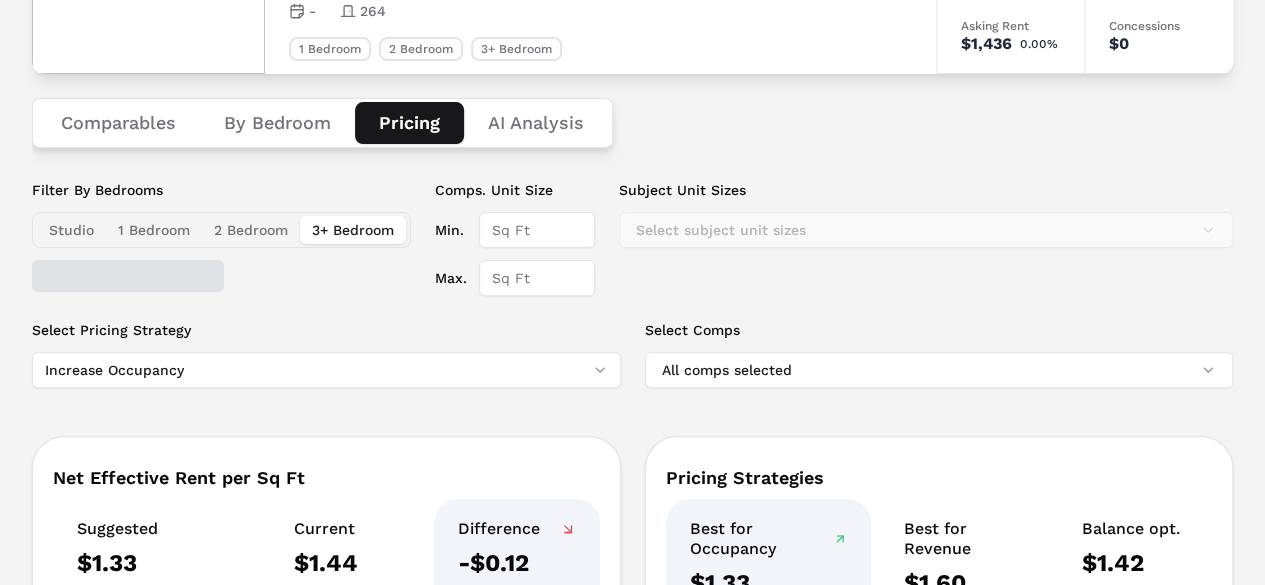 click on "3+ Bedroom" at bounding box center [353, 230] 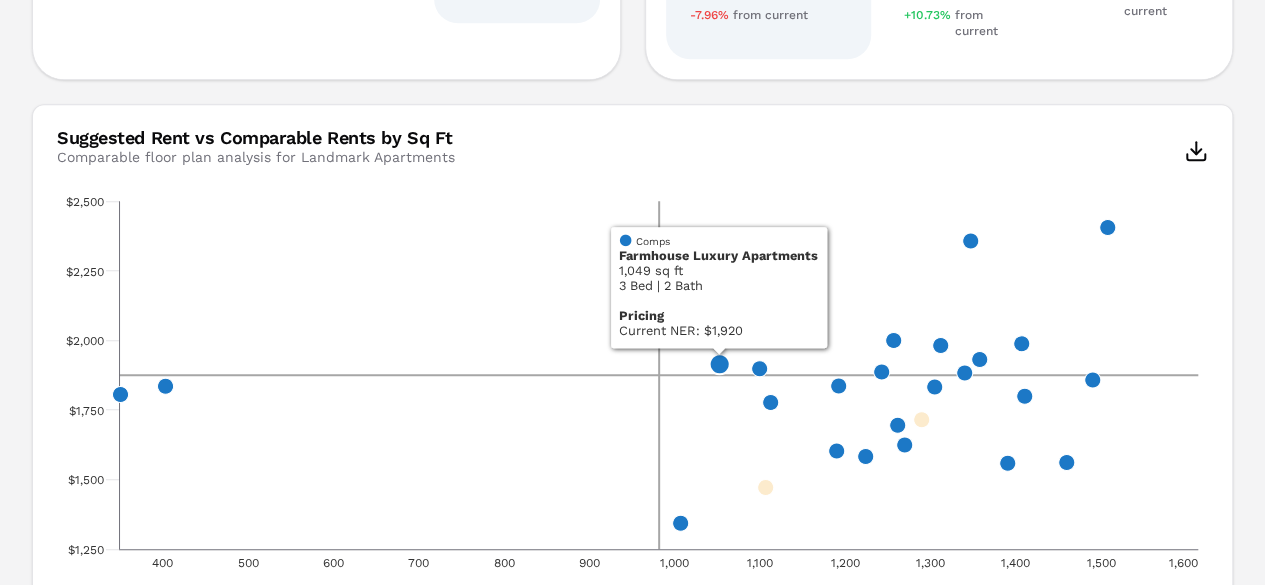 scroll, scrollTop: 1306, scrollLeft: 0, axis: vertical 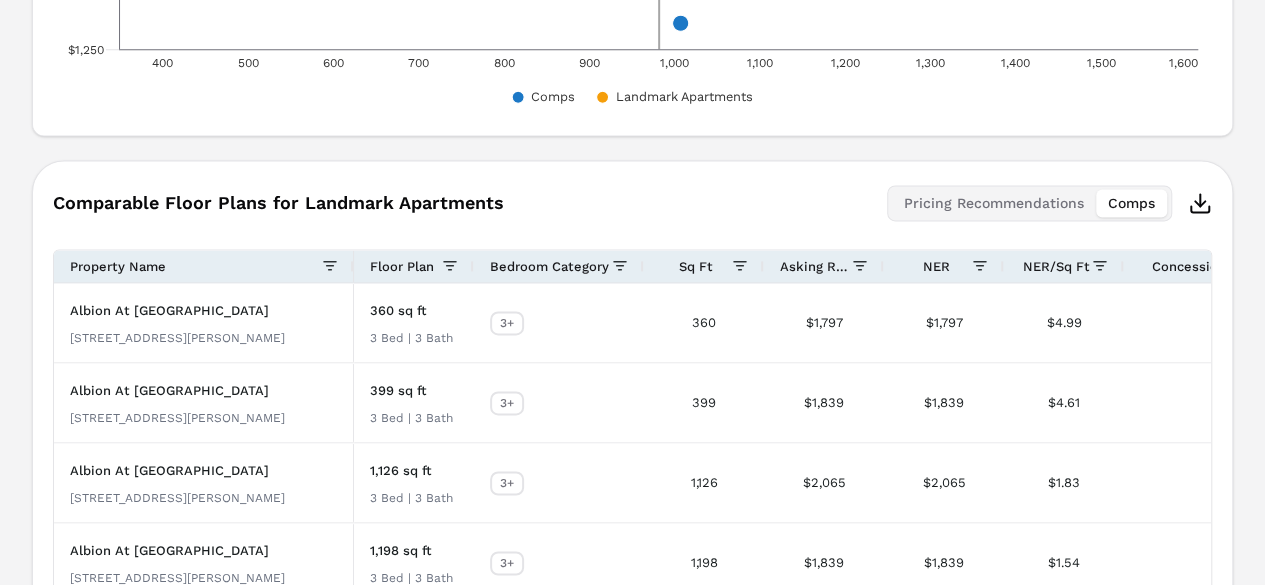 click 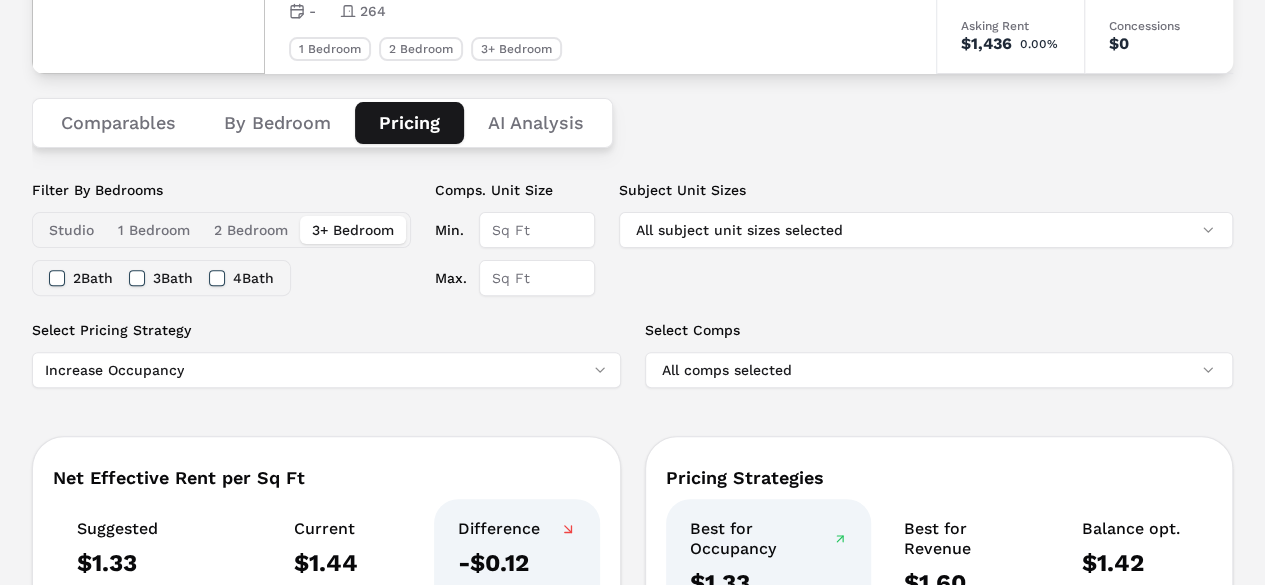 scroll, scrollTop: 0, scrollLeft: 0, axis: both 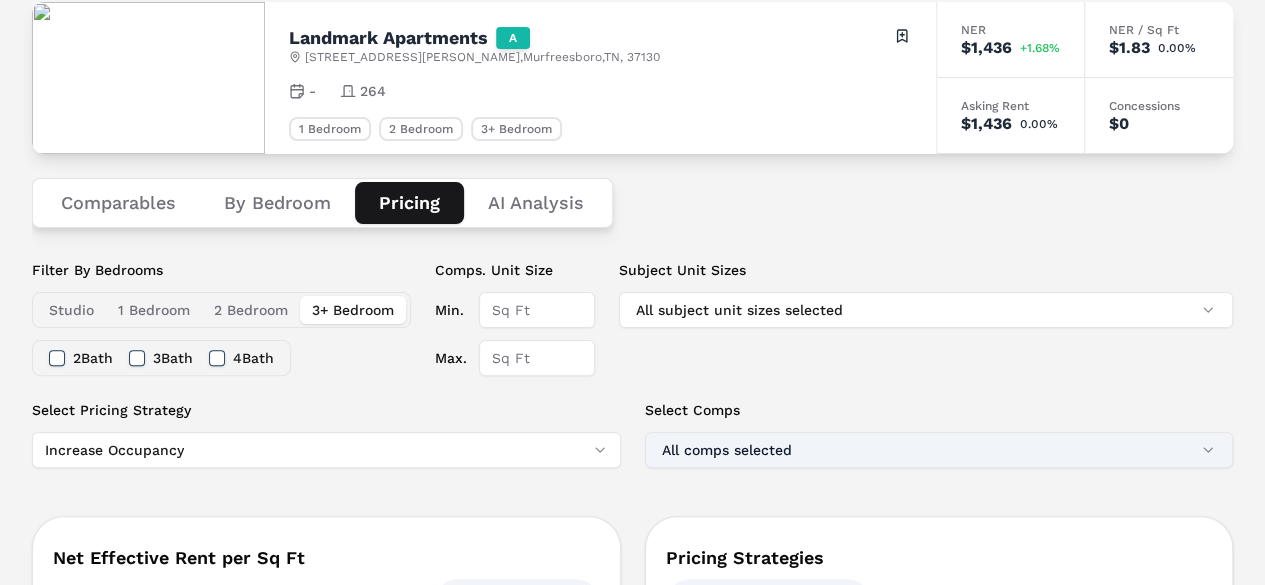 click on "All comps selected" at bounding box center (939, 450) 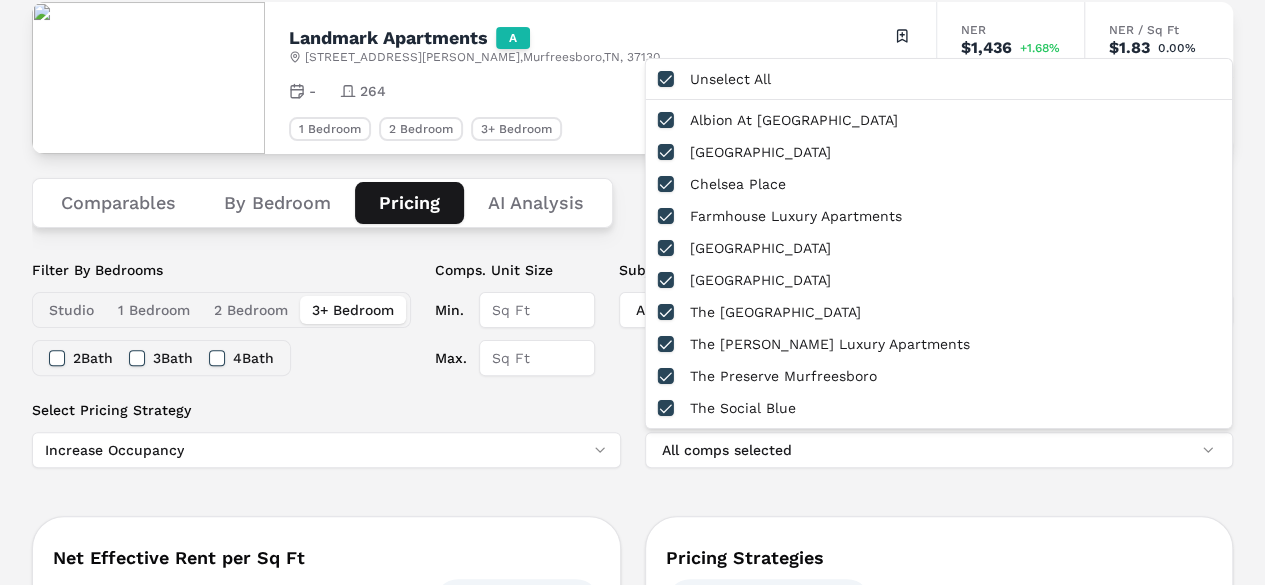 click on "Select Pricing Strategy Increase Occupancy Select Comps All comps selected" at bounding box center (632, 446) 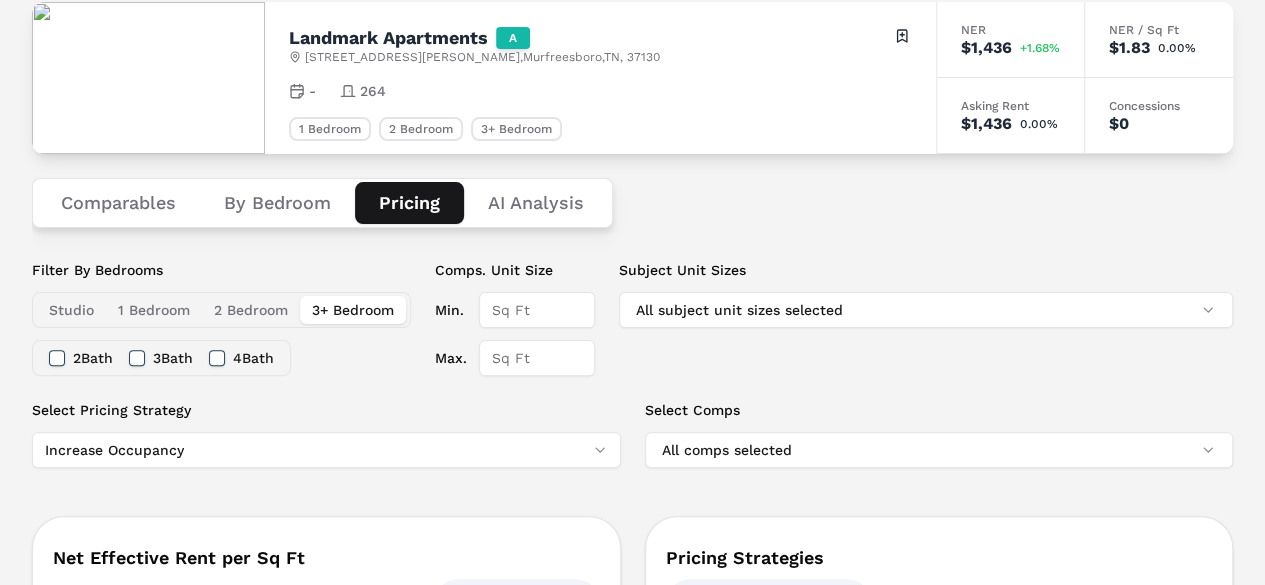 click on "By Bedroom" at bounding box center (277, 203) 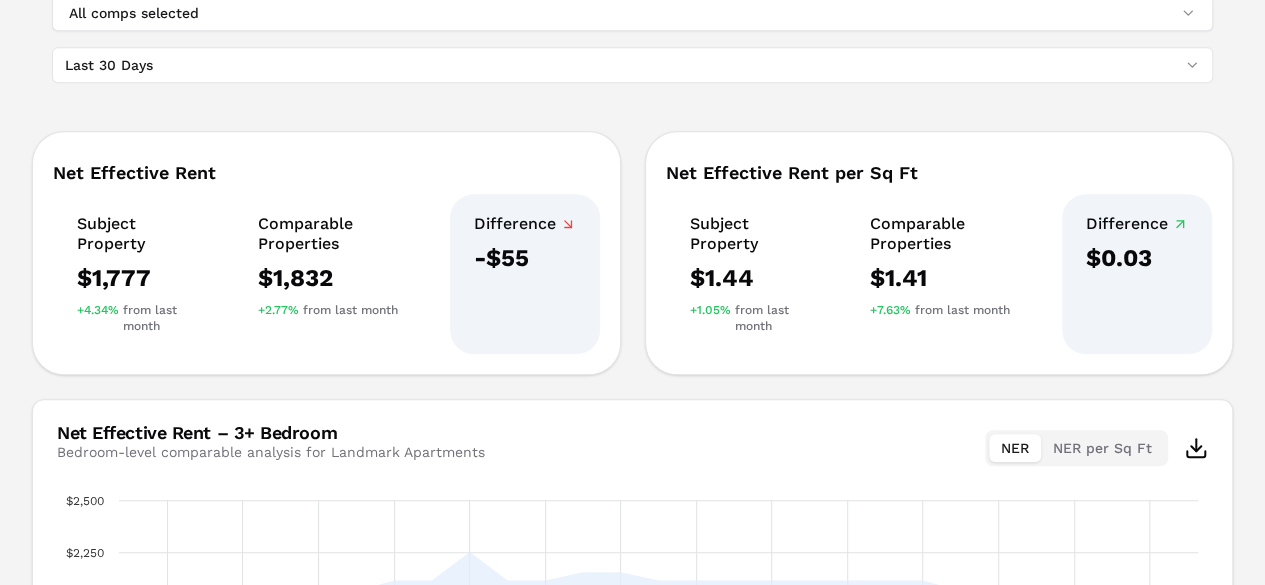 scroll, scrollTop: 275, scrollLeft: 0, axis: vertical 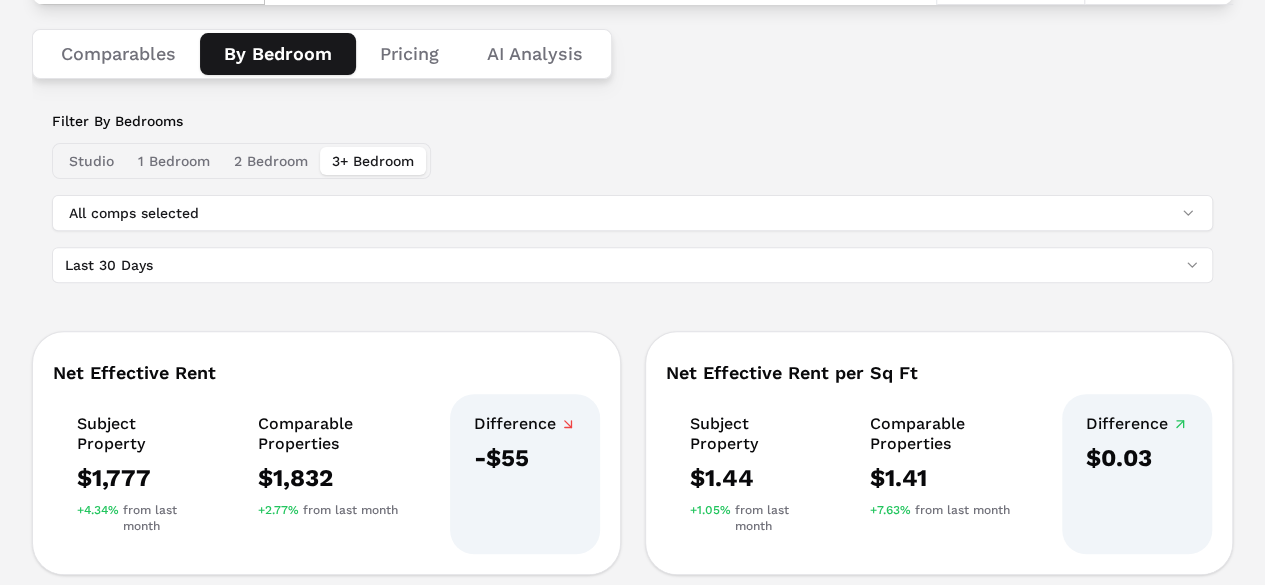 click on "Comparables" at bounding box center (118, 54) 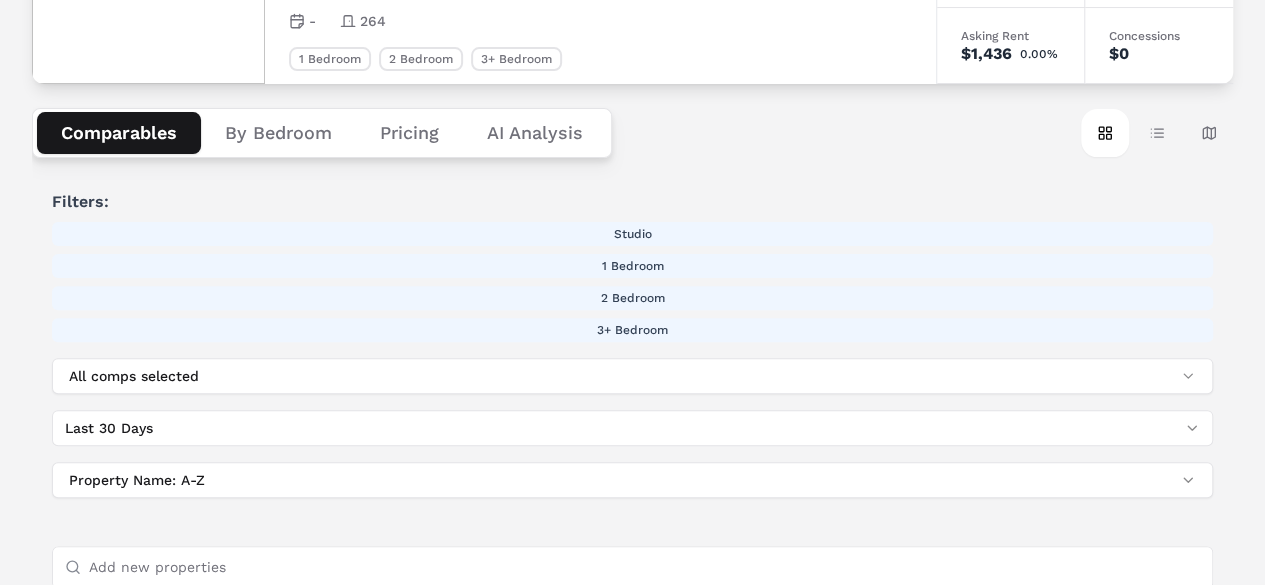 scroll, scrollTop: 175, scrollLeft: 0, axis: vertical 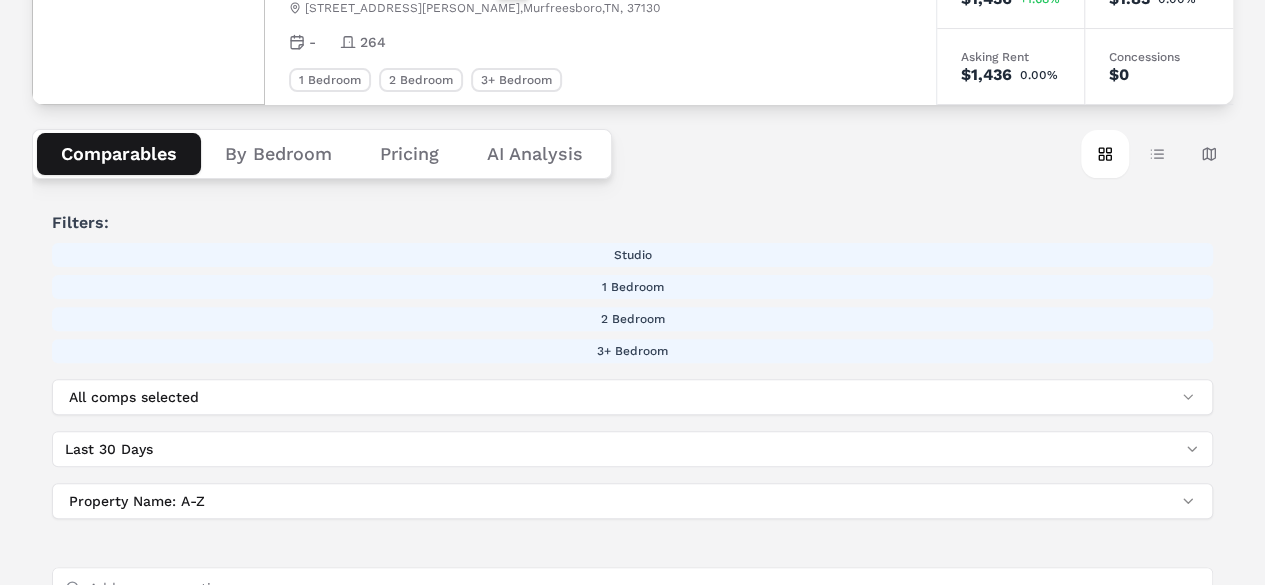 click on "By Bedroom" at bounding box center [278, 154] 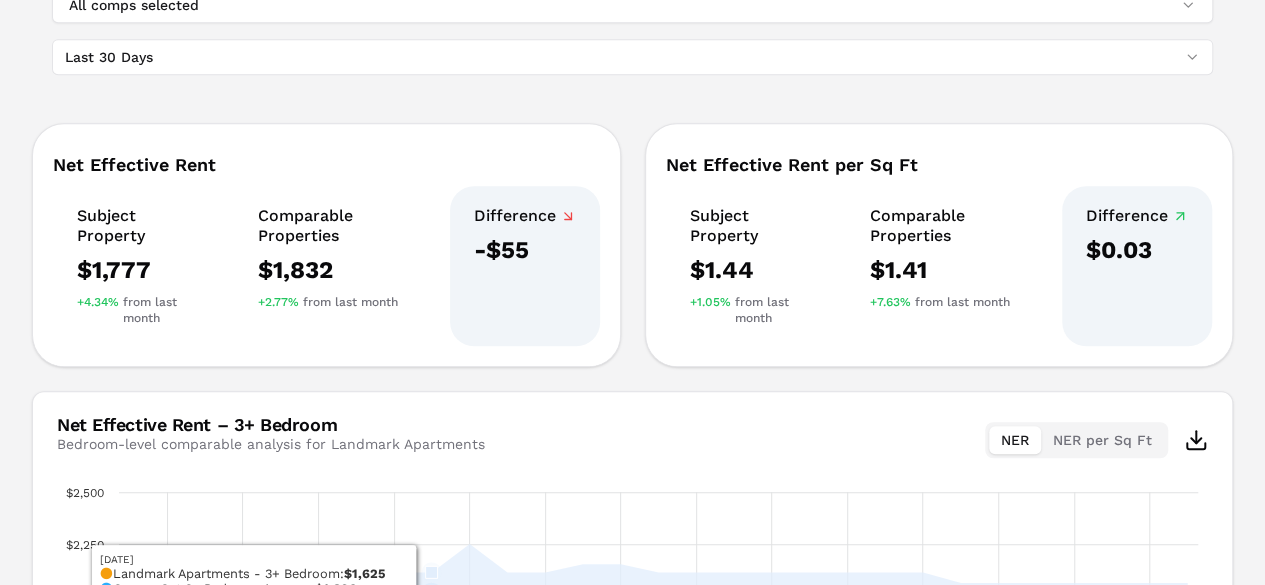 scroll, scrollTop: 375, scrollLeft: 0, axis: vertical 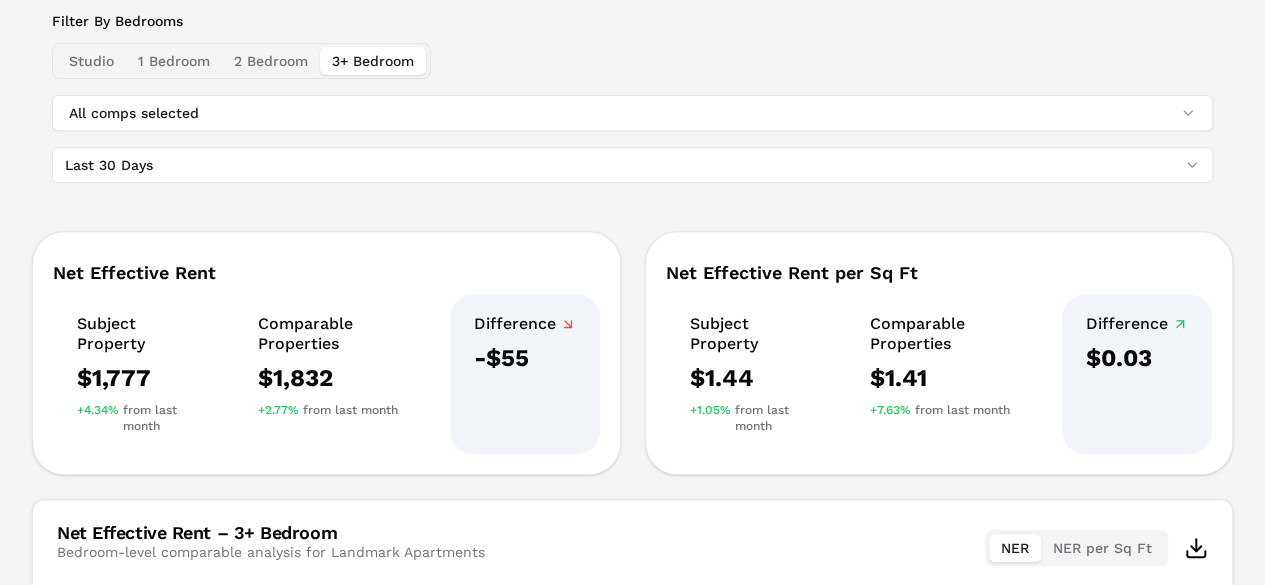 click on "1 Bedroom" at bounding box center (174, 61) 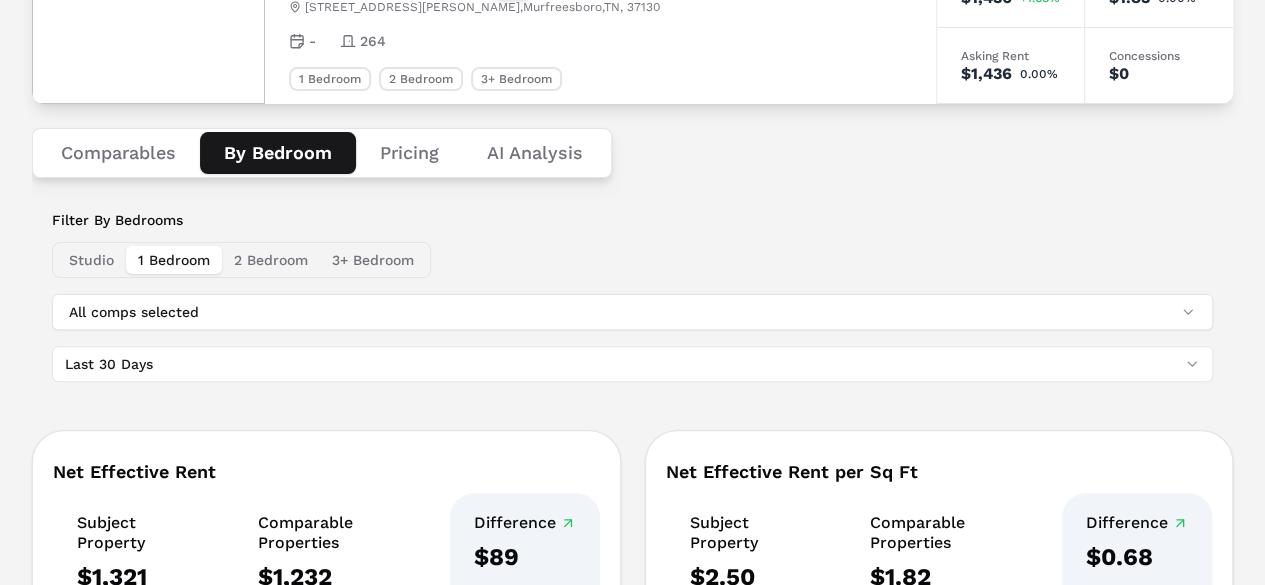 scroll, scrollTop: 175, scrollLeft: 0, axis: vertical 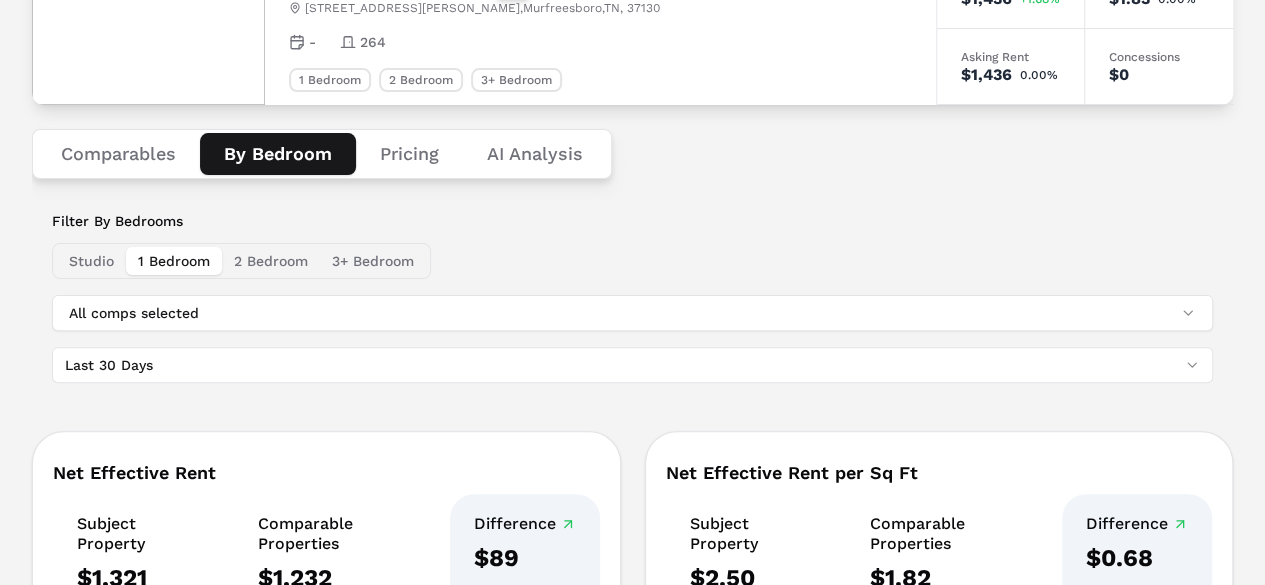 click on "2 Bedroom" at bounding box center (271, 261) 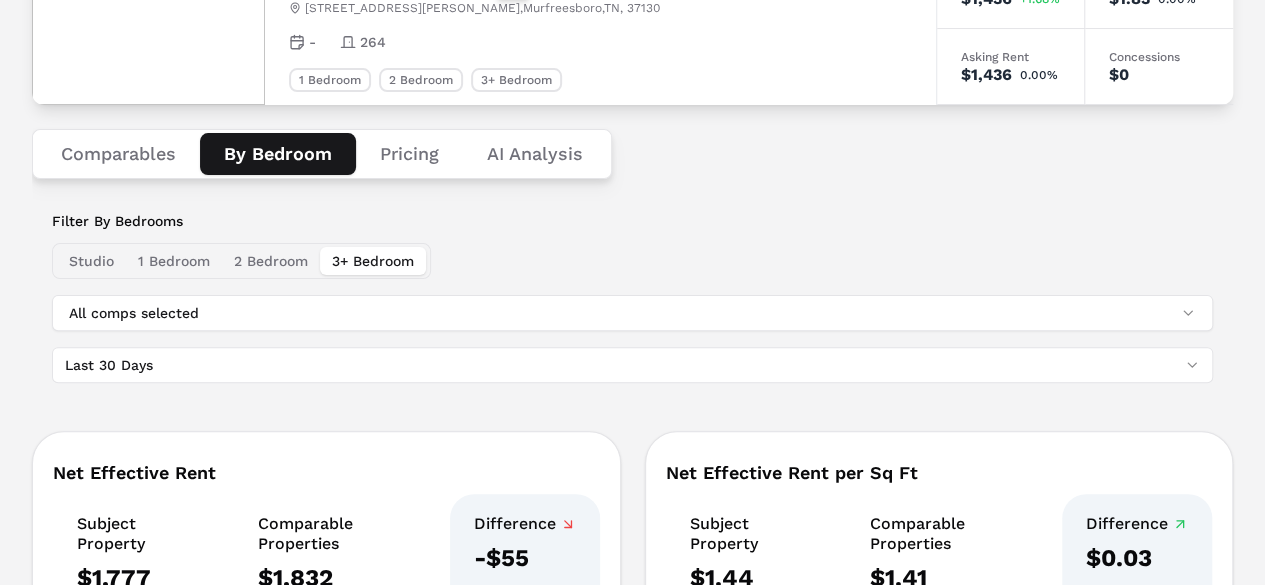 click on "3+ Bedroom" at bounding box center (373, 261) 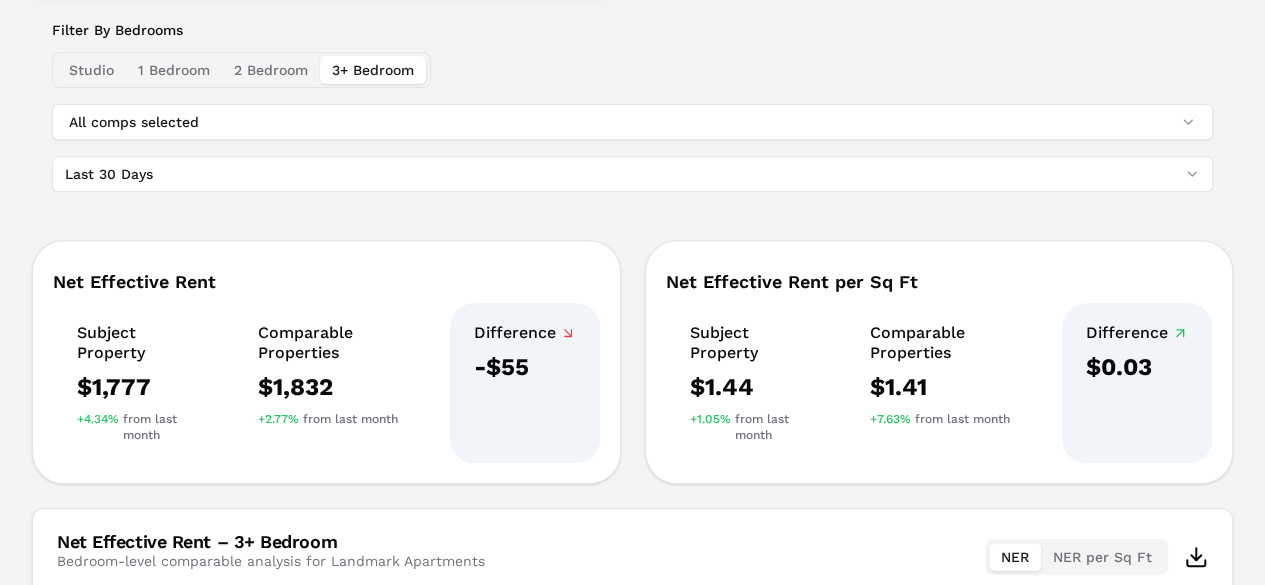 scroll, scrollTop: 275, scrollLeft: 0, axis: vertical 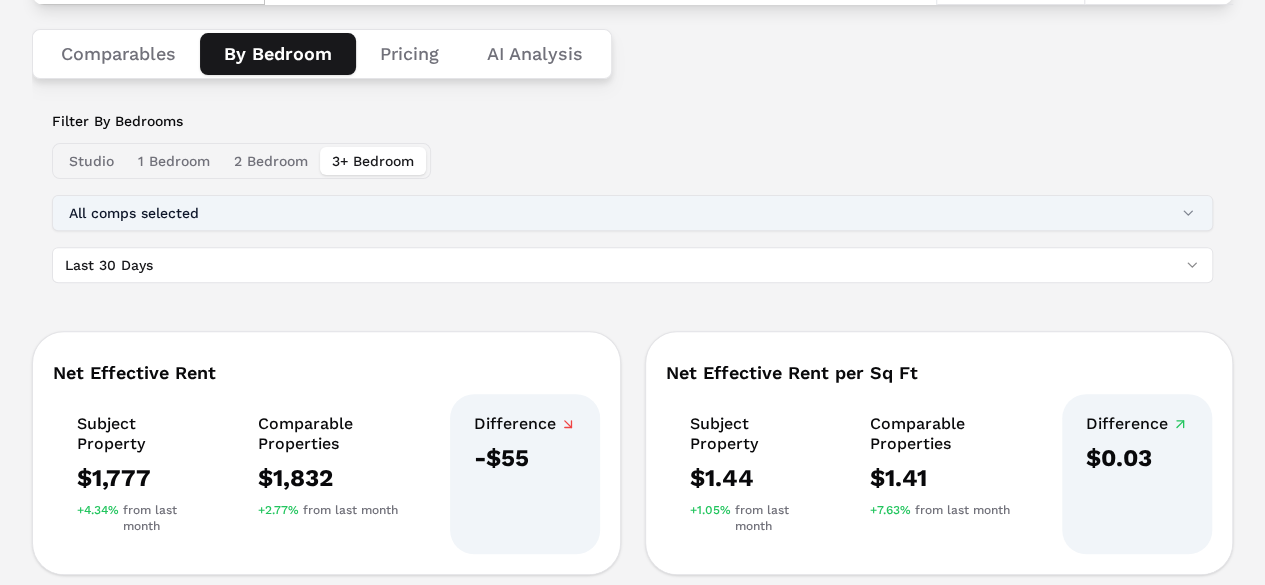 click on "All comps selected" at bounding box center [632, 213] 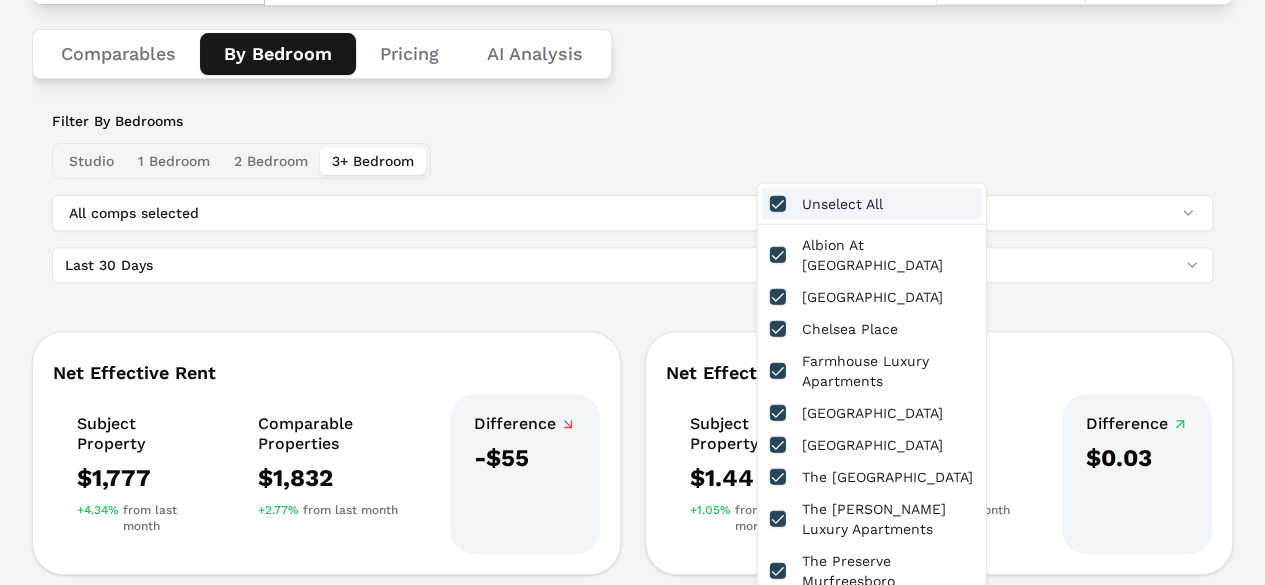 click on "Filter By Bedrooms Studio 1 Bedroom 2 Bedroom 3+ Bedroom All comps selected Last 30 Days Net Effective Rent Subject Property   $1,777 +4.34%   from last month Comparable Properties   $1,832 +2.77%   from last month Difference   -$55 Net Effective Rent per Sq Ft Subject Property   $1.44 +1.05%   from last month Comparable Properties   $1.41 +7.63%   from last month Difference   $0.03 Net Effective Rent – 3+ Bedroom Bedroom-level comparable analysis for Landmark Apartments NER NER per Sq Ft Chart Combination chart with 4 data series. View as data table, Chart The chart has 1 X axis displaying Time. Data ranges from [DATE] 00:00:00 to [DATE] 00:00:00. The chart has 1 Y axis displaying values. Data ranges from 1238.9 to 2251.5. Created with Highcharts 11.4.8 Landmark Apartments - 3+ Bedroom Comps Set 3+ Bedroom Average Comp Set Studio 100% of Units Comp Set Studio 50% of Units [DATE] Jun [DATE] Jun [DATE] Jun [DATE] Jun [DATE] [DATE] [DATE] [DATE] [DATE] [DATE] $1,000 $1,250 $1,500 $1,750 $2,000" at bounding box center [632, 613] 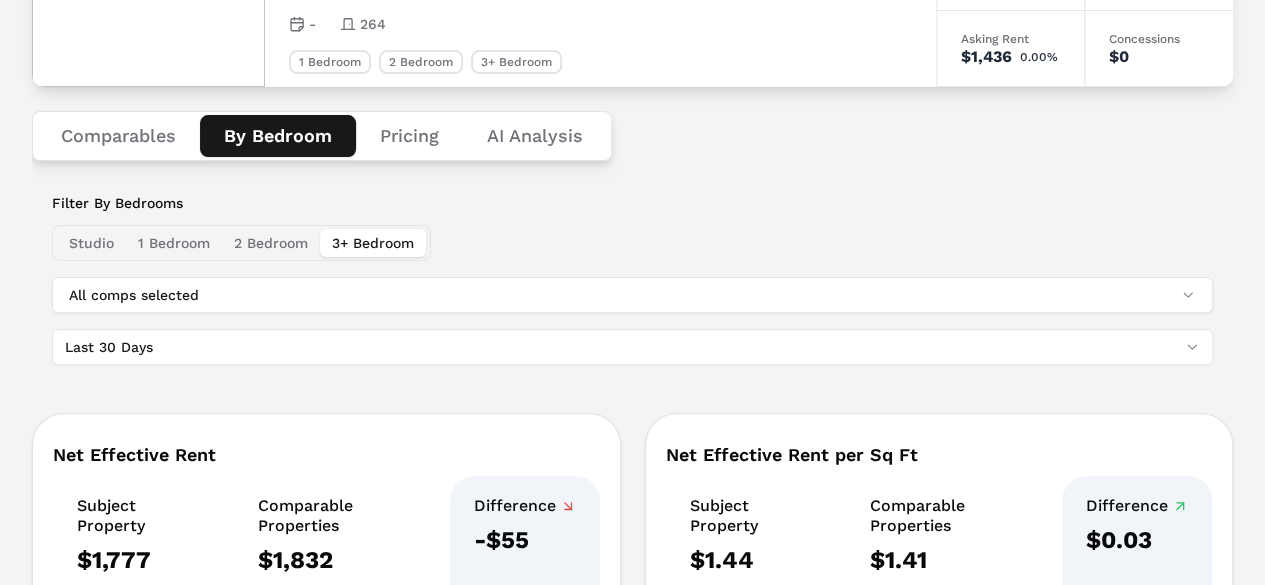scroll, scrollTop: 175, scrollLeft: 0, axis: vertical 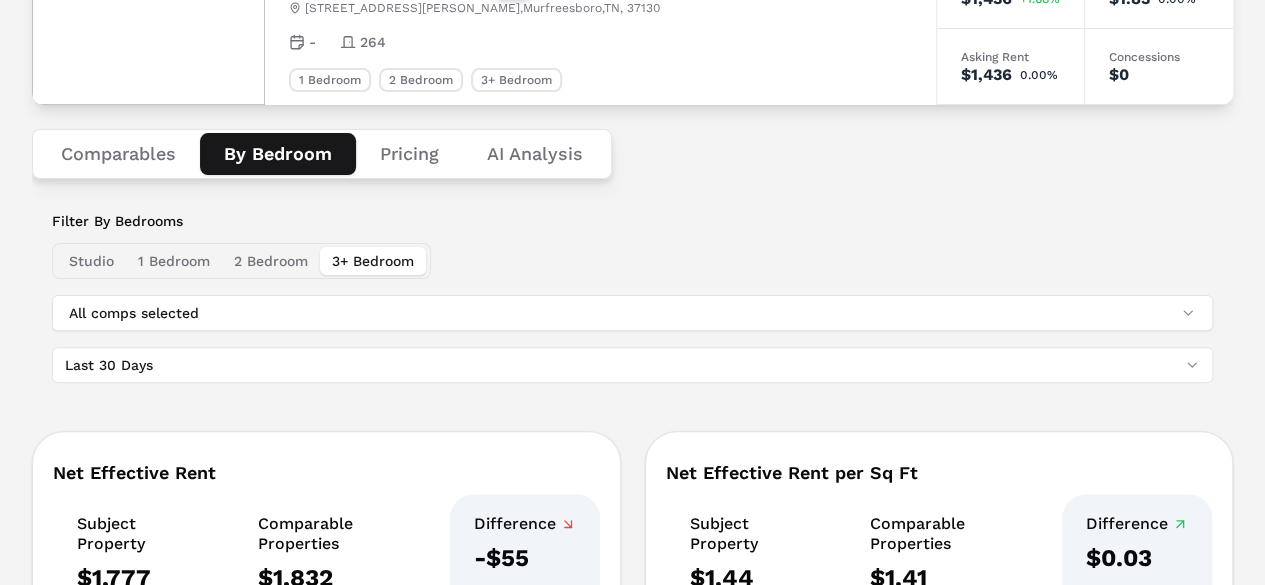 click on "Studio 1 Bedroom 2 Bedroom 3+ Bedroom" at bounding box center (241, 261) 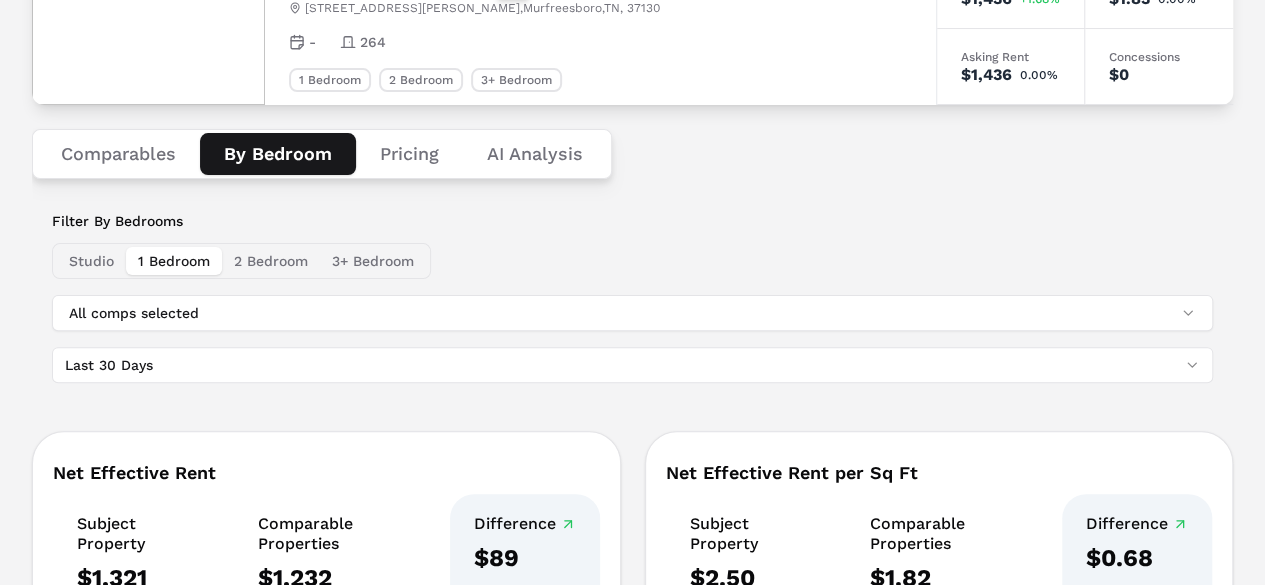 click on "1 Bedroom" at bounding box center [174, 261] 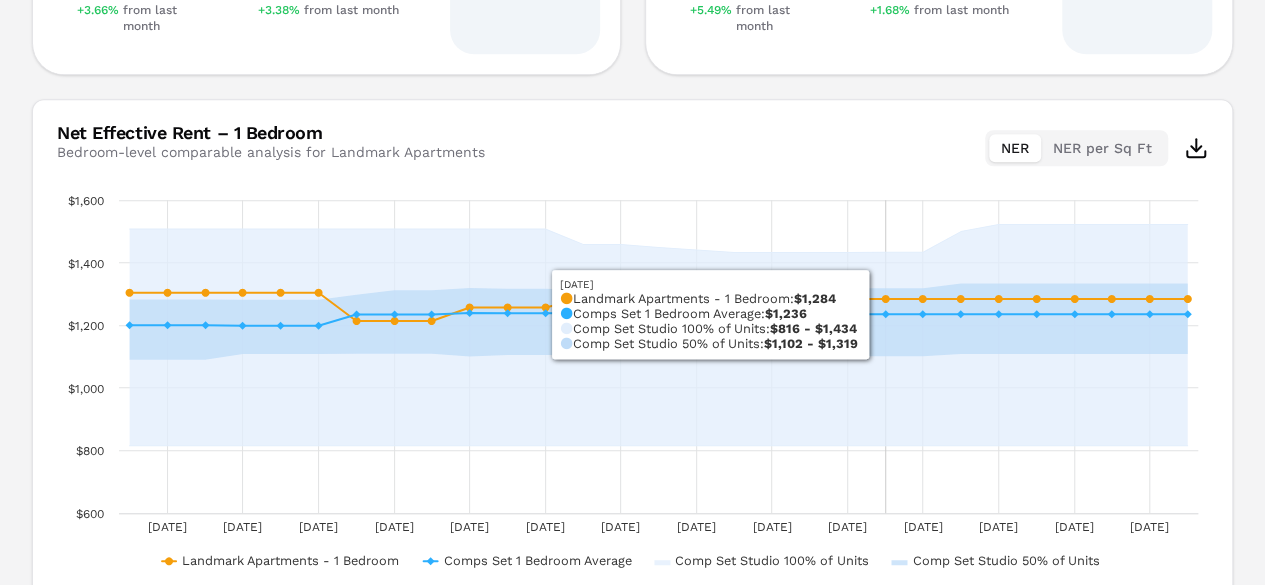 scroll, scrollTop: 675, scrollLeft: 0, axis: vertical 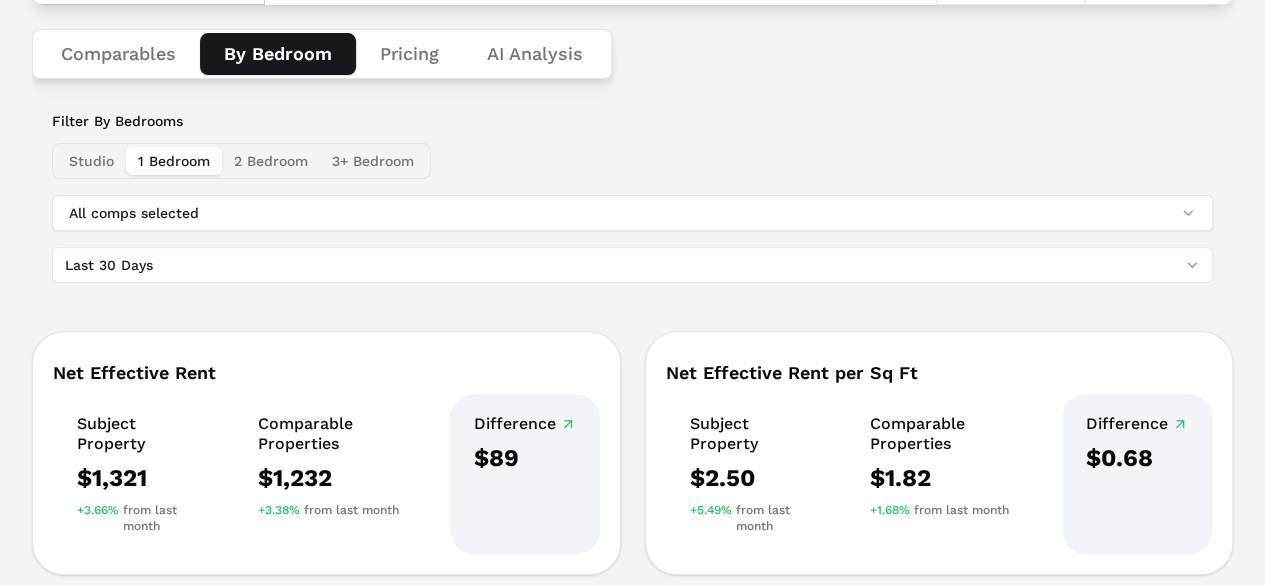 click on "2 Bedroom" at bounding box center [271, 161] 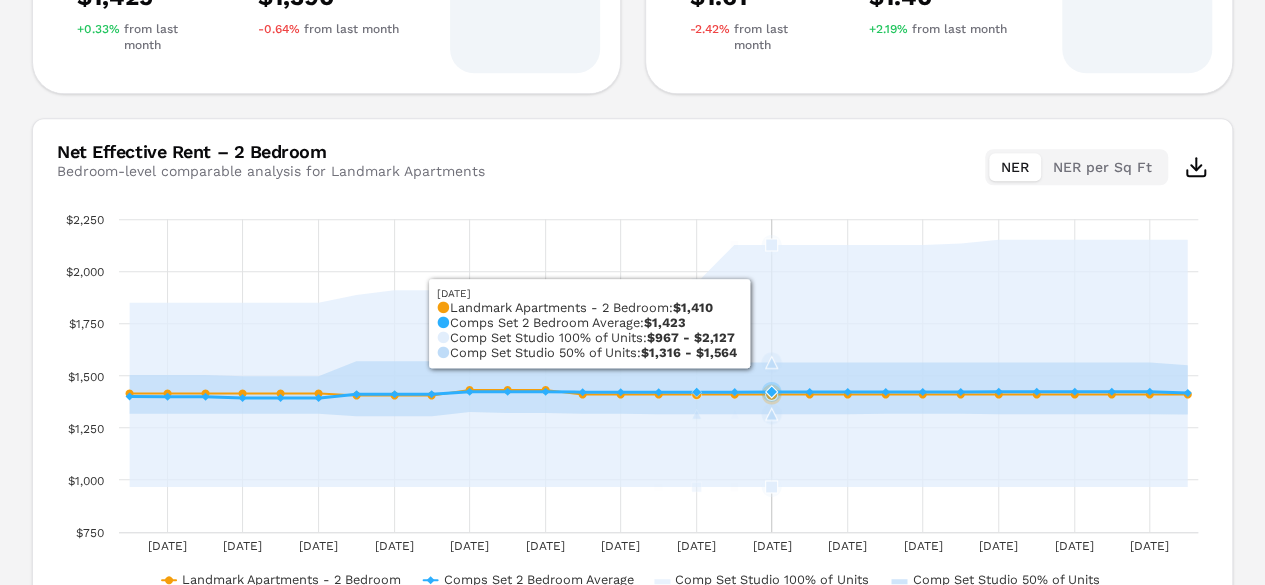 scroll, scrollTop: 775, scrollLeft: 0, axis: vertical 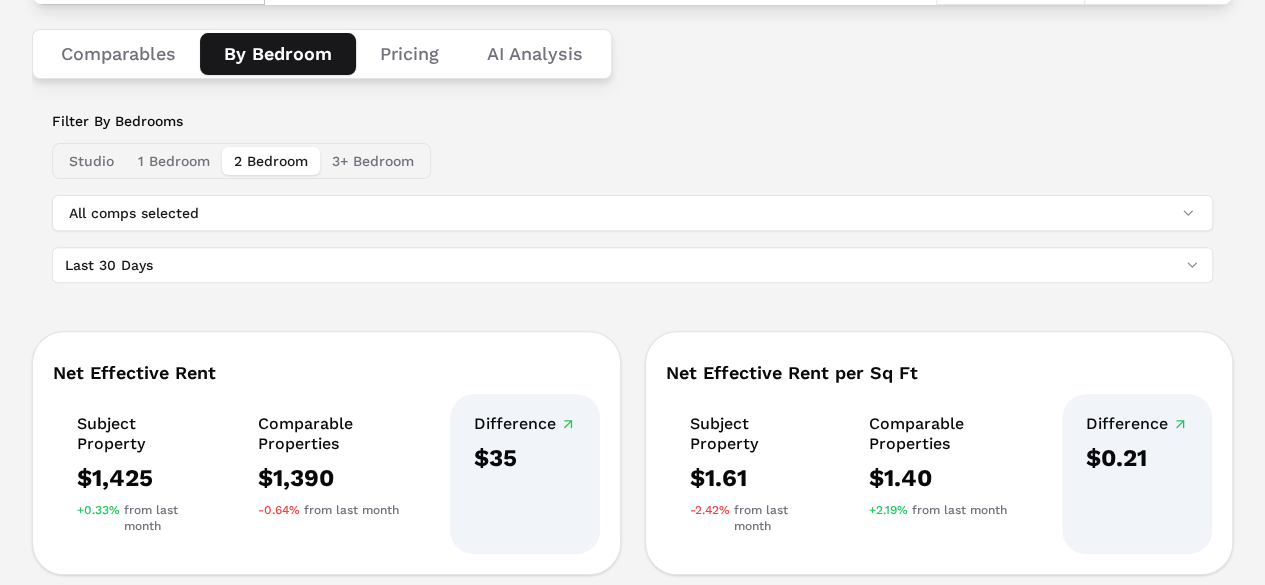 click on "3+ Bedroom" at bounding box center (373, 161) 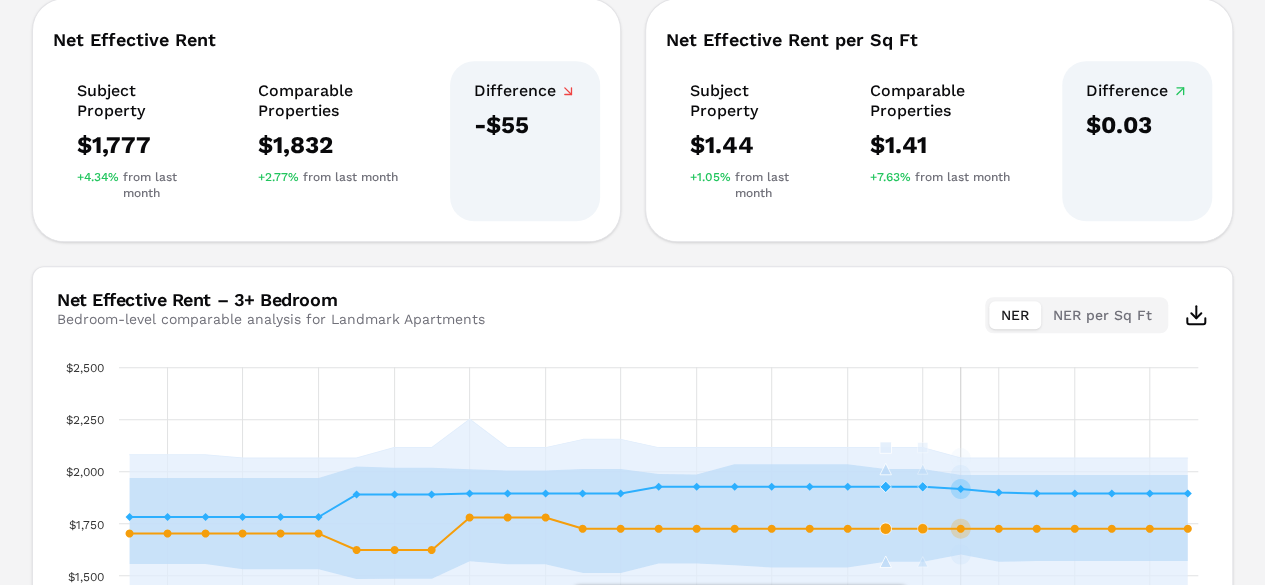 scroll, scrollTop: 475, scrollLeft: 0, axis: vertical 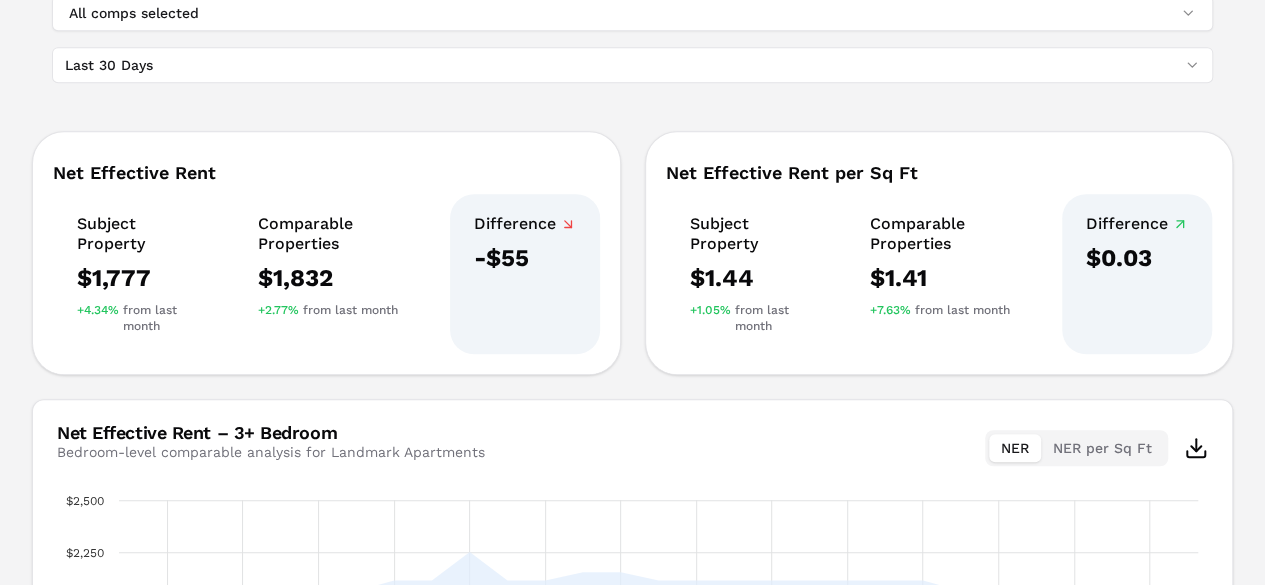 click on "Net Effective Rent – 3+ Bedroom Bedroom-level comparable analysis for Landmark Apartments NER NER per Sq Ft" at bounding box center [632, 445] 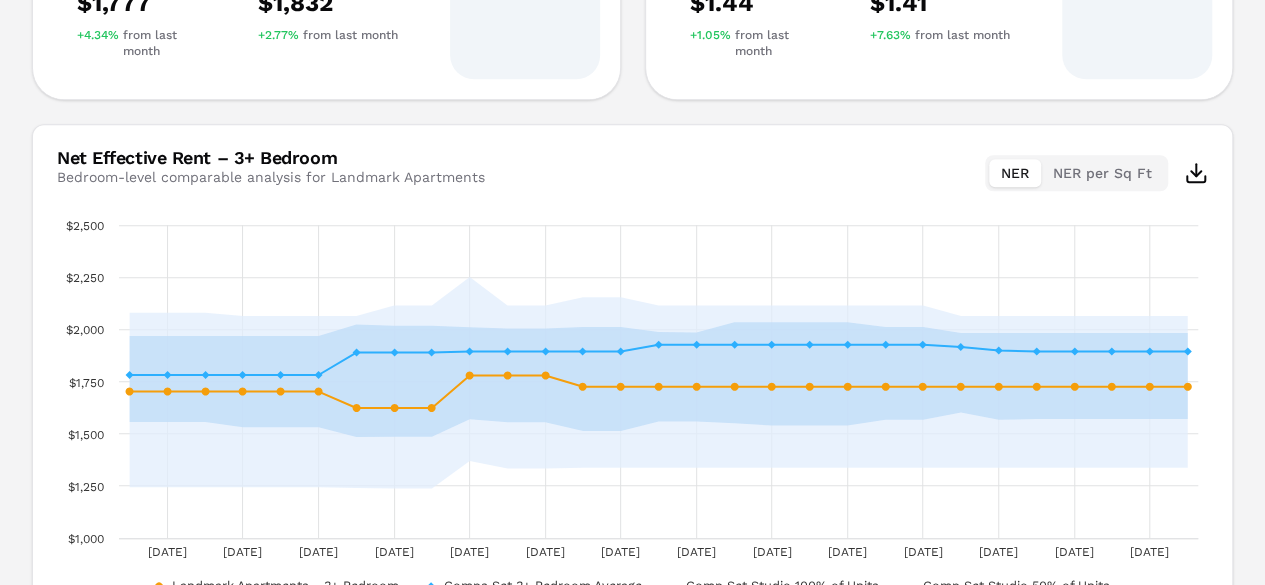 scroll, scrollTop: 775, scrollLeft: 0, axis: vertical 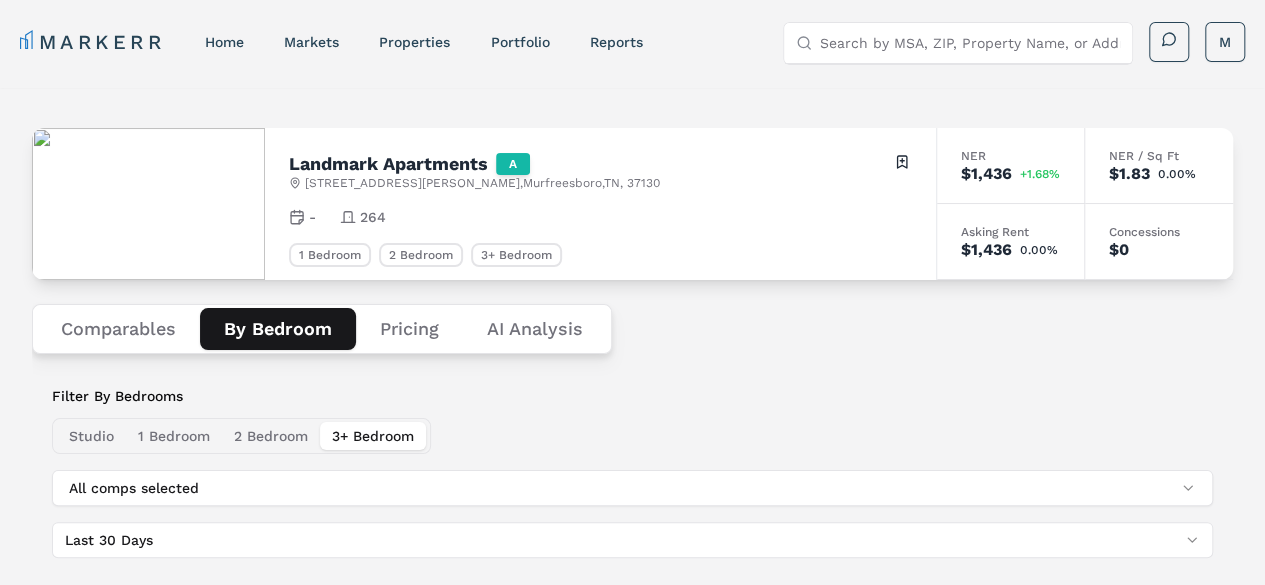 click on "Pricing" at bounding box center [409, 329] 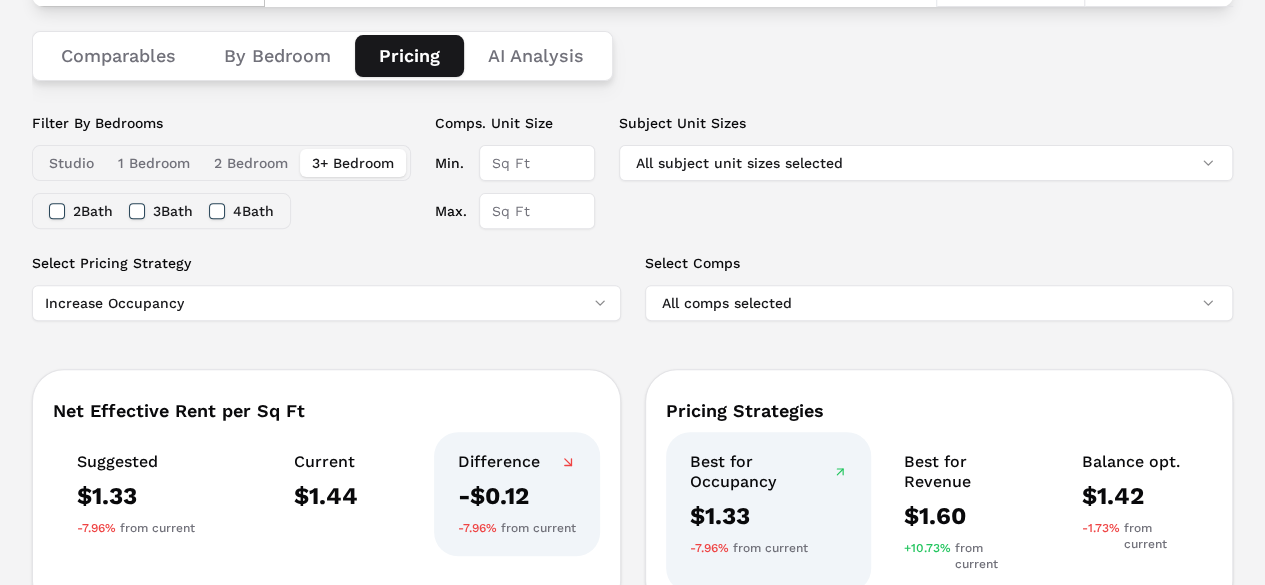 scroll, scrollTop: 346, scrollLeft: 0, axis: vertical 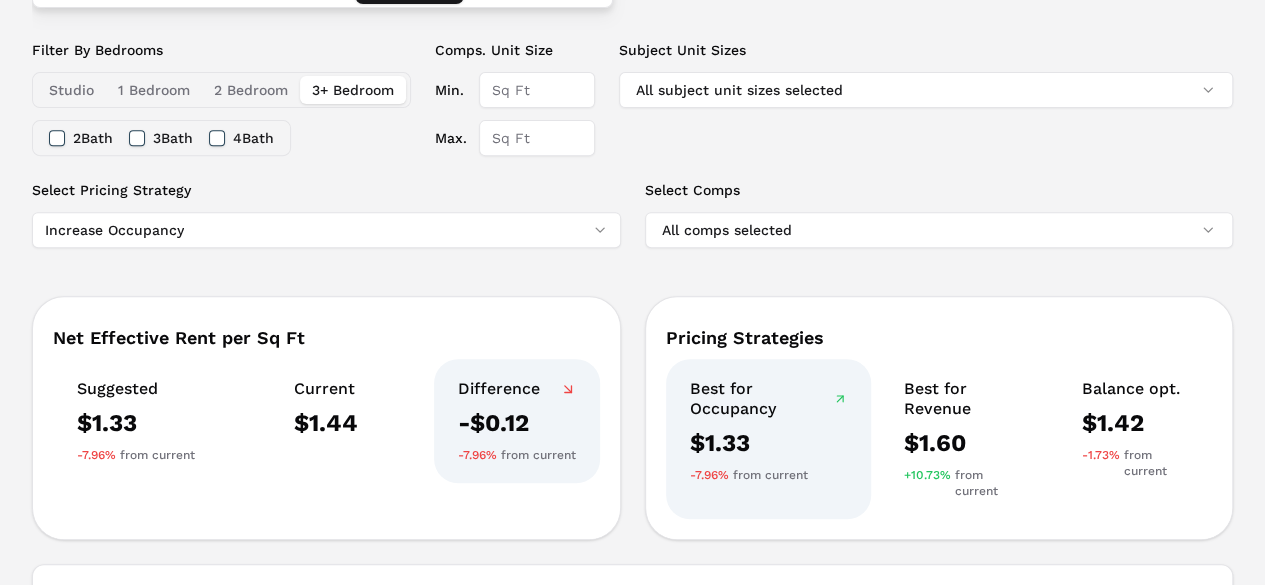 click on "Subject Unit Sizes" at bounding box center [926, 50] 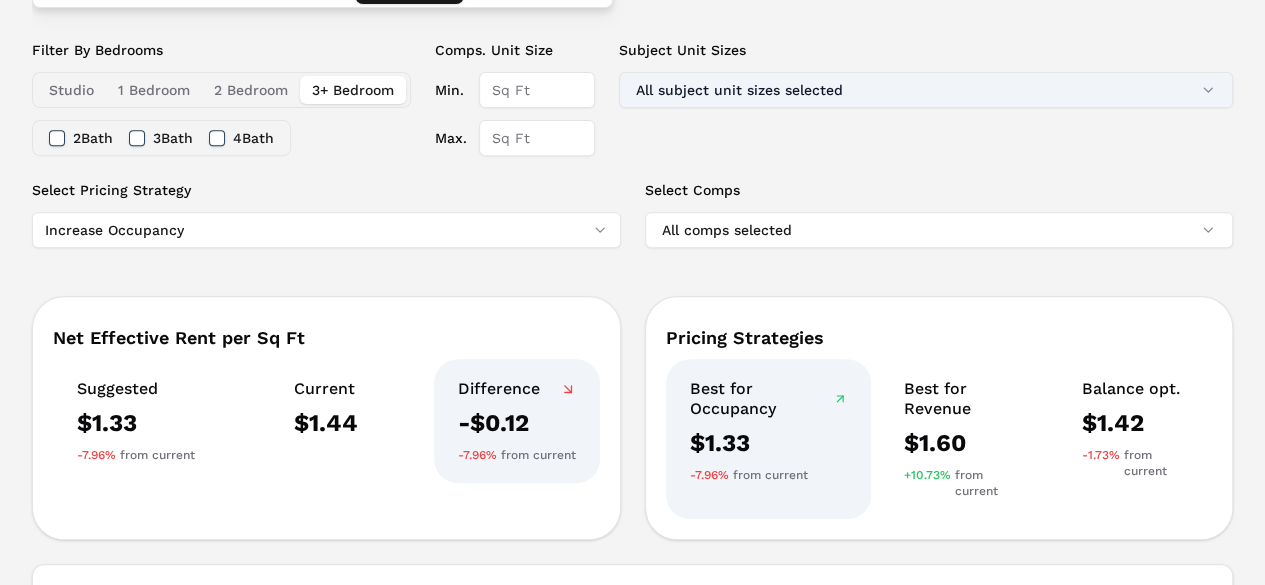 click on "All subject unit sizes selected" at bounding box center [926, 90] 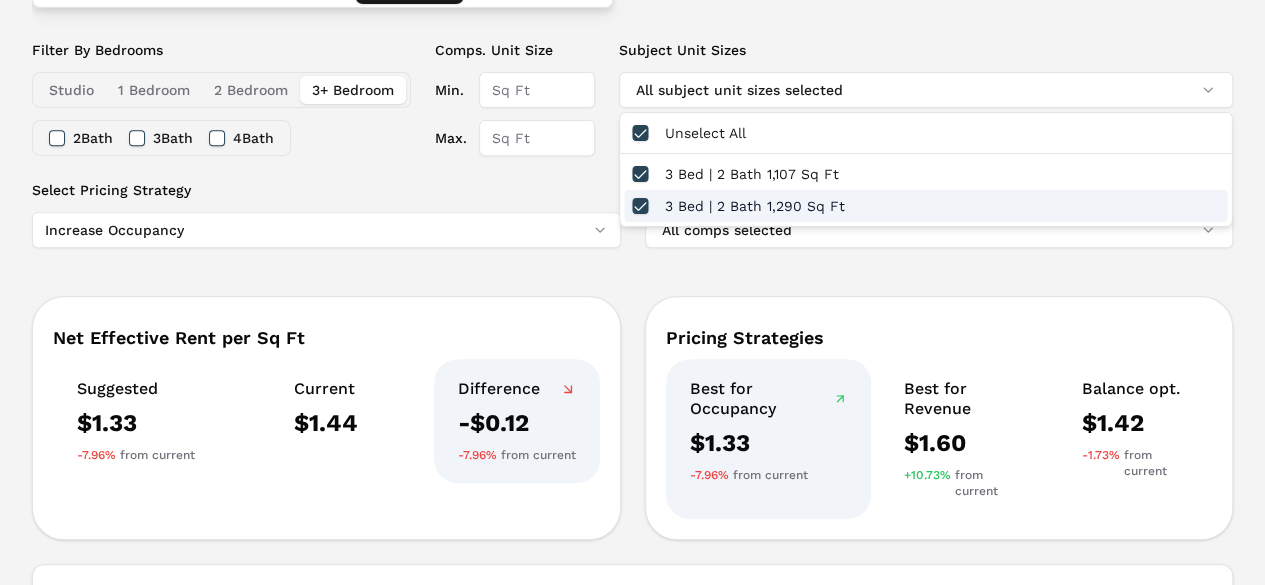 click on "Select Pricing Strategy" at bounding box center (326, 190) 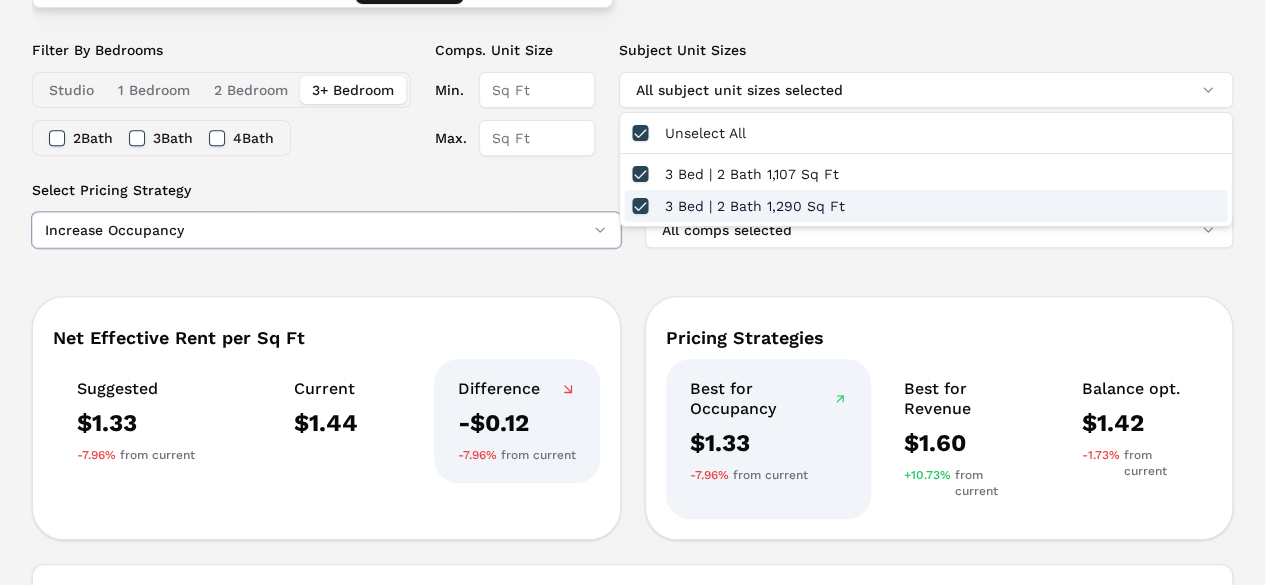 click on "Increase Occupancy" at bounding box center (326, 230) 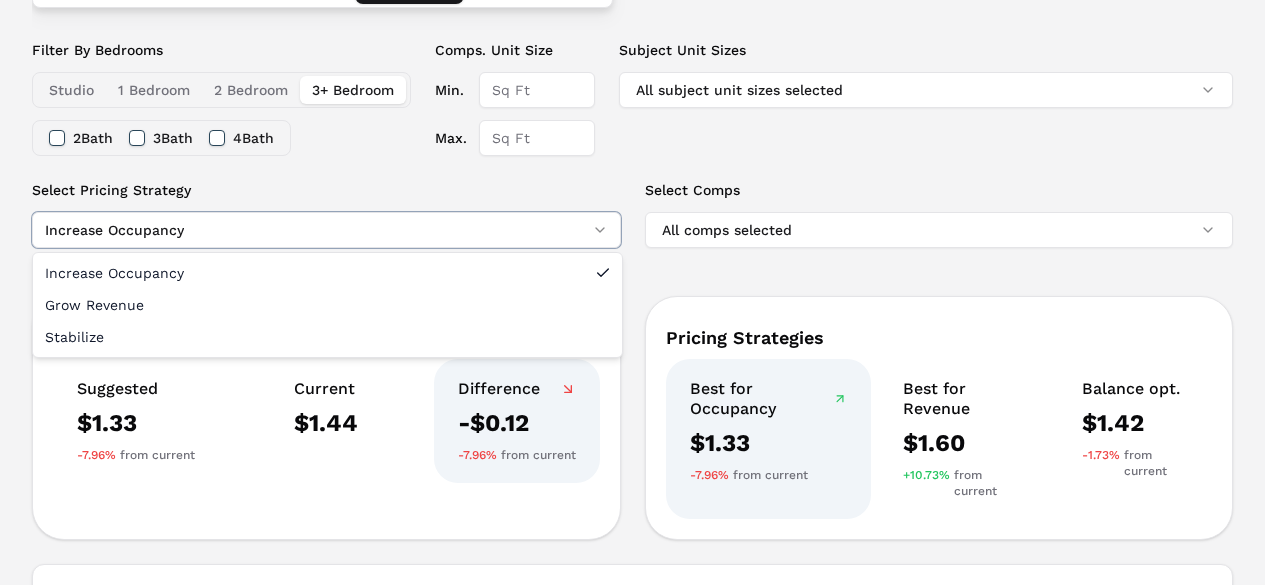 click on "MARKERR home markets properties Portfolio reports Search by MSA, ZIP, Property Name, or Address M MARKERR Toggle menu Search by MSA, ZIP, Property Name, or Address home markets properties Portfolio reports M Landmark Apartments A [STREET_ADDRESS][PERSON_NAME] Toggle portfolio menu - 264 1 Bedroom 2 Bedroom 3+ Bedroom NER $1,436 +1.68% NER / Sq Ft $1.83 0.00% Asking Rent $1,436 0.00% Concessions $0 Comparables By Bedroom Pricing AI Analysis Filter By Bedrooms Studio 1 Bedroom 2 Bedroom 3+ Bedroom 2  Bath 3  Bath 4  Bath Comps. Unit Size Min. Max. Subject Unit Sizes All subject unit sizes selected Select Pricing Strategy Increase Occupancy Select Comps All comps selected Net Effective Rent per Sq Ft Suggested   $1.33 -7.96%   from current Current   $1.44 Difference   -$0.12 -7.96%   from current Pricing Strategies Best for Occupancy   $1.33 -7.96%   from current Best for Revenue   $1.60 +10.73%   from current Balance opt.   $1.42 -1.73%   from current Chart Comps 400 500 600" at bounding box center [640, 621] 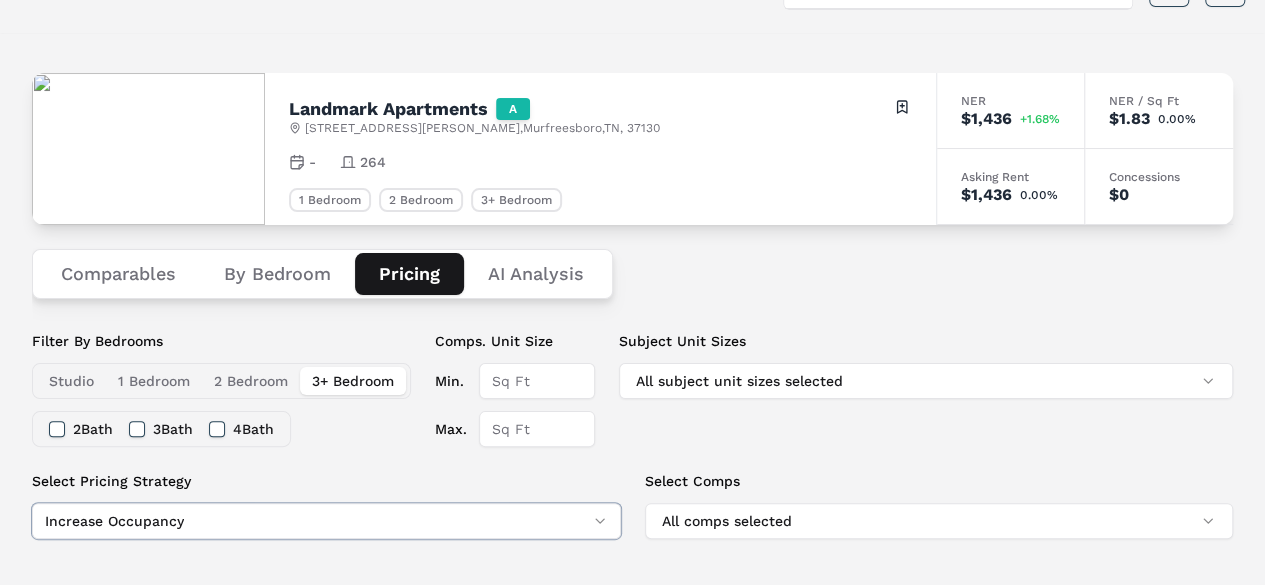 scroll, scrollTop: 0, scrollLeft: 0, axis: both 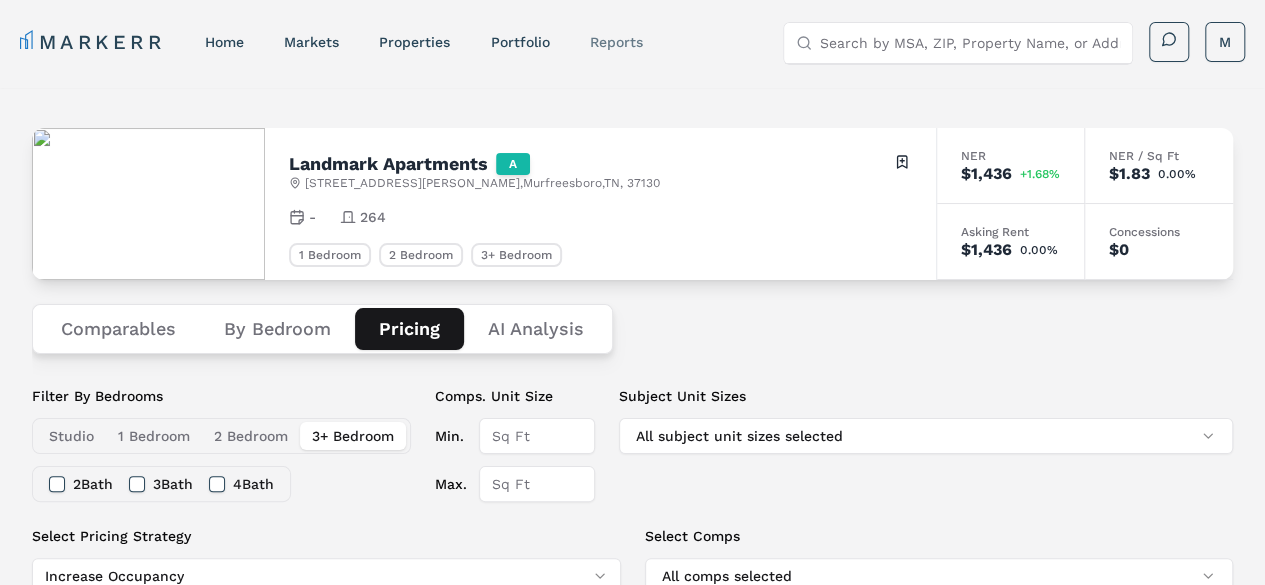 click on "reports" at bounding box center (615, 42) 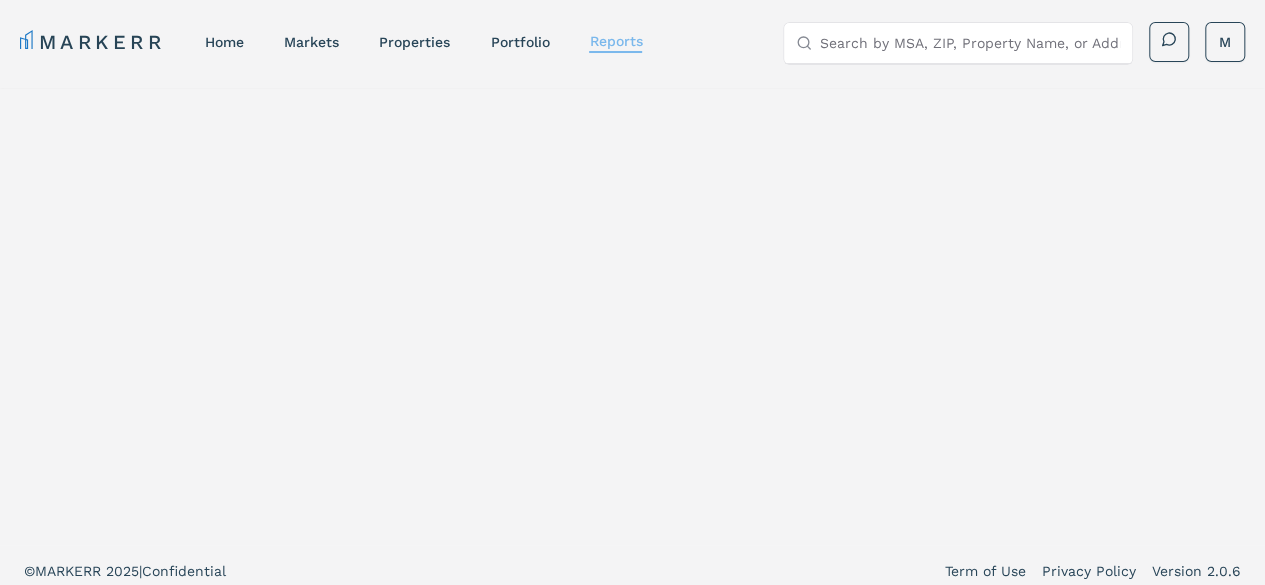 select on "-release_date" 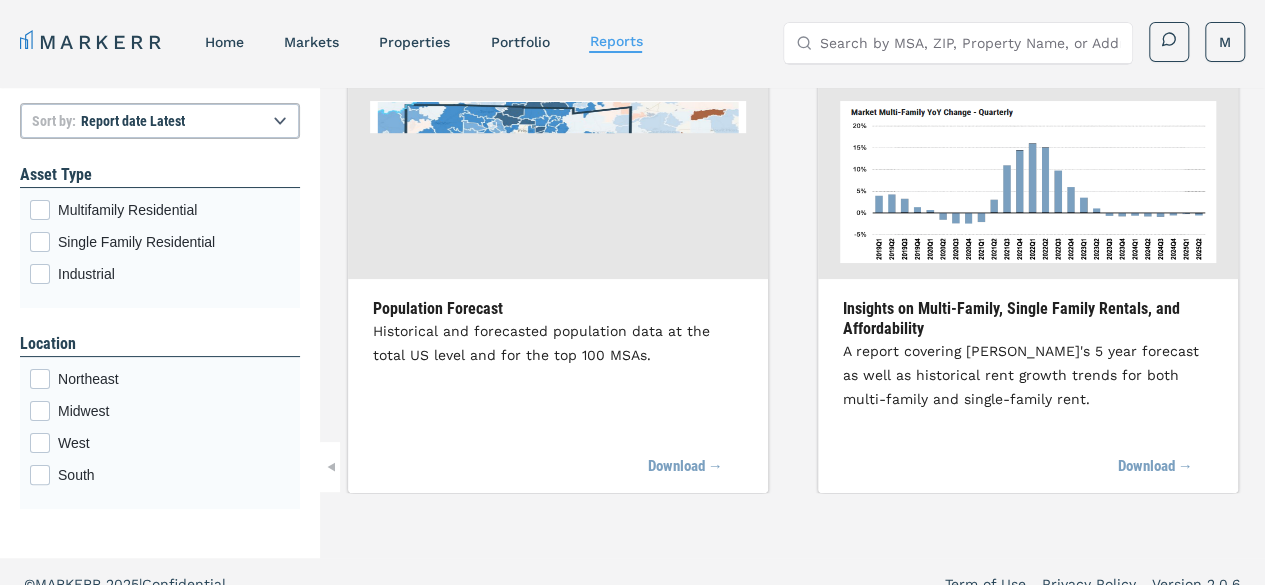 scroll, scrollTop: 300, scrollLeft: 0, axis: vertical 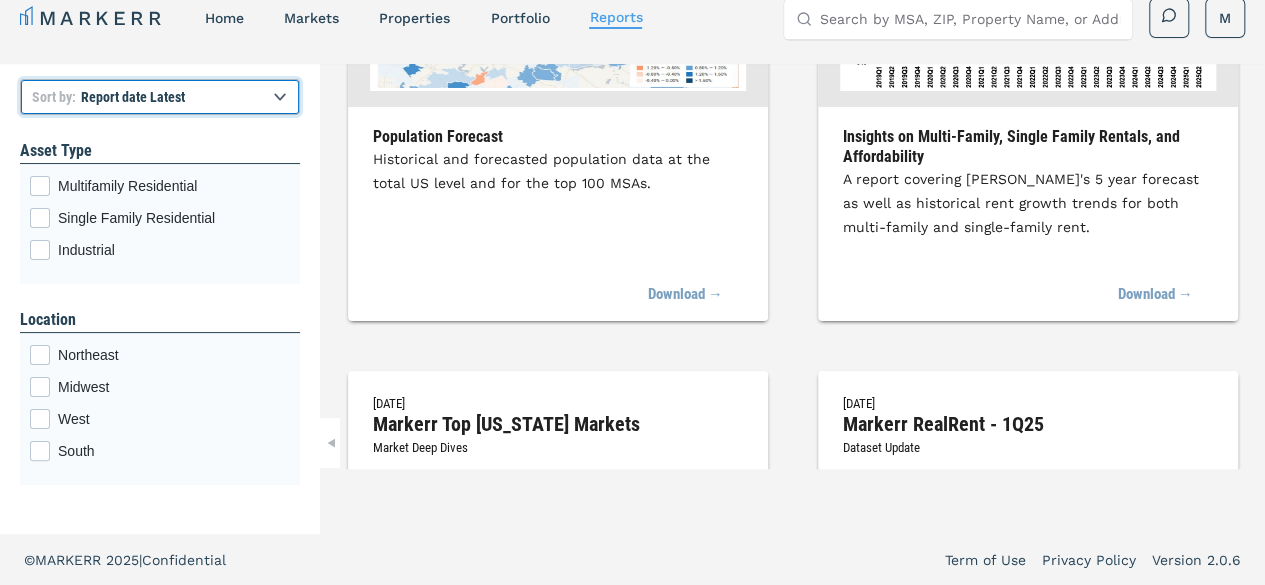 click on "Report title A to Z Report title Z to A Report date Latest Report date Oldest" at bounding box center (160, 97) 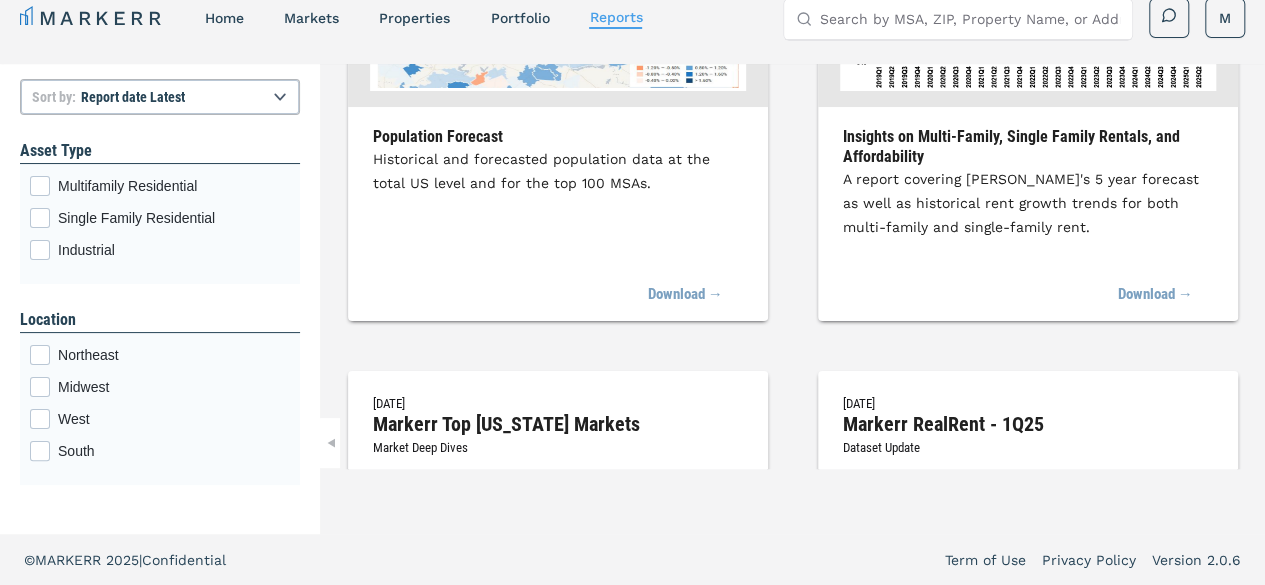 click on "Sort by: Report title A to Z Report title Z to A Report date Latest Report date Oldest Asset Type Multifamily Residential Single Family Residential Industrial Location Northeast [GEOGRAPHIC_DATA] [DATE] Historical and Forecasted Population Dataset Update Population Forecast Historical and forecasted population data at the total US level and for the top 100 MSAs. Download → [DATE] Markerr RealRent - [DATE] Dataset Update Insights on Multi-Family, Single Family Rentals, and Affordability A report covering Markerr's 5 year forecast as well as historical rent growth trends for both multi-family and single-family rent. Download → [DATE] Markerr Top [US_STATE] Markets Market Deep Dives [US_STATE] MSAs A report that covers the top 20 MSAs in [US_STATE] based on metrics like population, rent growth, rent forecast, and affordability. Download → [DATE] Markerr RealRent - 1Q25 Dataset Update Insights on Multi-Family, Single Family Rentals, and Affordability Download → Download →" at bounding box center (632, 299) 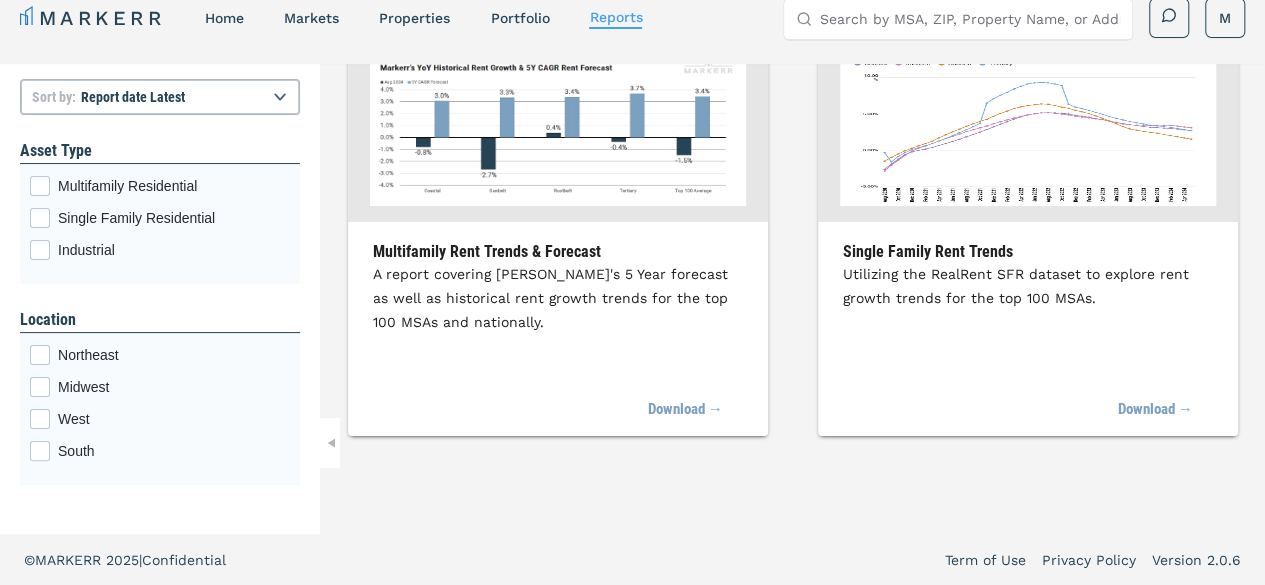 scroll, scrollTop: 2600, scrollLeft: 0, axis: vertical 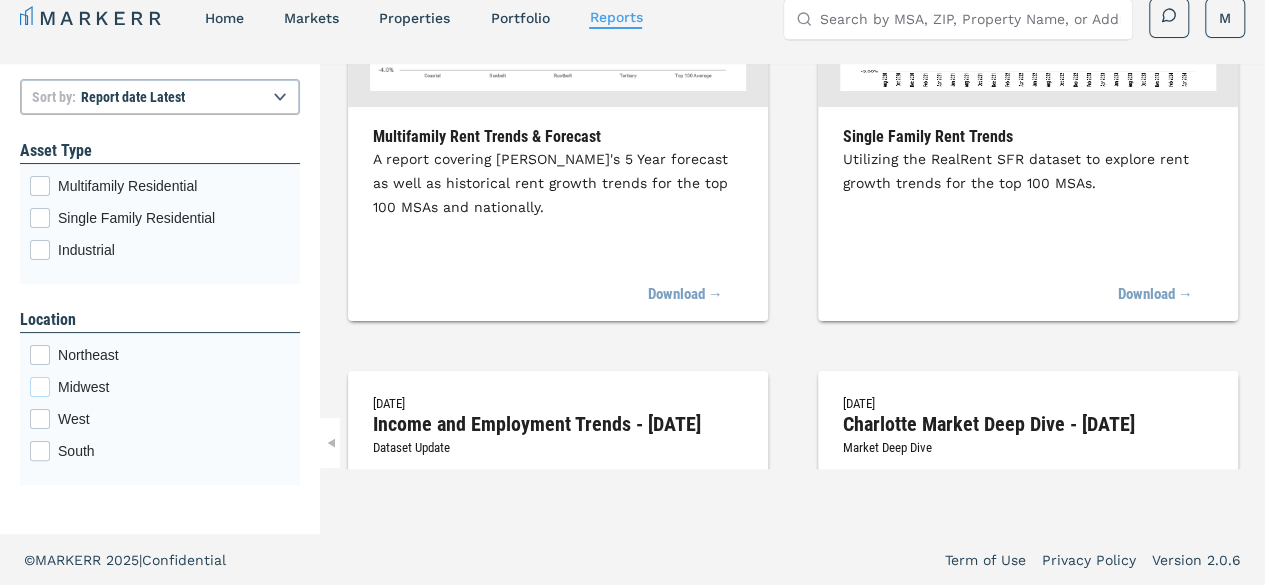 click on "Midwest" at bounding box center (174, 387) 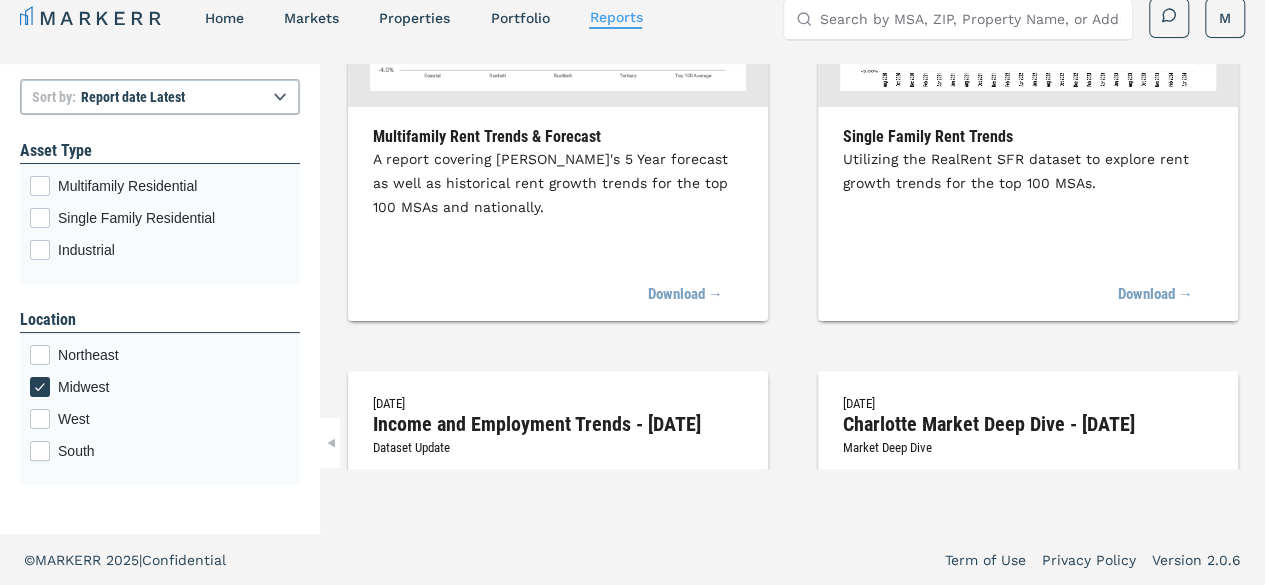scroll, scrollTop: 0, scrollLeft: 0, axis: both 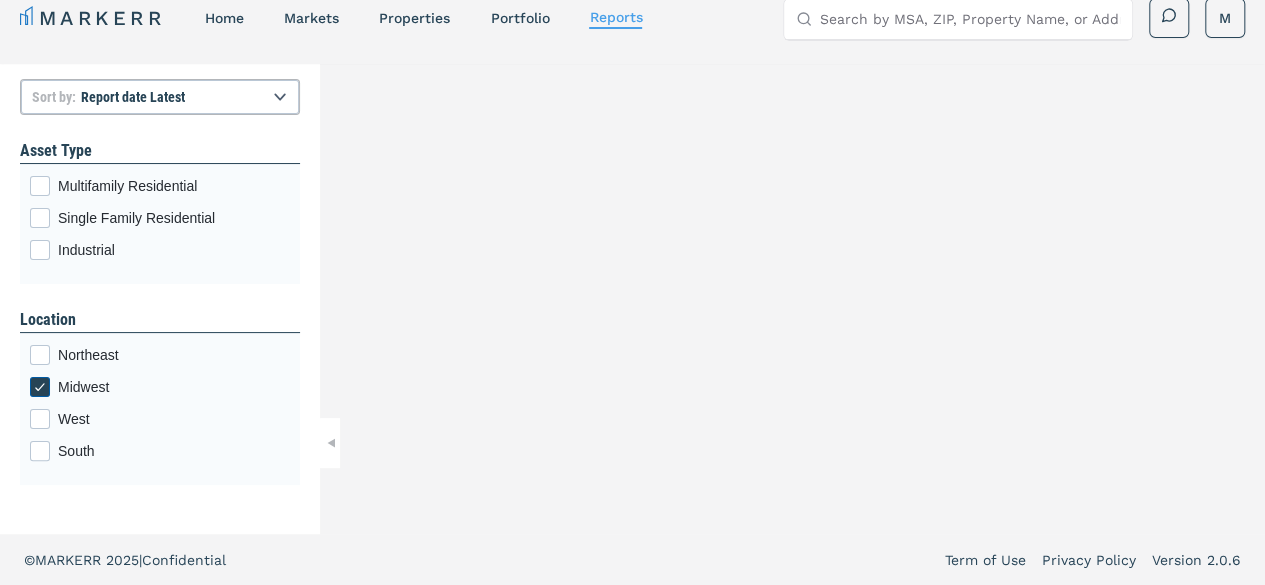 click 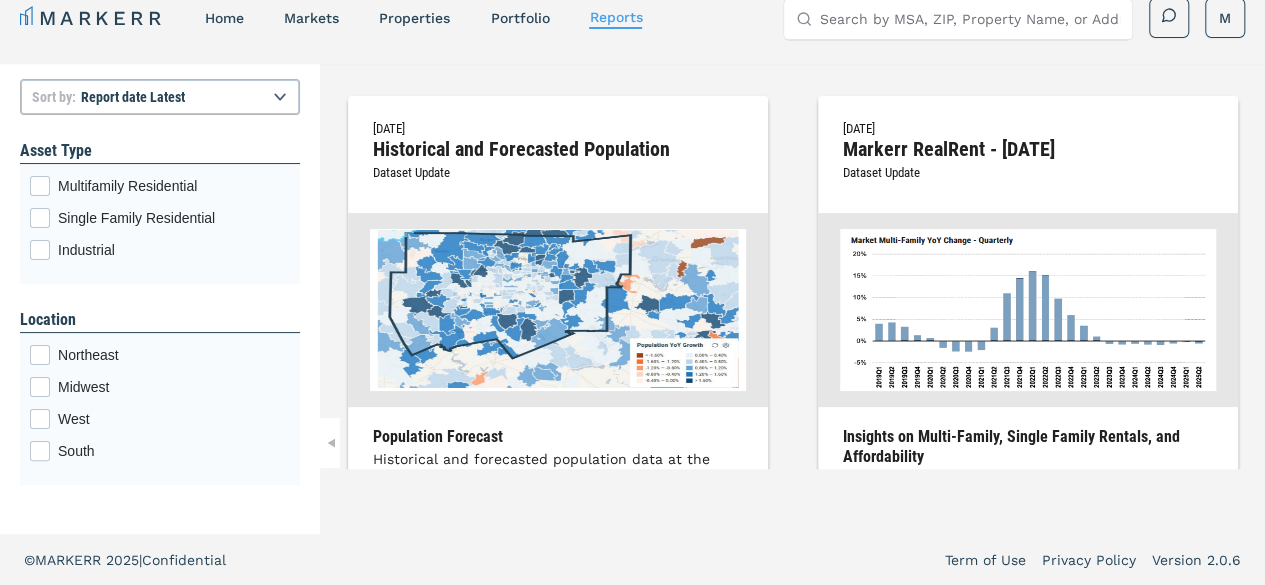click on "Search by MSA, ZIP, Property Name, or Address" at bounding box center [970, 19] 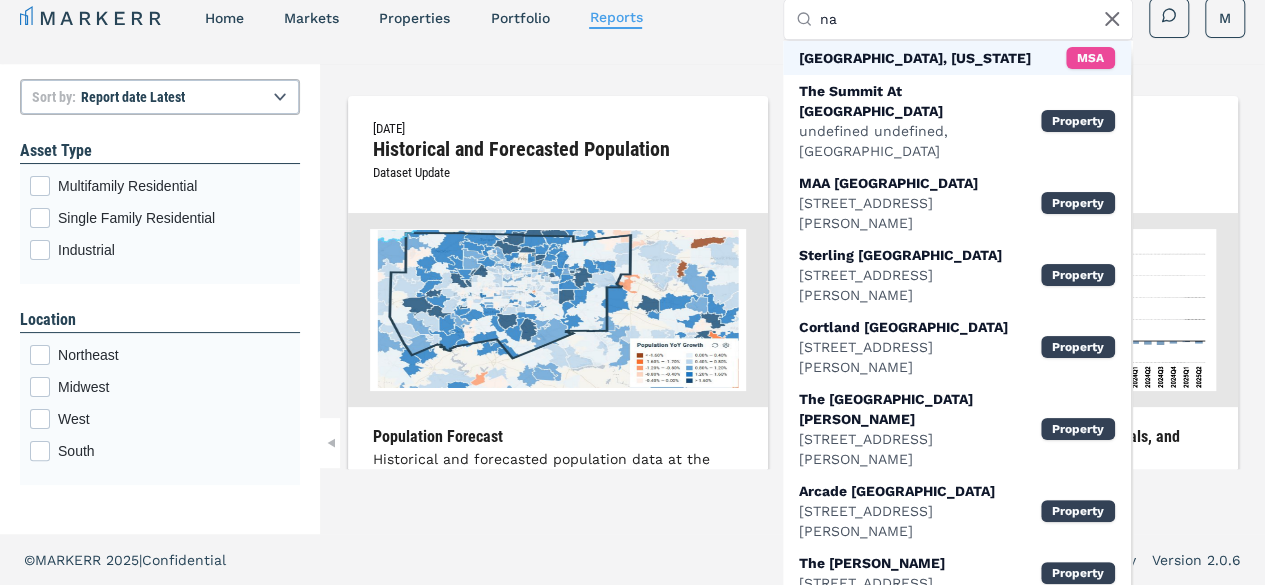 type on "n" 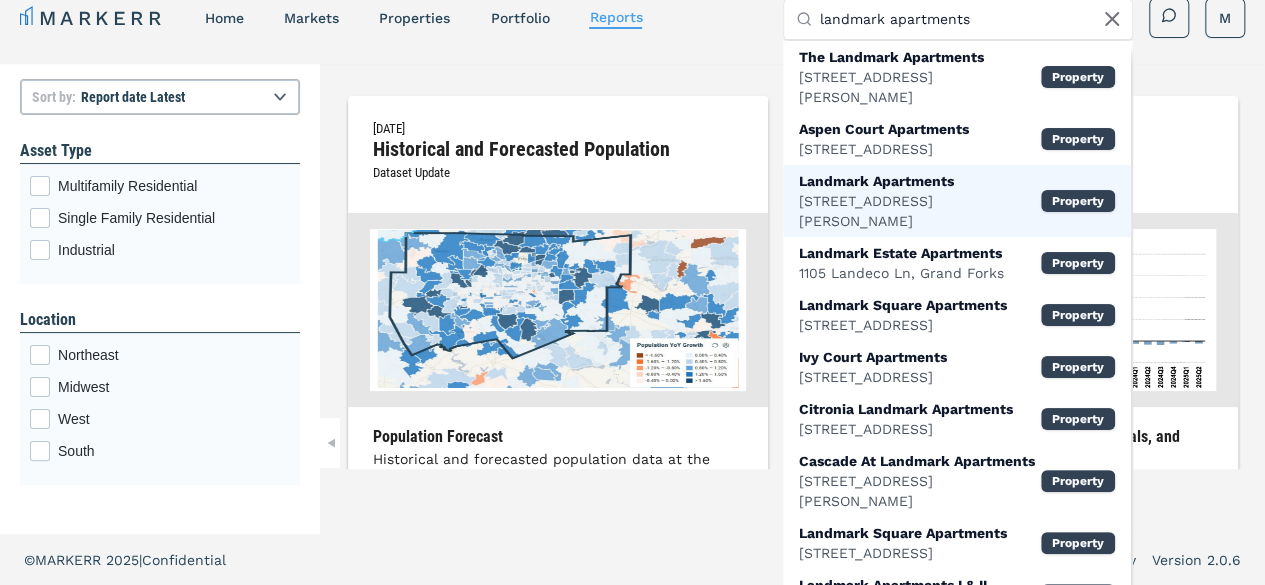 type on "landmark apartments" 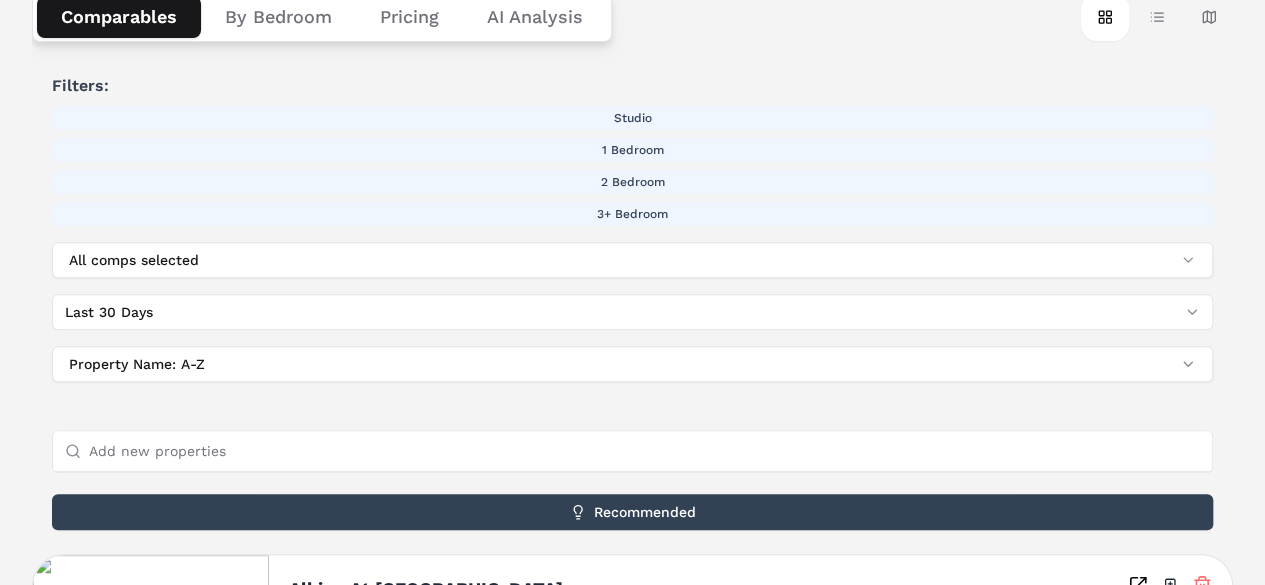 scroll, scrollTop: 0, scrollLeft: 0, axis: both 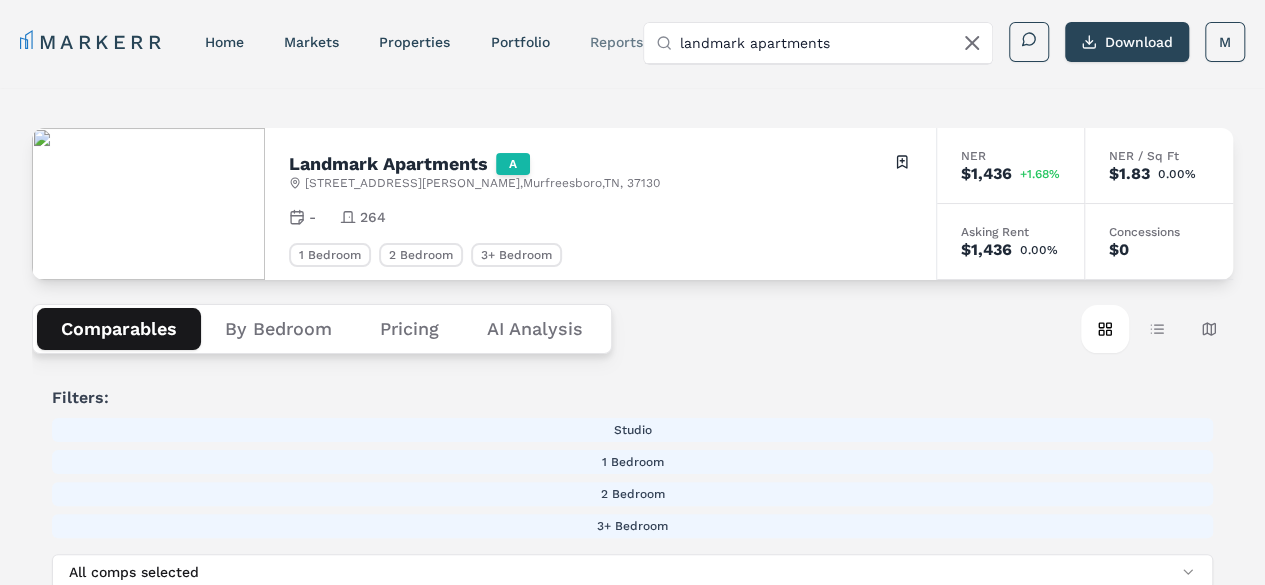 click on "reports" at bounding box center (615, 42) 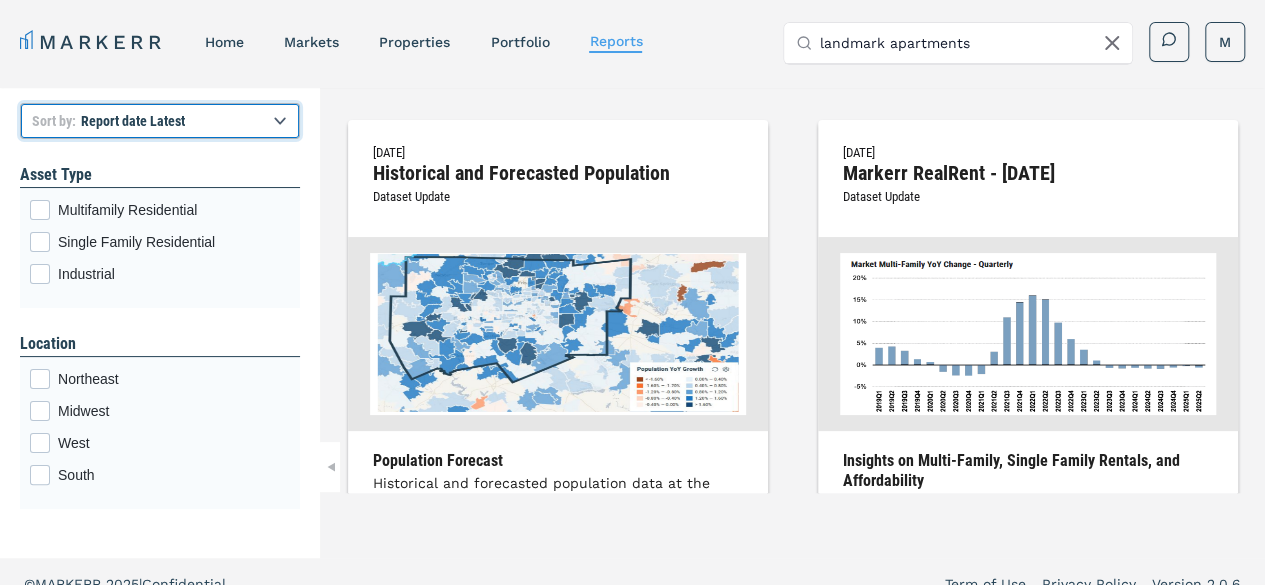 click on "Report title A to Z Report title Z to A Report date Latest Report date Oldest" at bounding box center [160, 121] 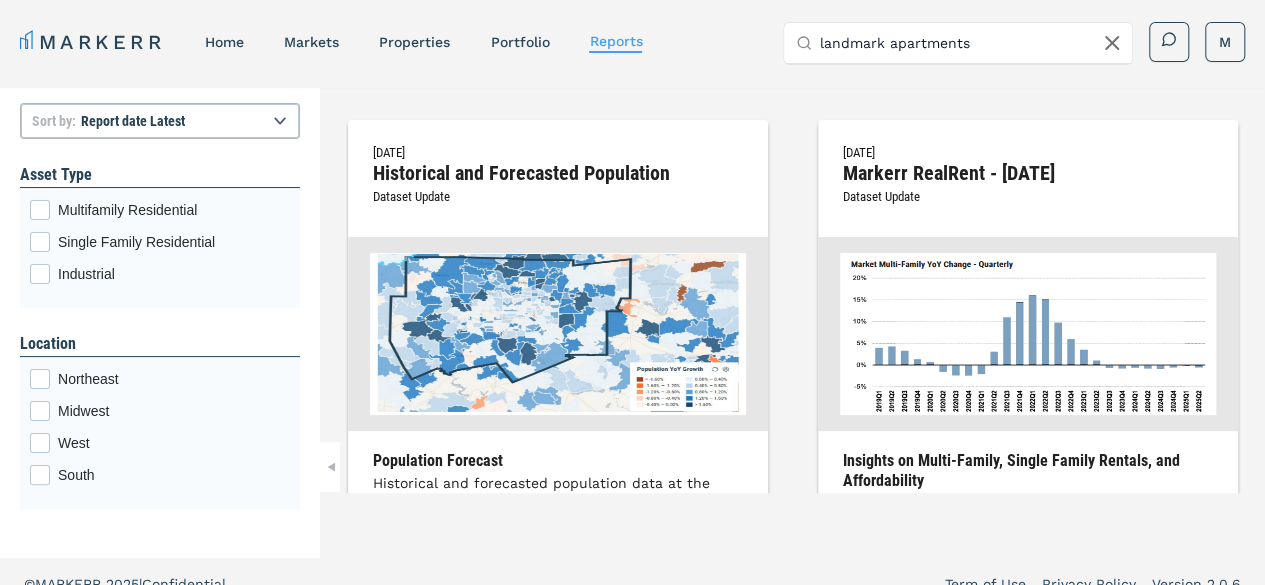 click on "Asset Type Multifamily Residential Single Family Residential Industrial Location [GEOGRAPHIC_DATA]" at bounding box center (160, 336) 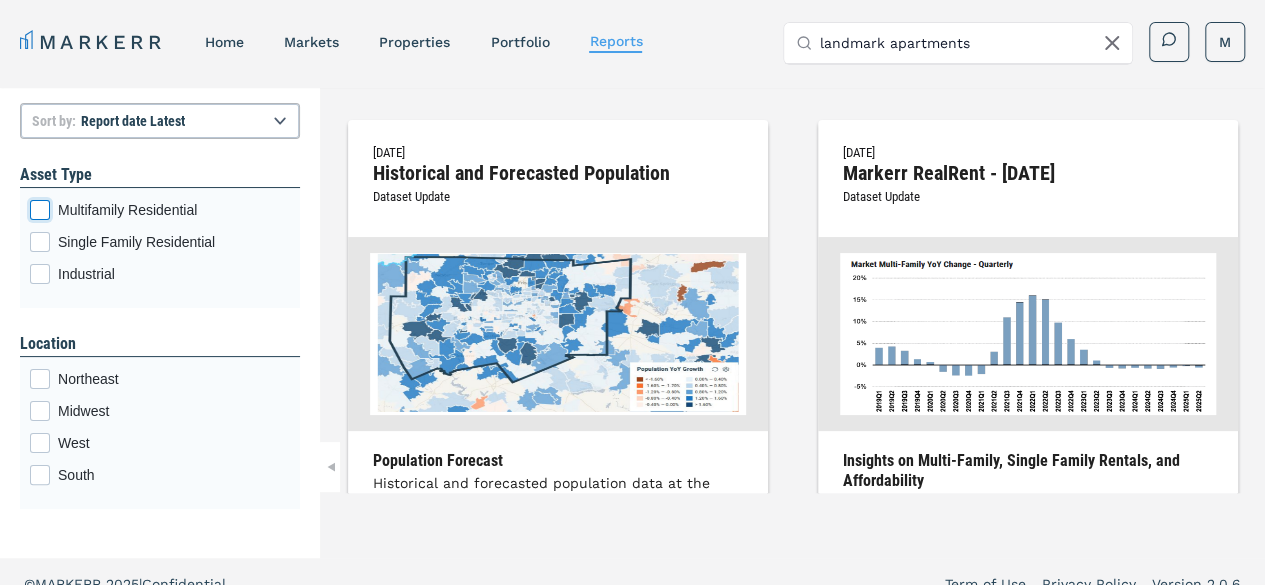 click on "Multifamily Residential" at bounding box center (36, 206) 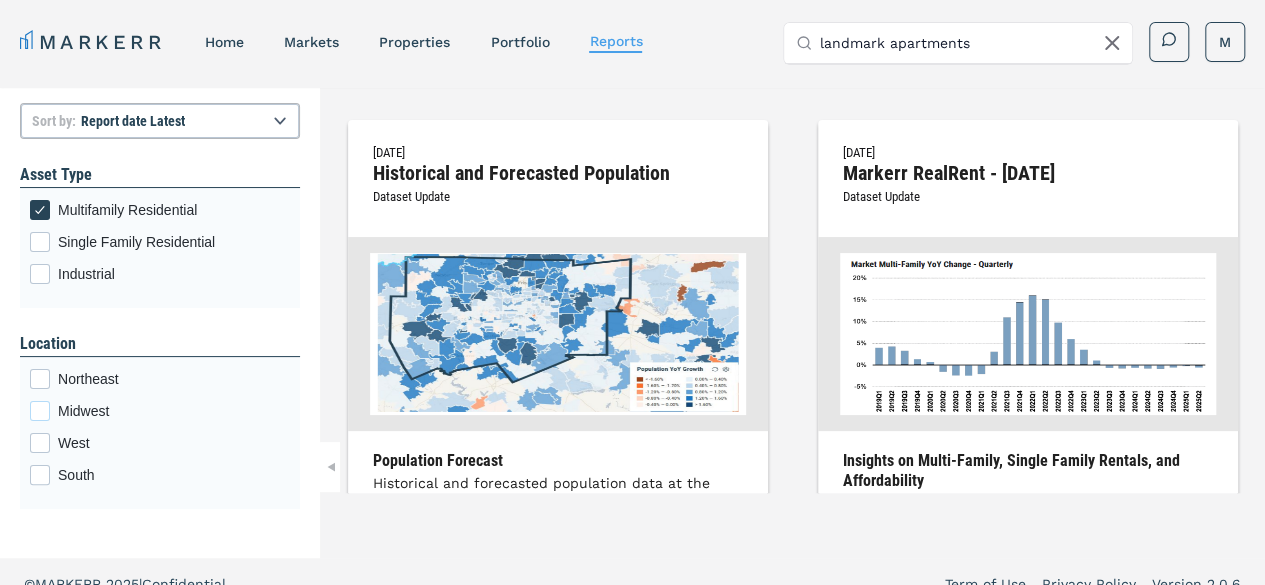 click at bounding box center (40, 411) 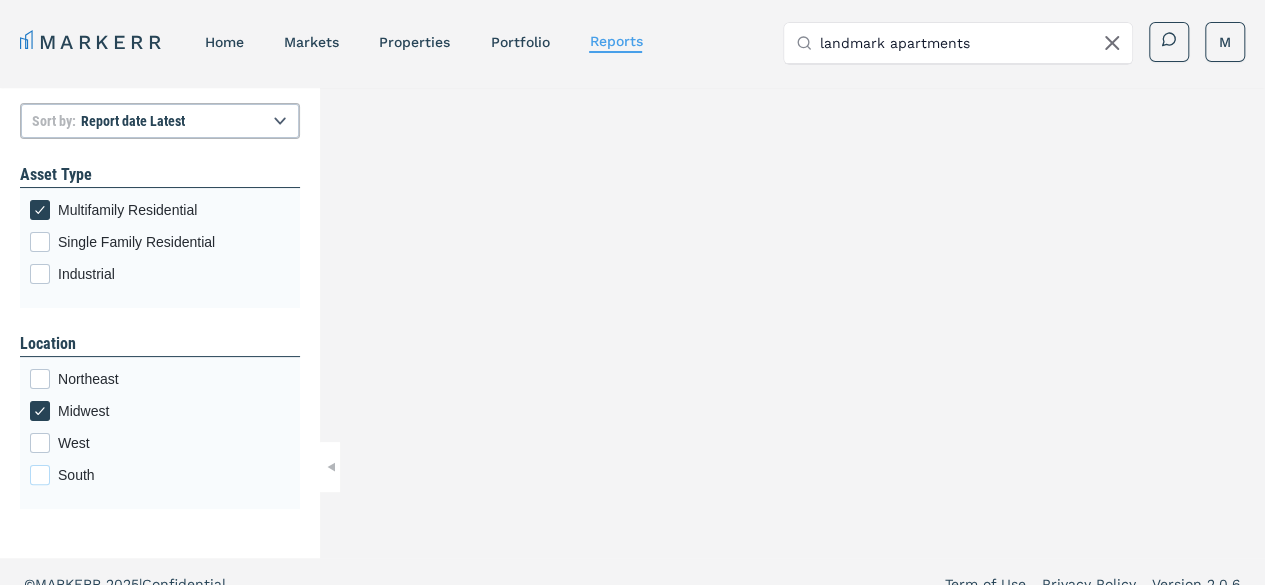 click on "South" at bounding box center [174, 475] 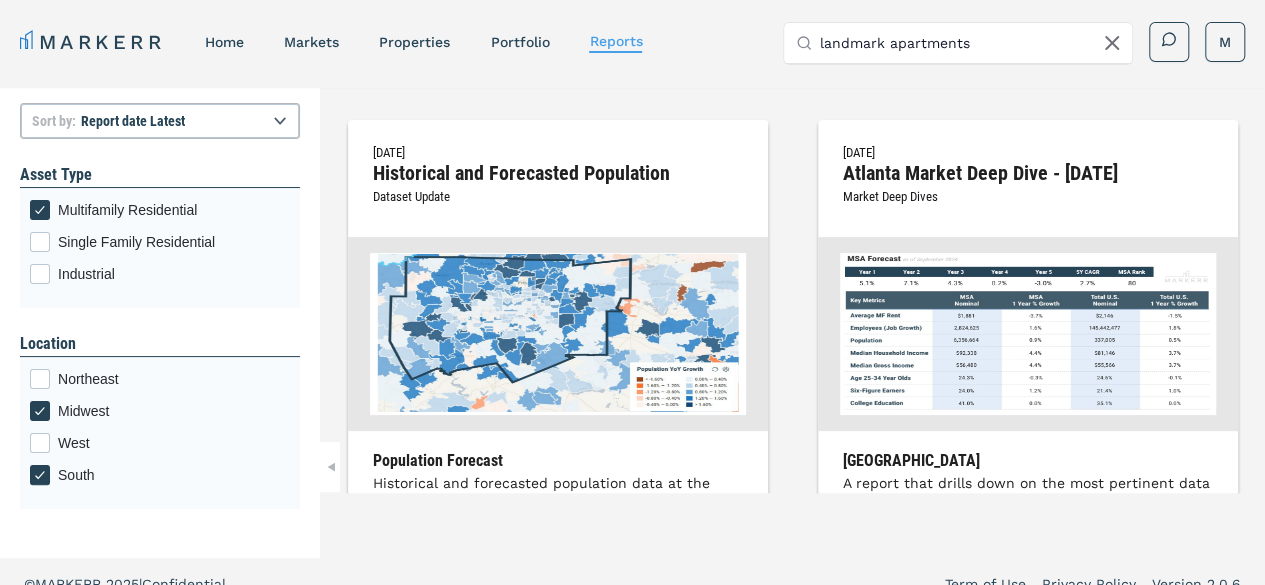 click on "[GEOGRAPHIC_DATA]" at bounding box center (160, 432) 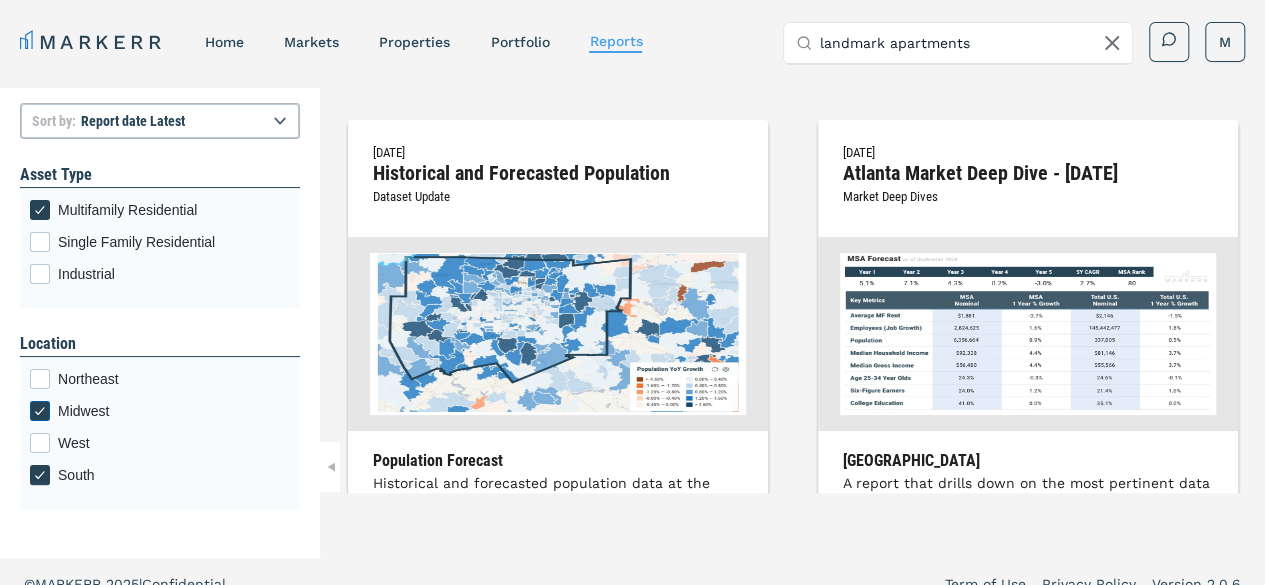 click 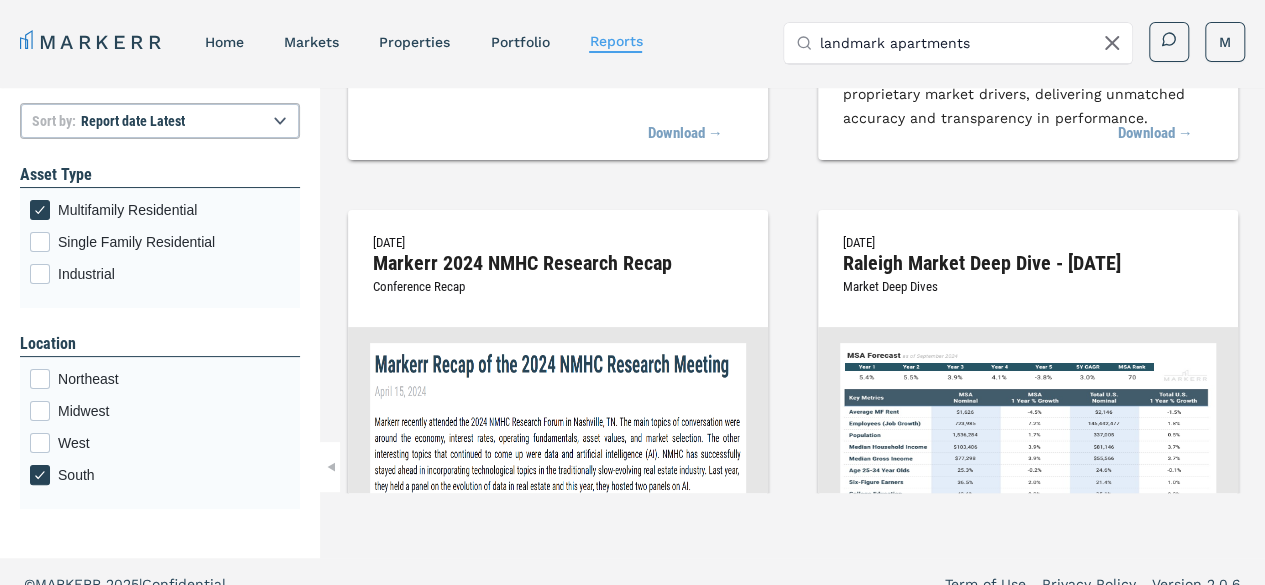 scroll, scrollTop: 3414, scrollLeft: 0, axis: vertical 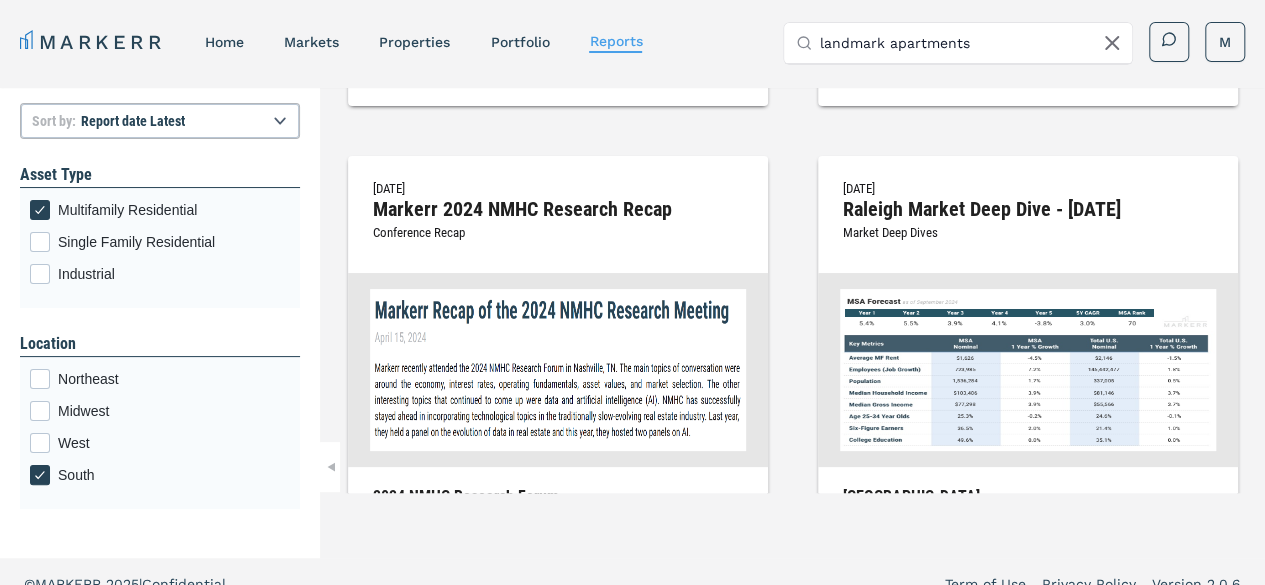 click on "[DATE] Historical and Forecasted Population Dataset Update Population Forecast Historical and forecasted population data at the total US level and for the top 100 MSAs. Download → [DATE] Atlanta Market Deep Dive - [DATE] Market Deep Dives [GEOGRAPHIC_DATA] A report that drills down on the most pertinent data points for residential investors including rent growth, supply, population, income, employment, demographic, and desirability. Download → [DATE] Charlotte Market Deep Dive - [DATE] Market Deep Dive Charlotte A report that drills down on the most pertinent data points for residential investors including rent growth, supply, population, income, employment, demographic, and desirability. Download → [DATE] [GEOGRAPHIC_DATA] Deep Dive - [DATE] Market Deep Dives [GEOGRAPHIC_DATA] A report that drills down on the most pertinent data points for residential investors including rent growth, supply, population, income, employment, demographic, and desirability. Download → [DATE]" at bounding box center (792, 290) 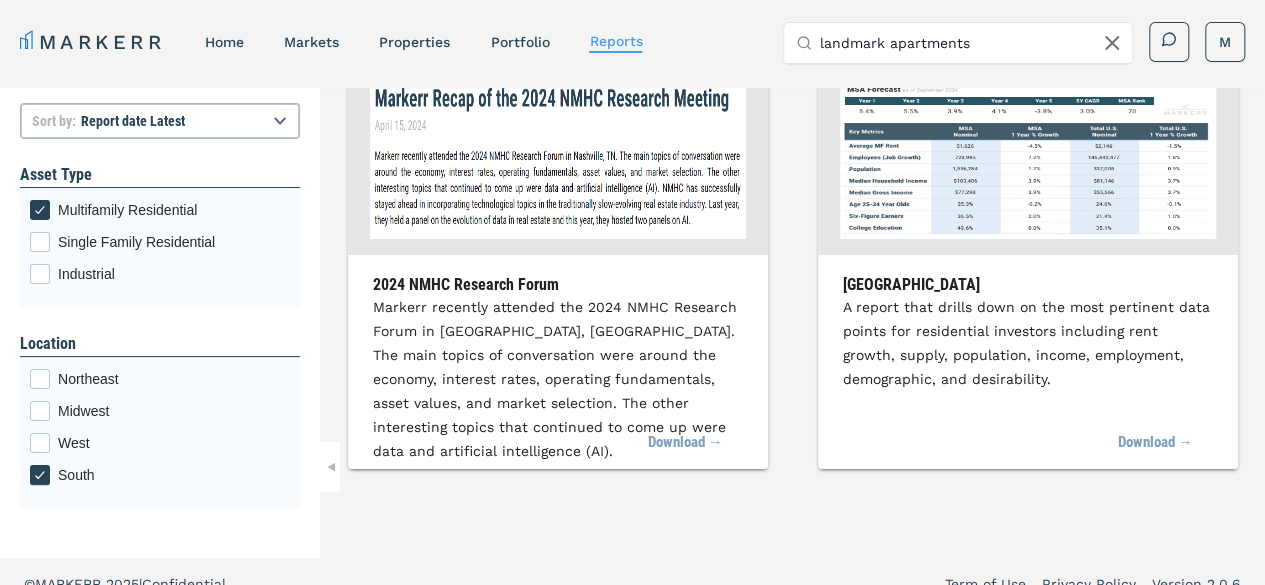 scroll, scrollTop: 3440, scrollLeft: 0, axis: vertical 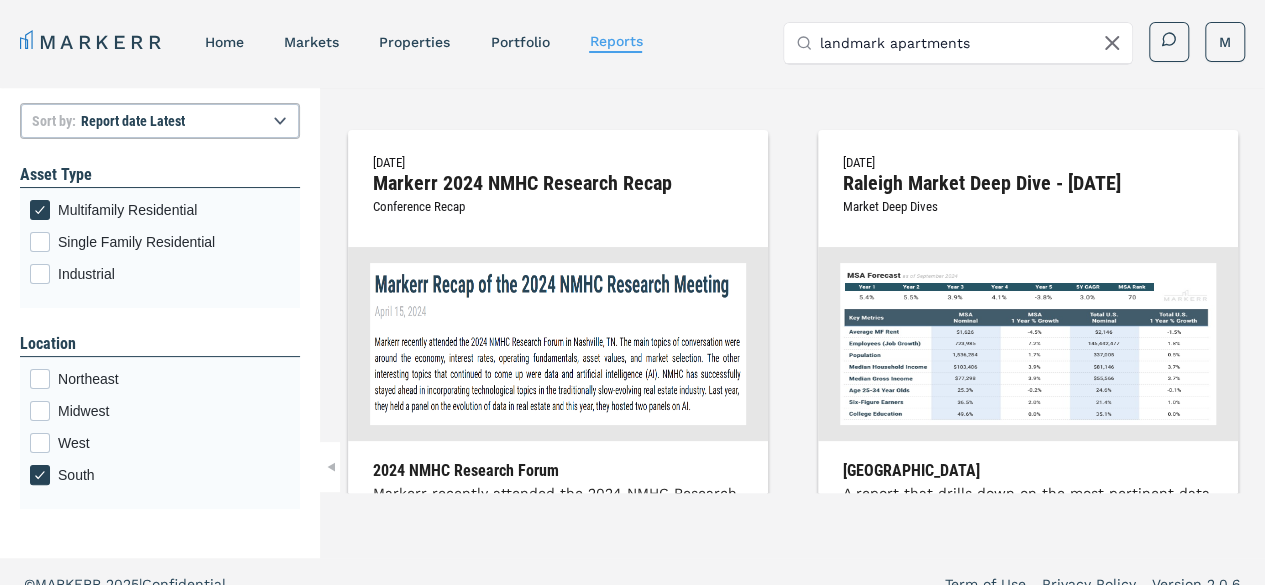 click on "2024 NMHC Research Forum" at bounding box center (558, 471) 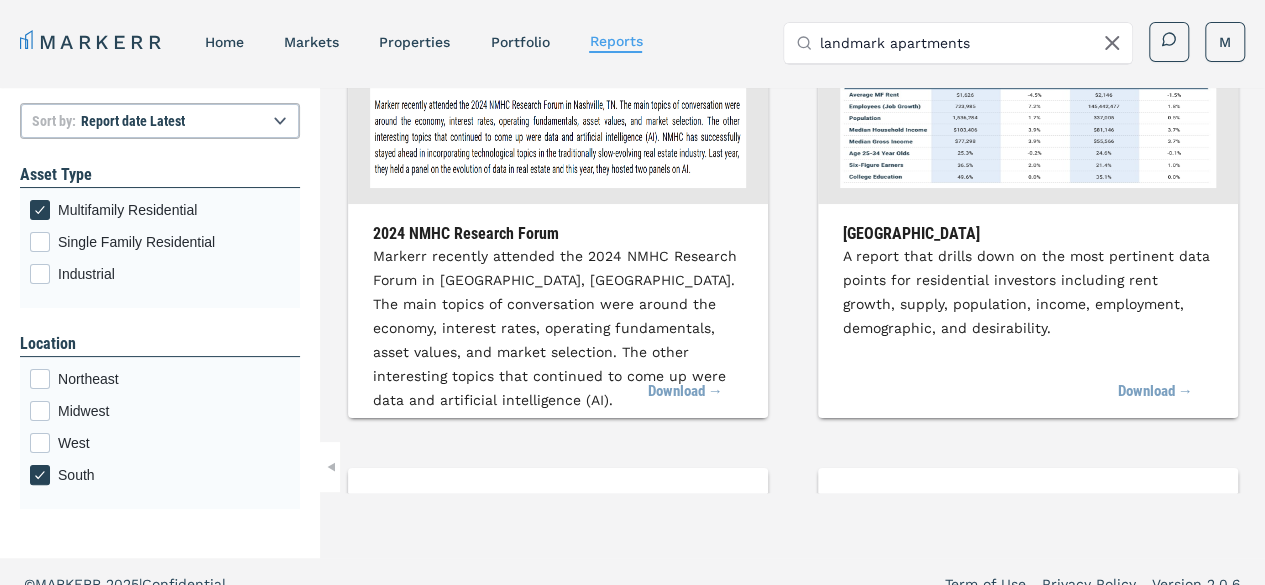 scroll, scrollTop: 3680, scrollLeft: 0, axis: vertical 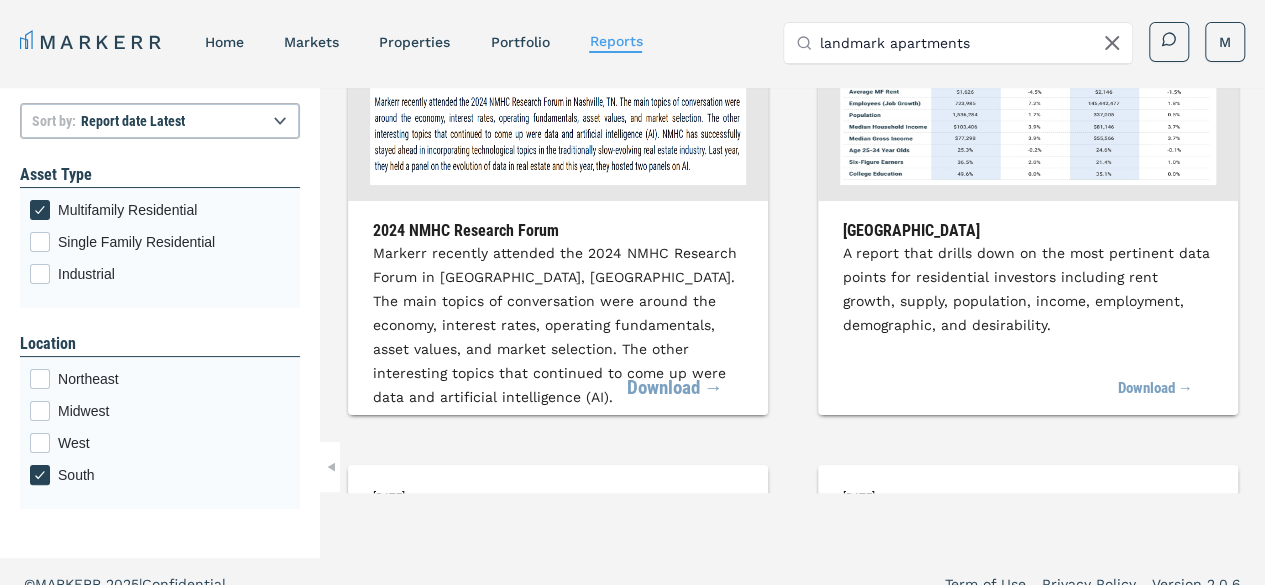 click on "Download →" at bounding box center (675, 389) 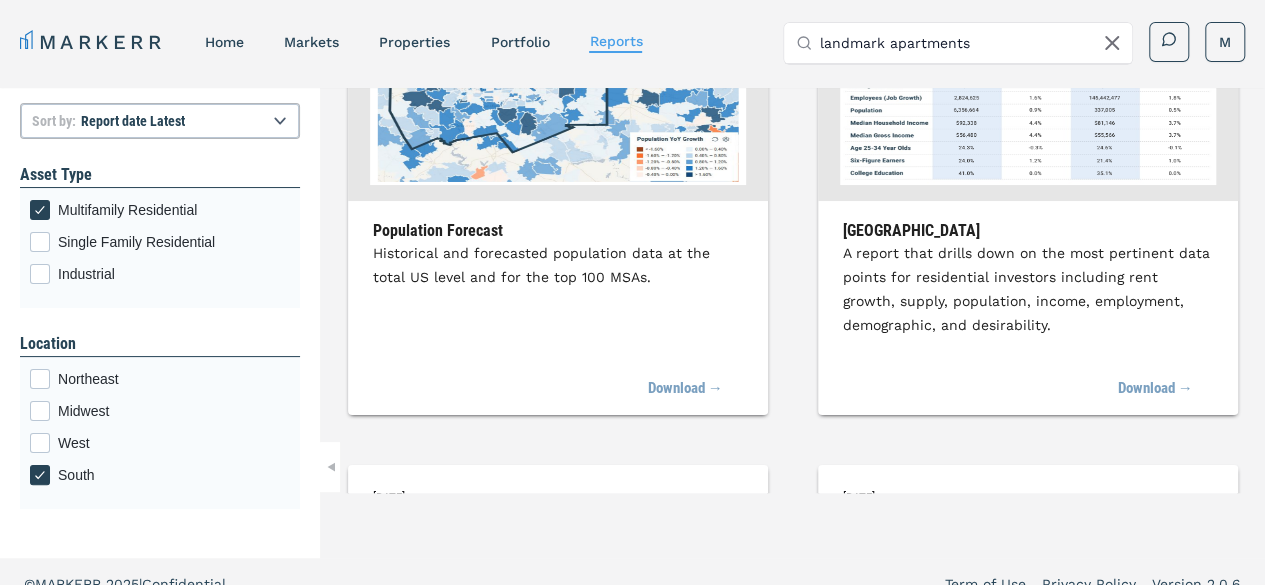 scroll, scrollTop: 0, scrollLeft: 0, axis: both 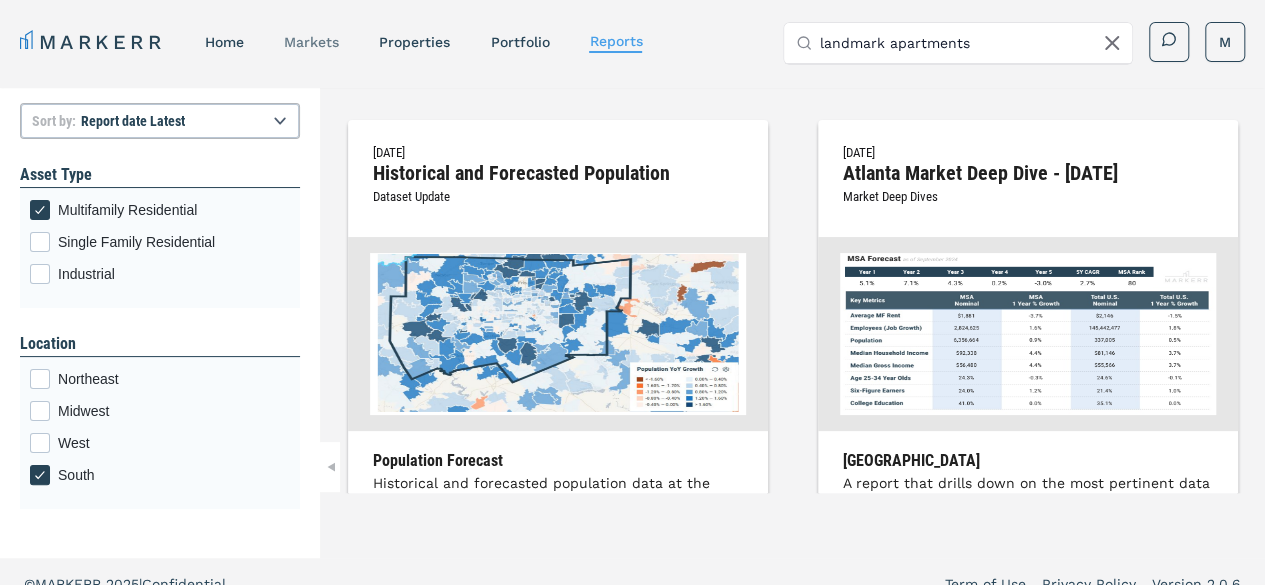click on "markets" at bounding box center (311, 42) 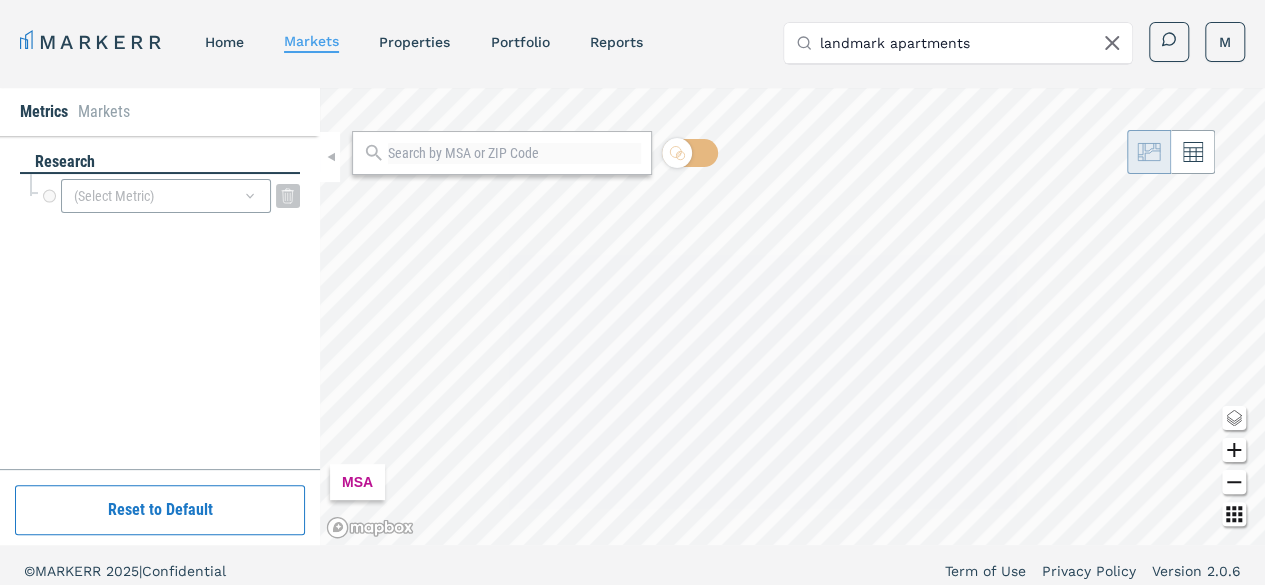 click on "(Select Metric)" at bounding box center (166, 196) 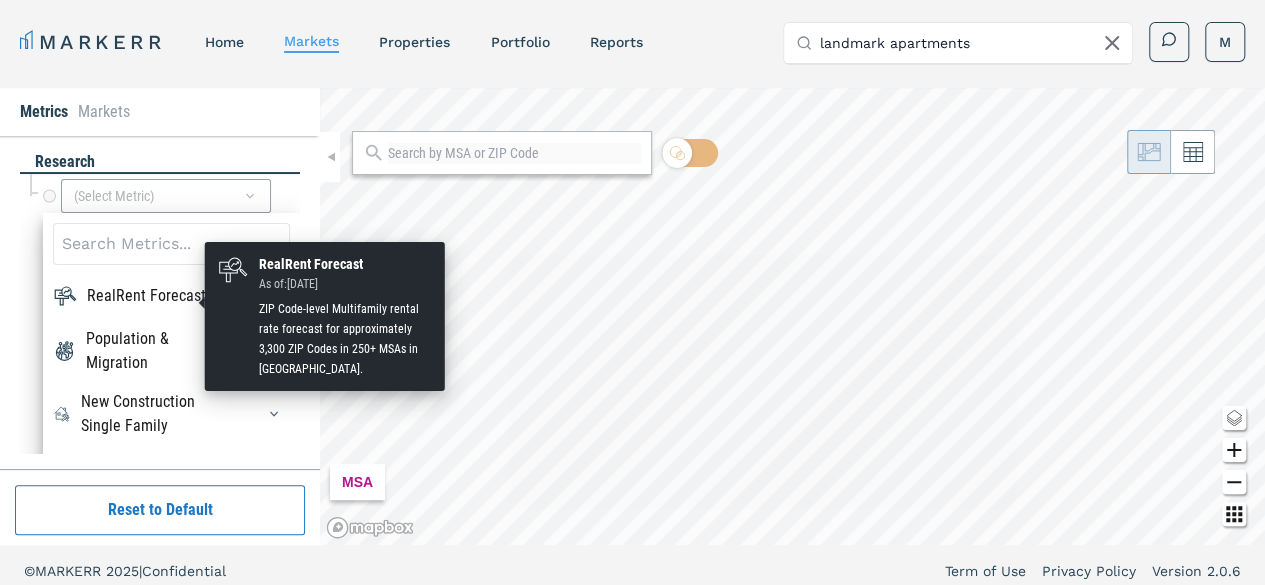 click on "RealRent Forecast" at bounding box center [146, 296] 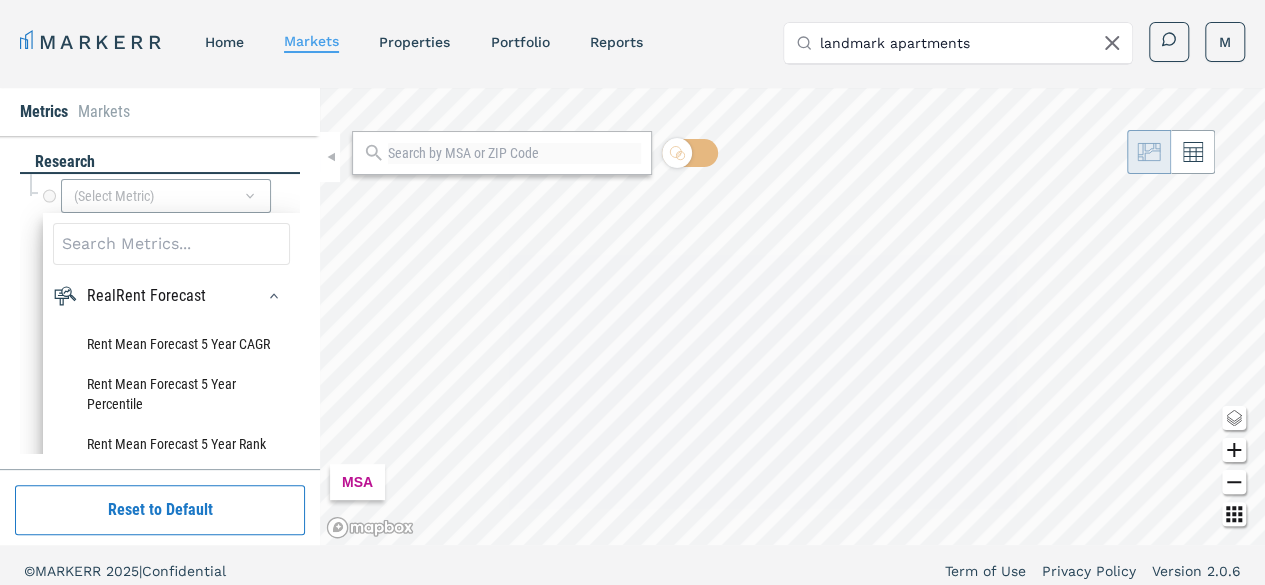 click on "research" at bounding box center (160, 162) 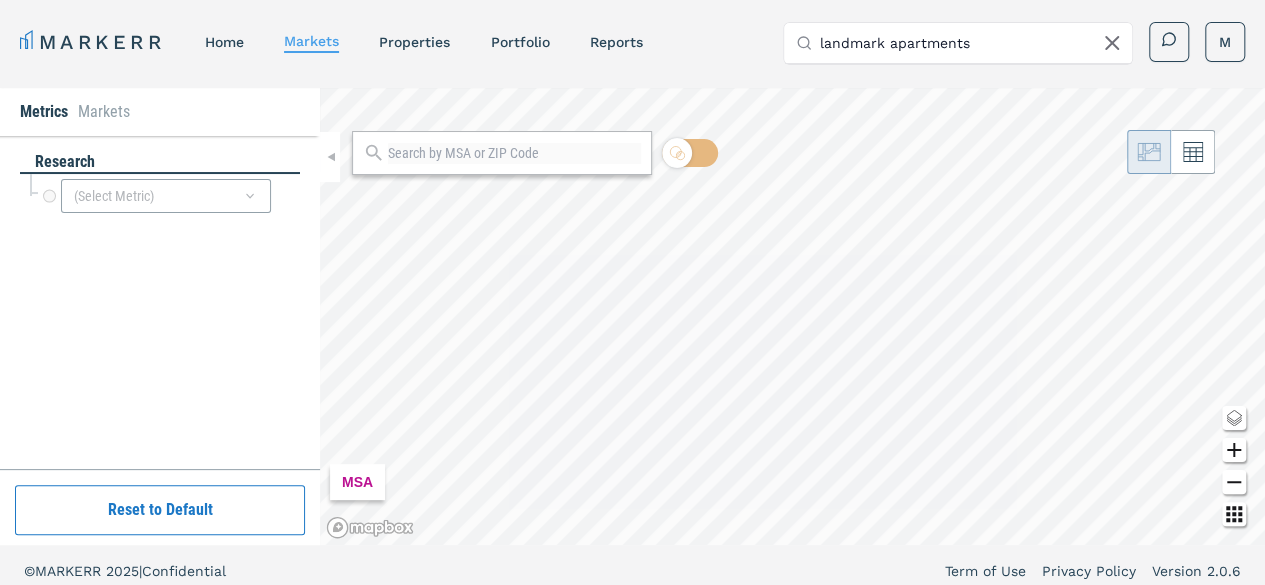 click 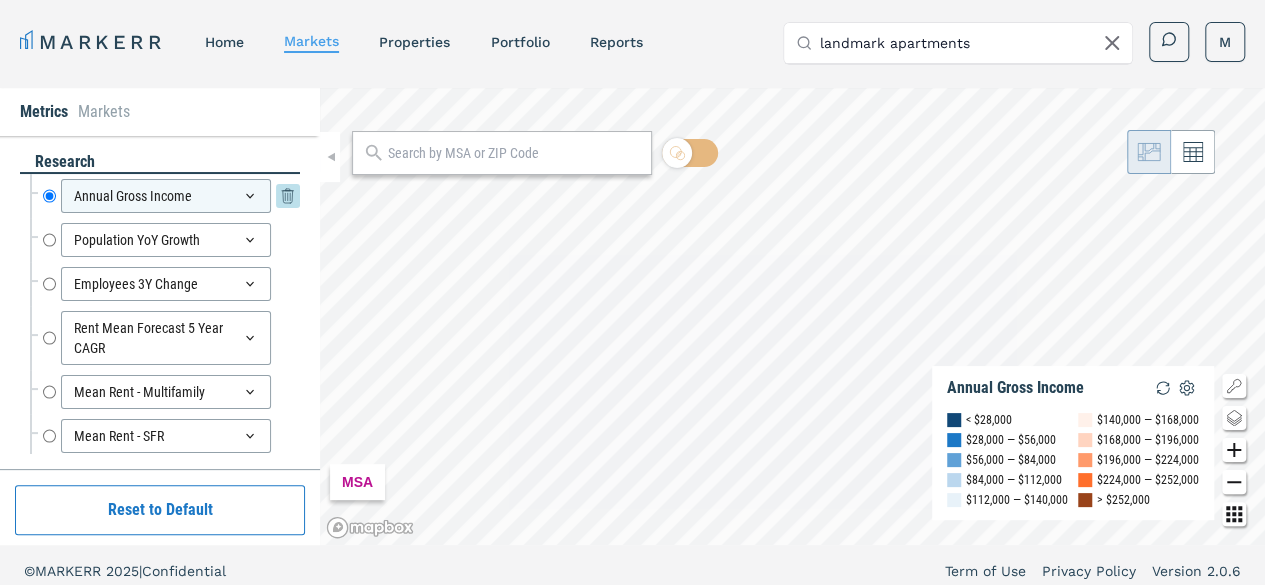click on "Annual Gross Income" at bounding box center [166, 196] 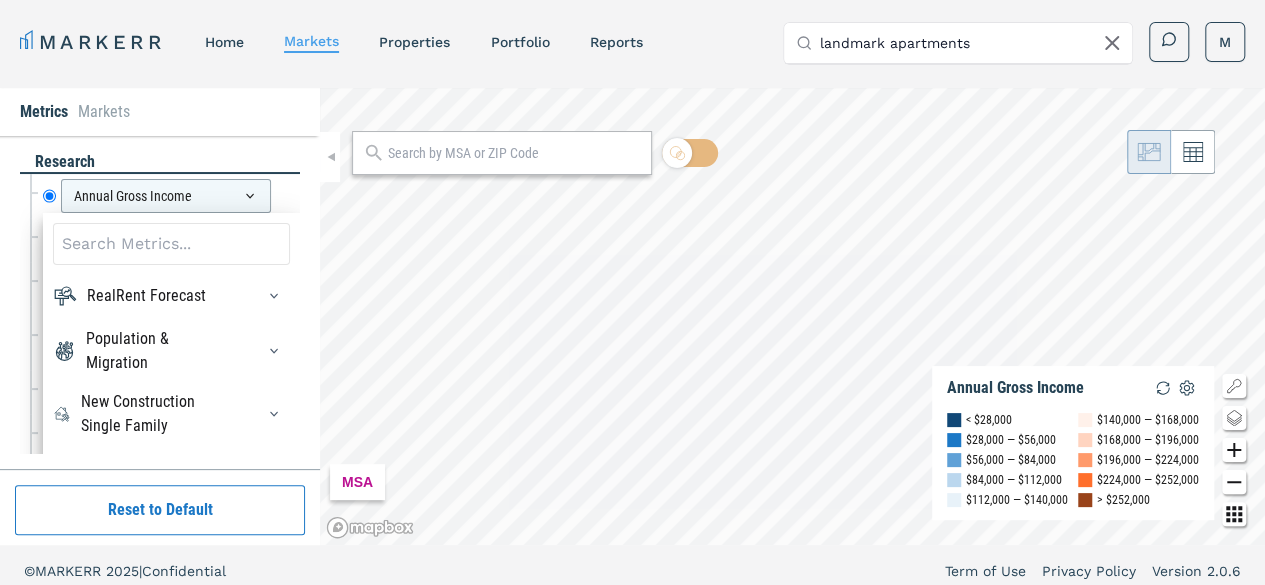 click at bounding box center [171, 244] 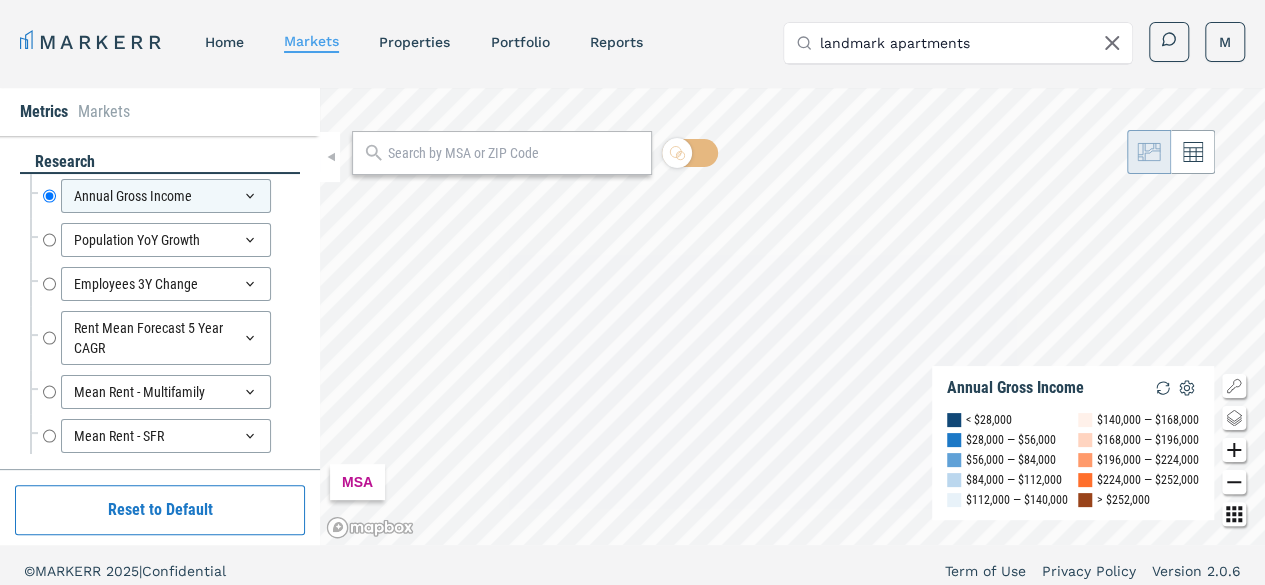 click at bounding box center (514, 153) 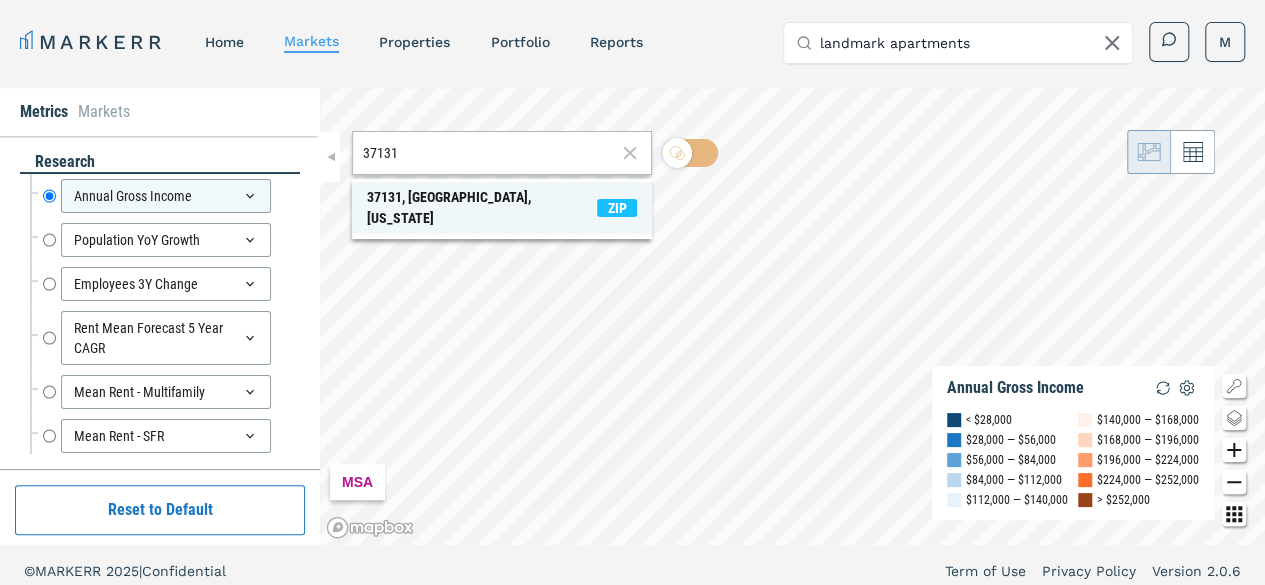 type on "37131" 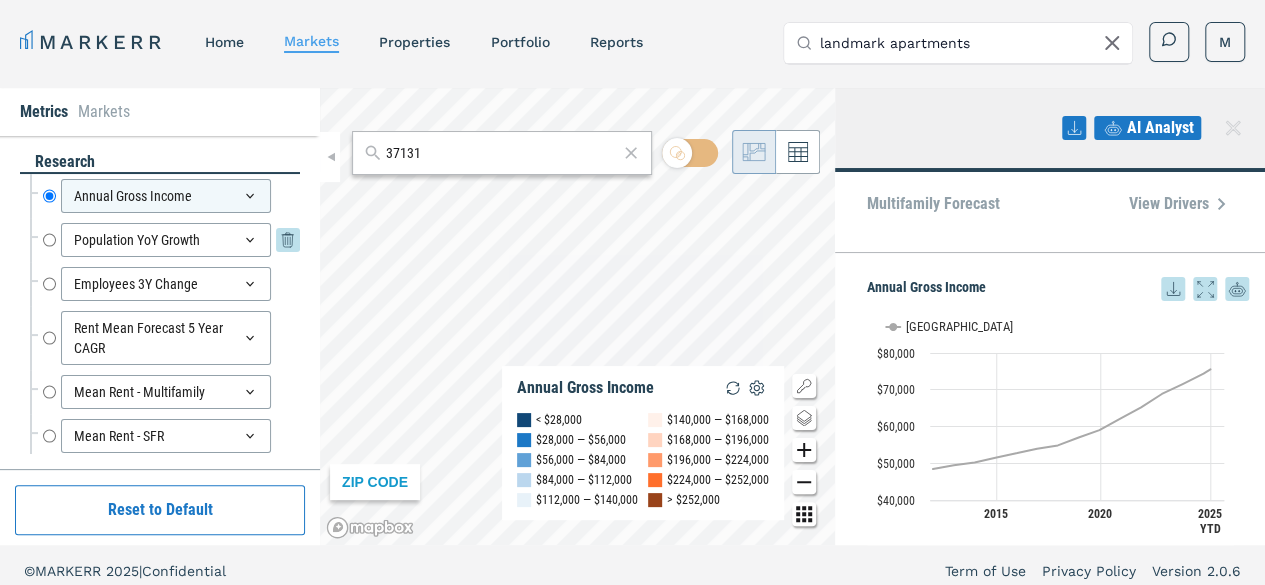 click on "Population YoY Growth" at bounding box center [49, 240] 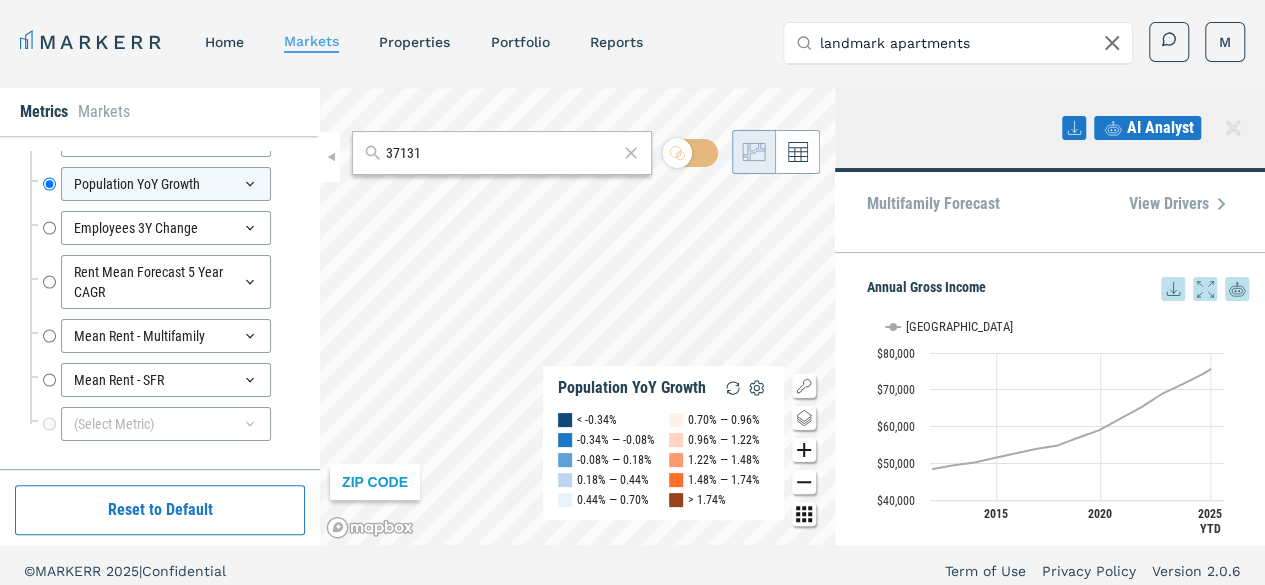 scroll, scrollTop: 0, scrollLeft: 0, axis: both 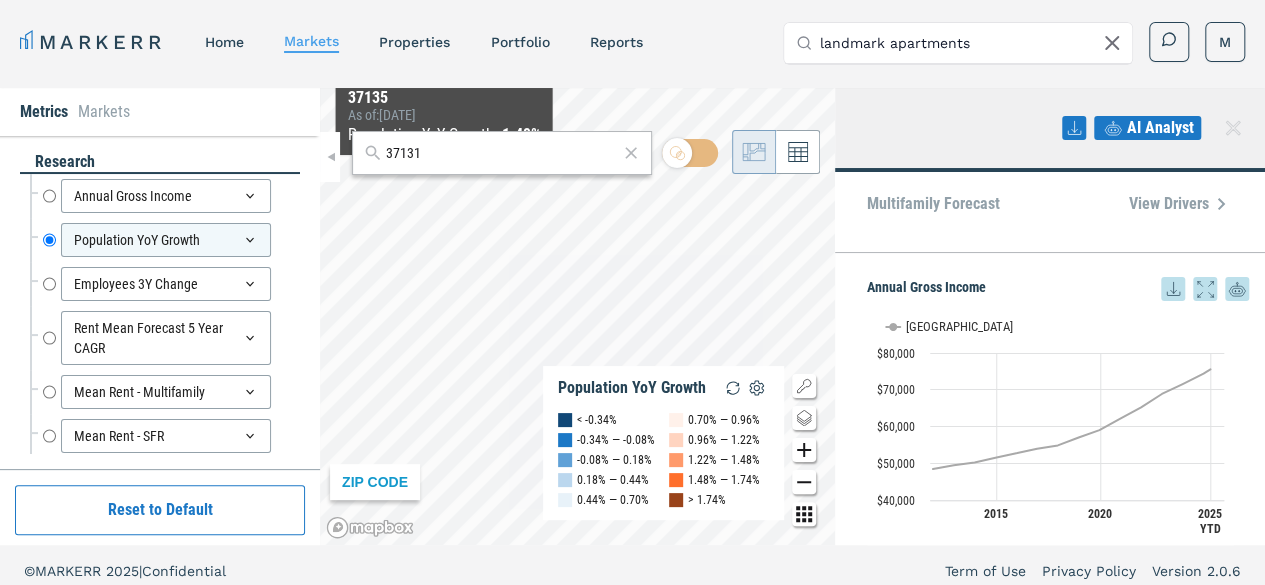 click on "37131" at bounding box center [502, 153] 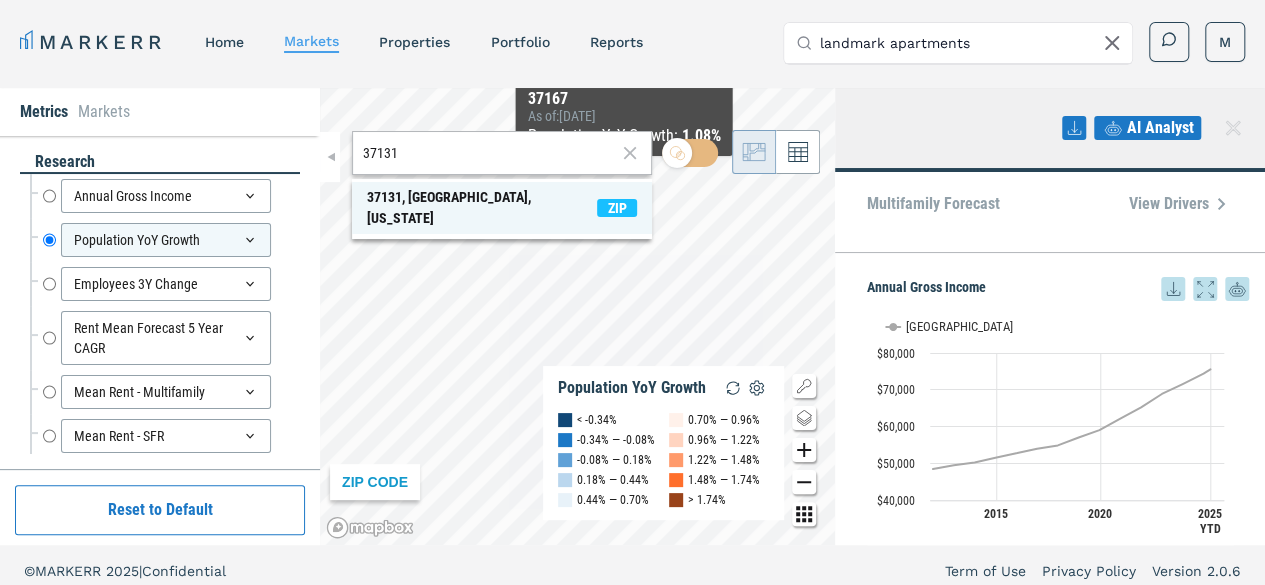 click on "ZIP" at bounding box center (617, 208) 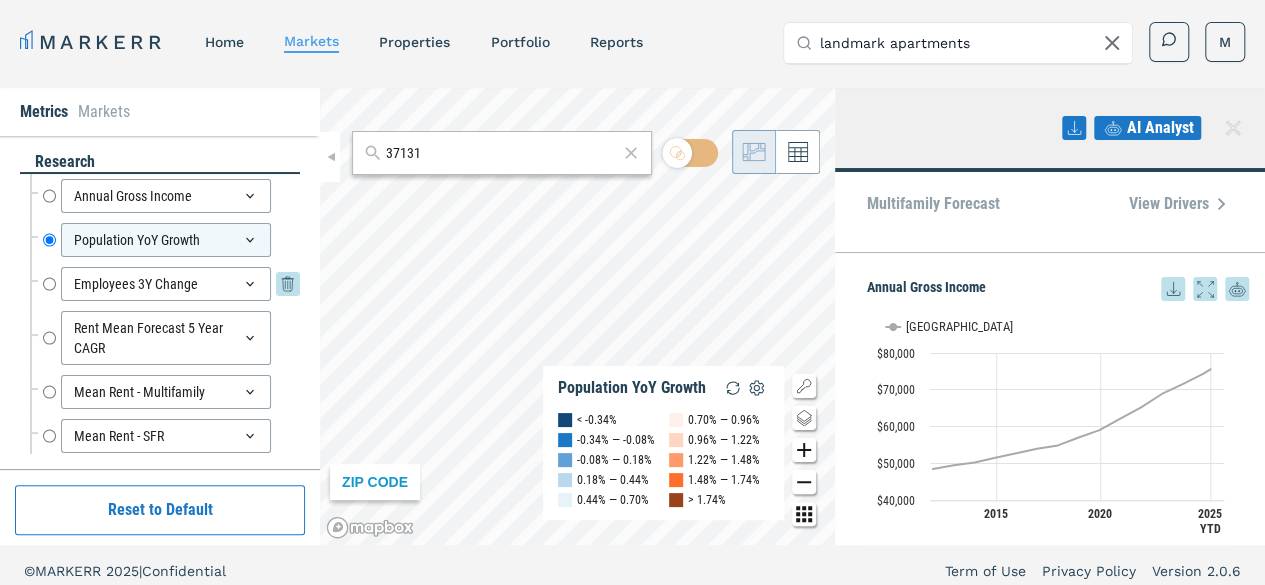 click on "Employees 3Y Change" at bounding box center [49, 284] 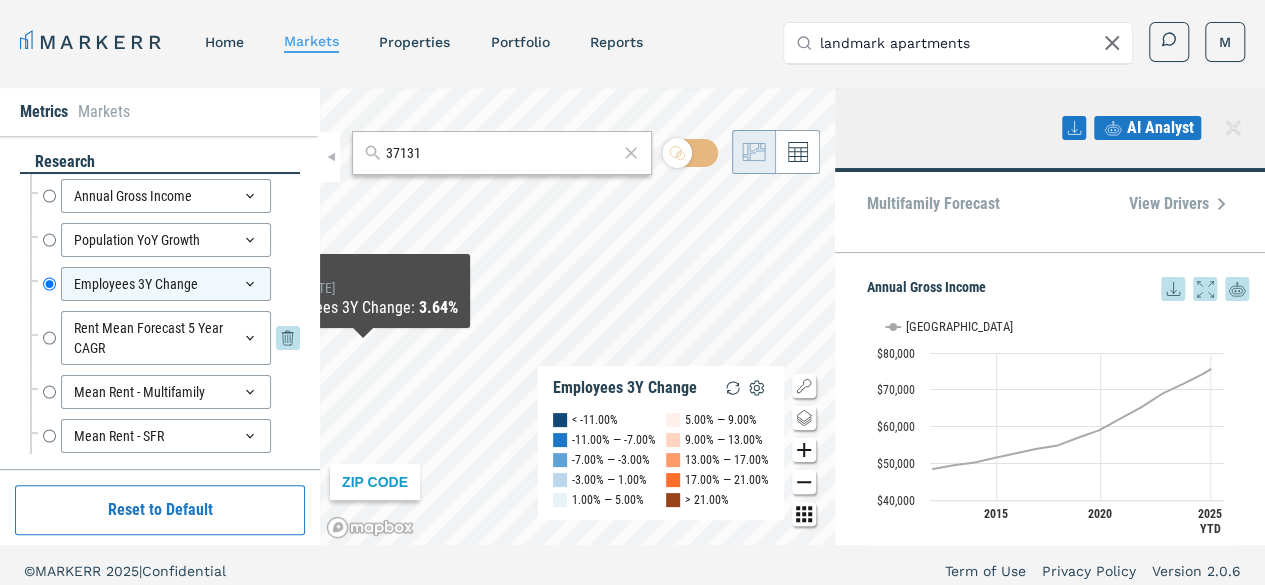 click on "Rent Mean Forecast 5 Year CAGR" at bounding box center (49, 338) 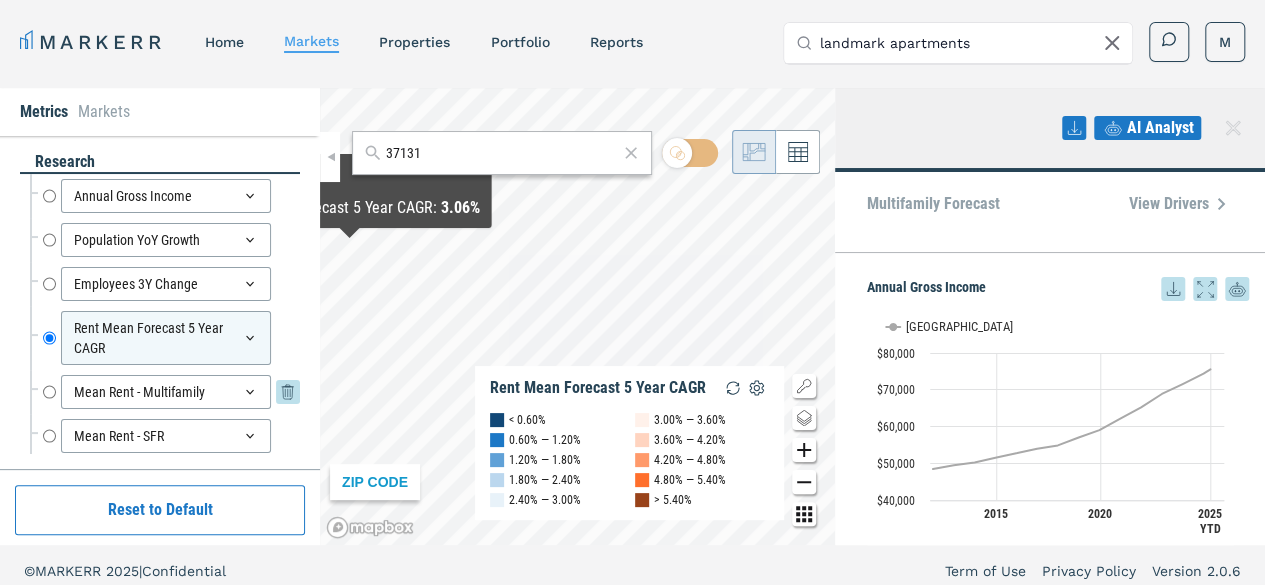 click on "Mean Rent - Multifamily" at bounding box center [49, 392] 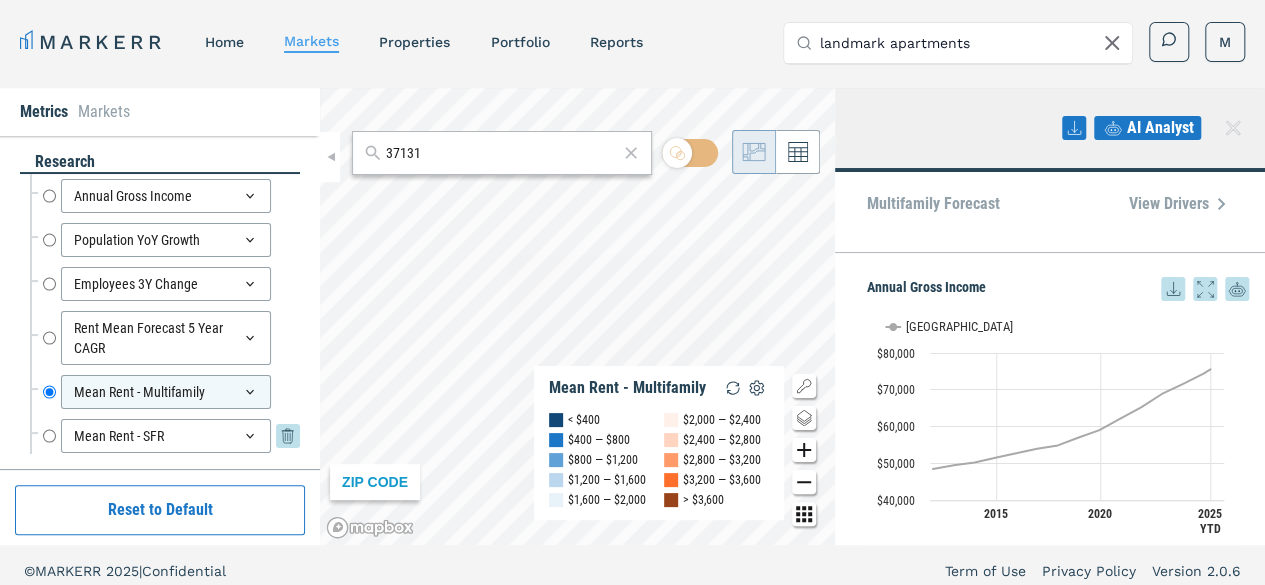 click on "Mean Rent - SFR" at bounding box center (49, 436) 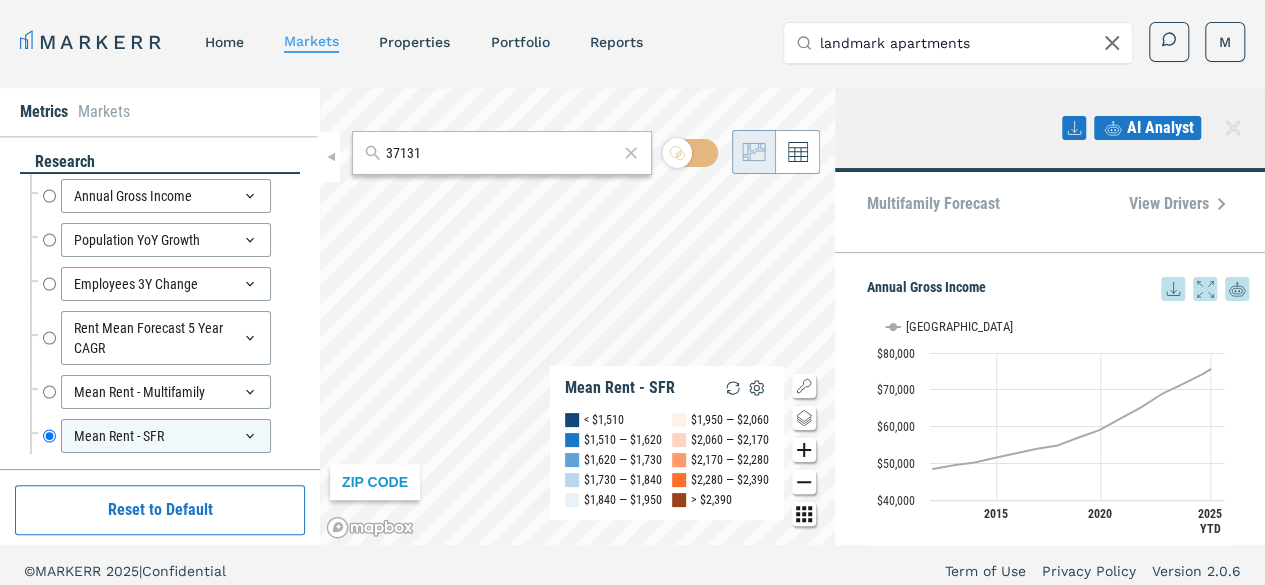 scroll, scrollTop: 56, scrollLeft: 0, axis: vertical 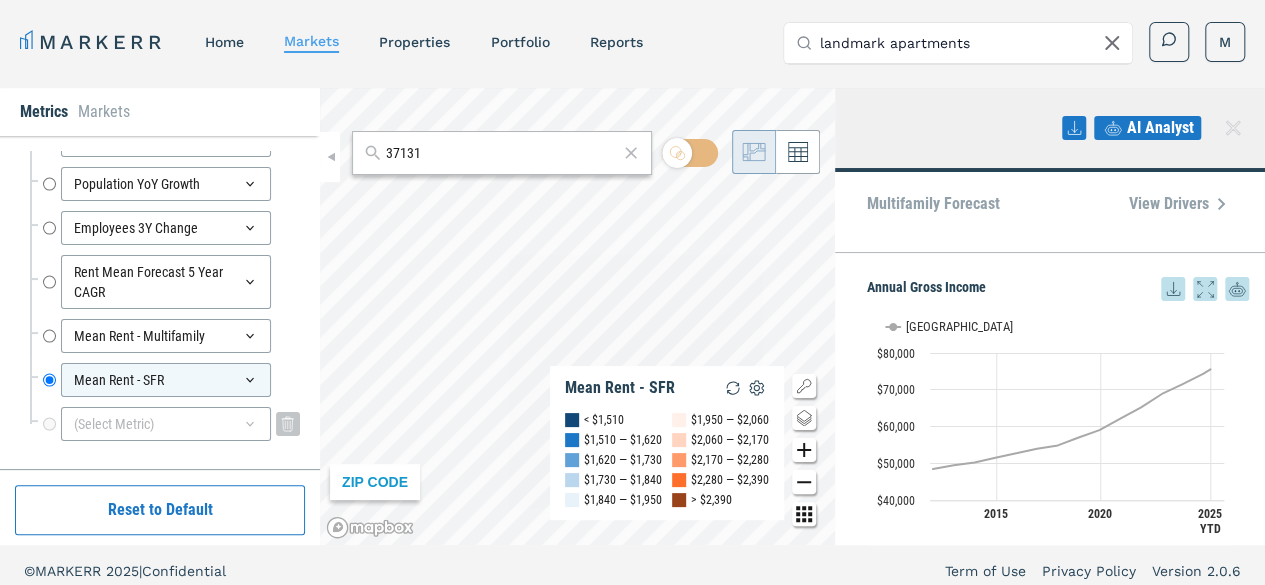 click on "(Select Metric)" at bounding box center (166, 424) 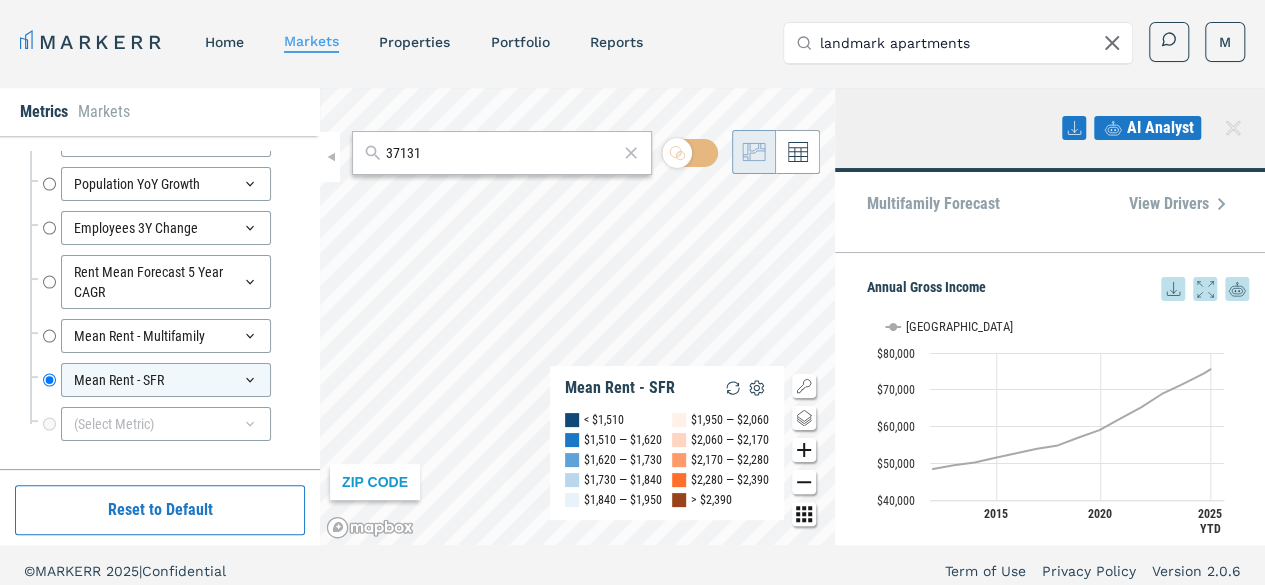 scroll, scrollTop: 0, scrollLeft: 0, axis: both 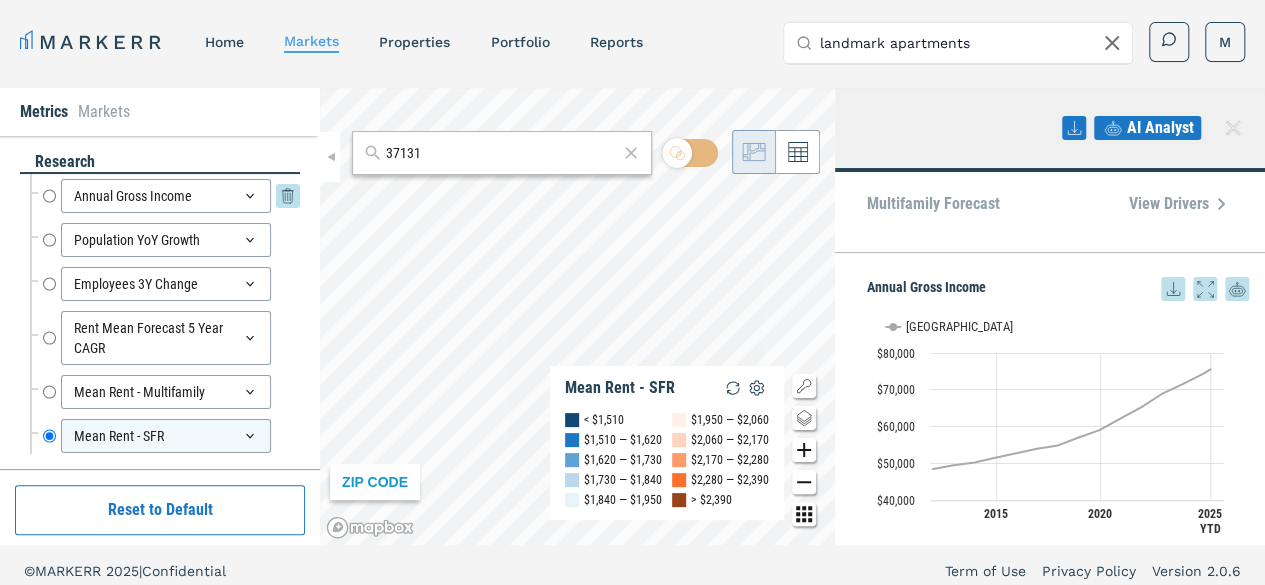 click on "Annual Gross Income" at bounding box center (166, 196) 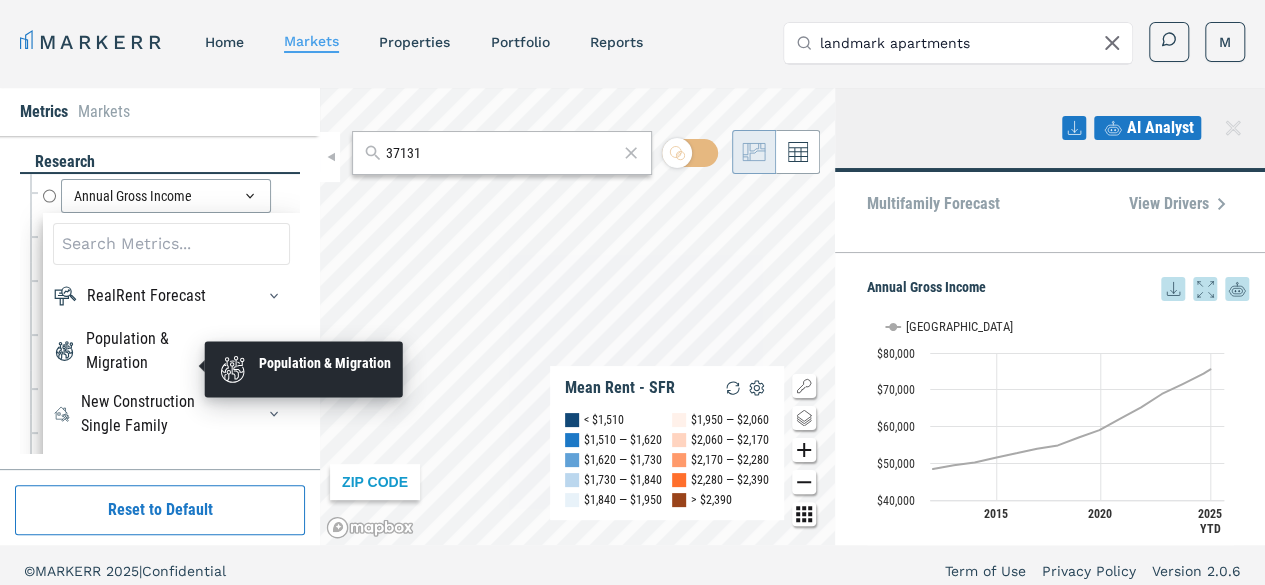 click on "Population & Migration" at bounding box center (158, 351) 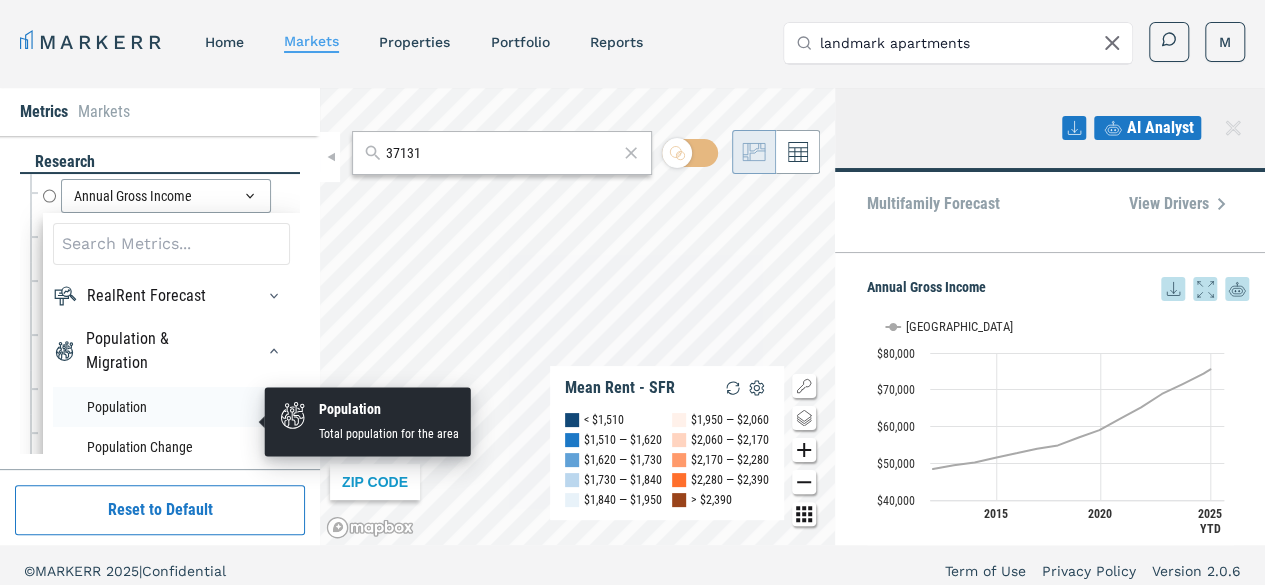 click on "Population" at bounding box center (171, 407) 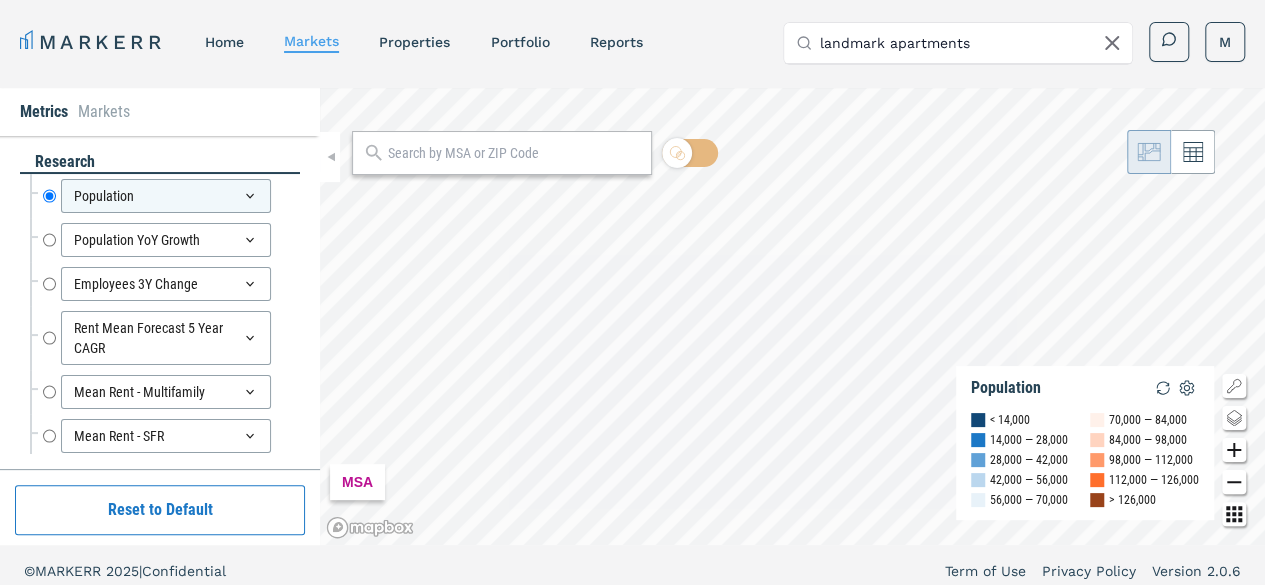 click at bounding box center (514, 153) 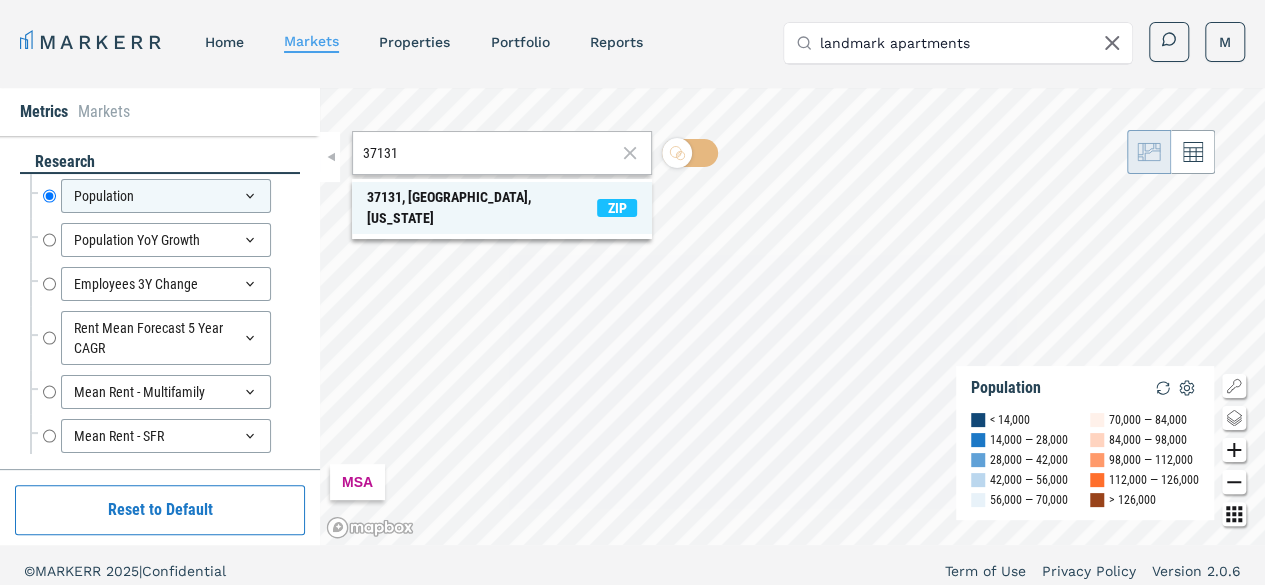 type on "37131" 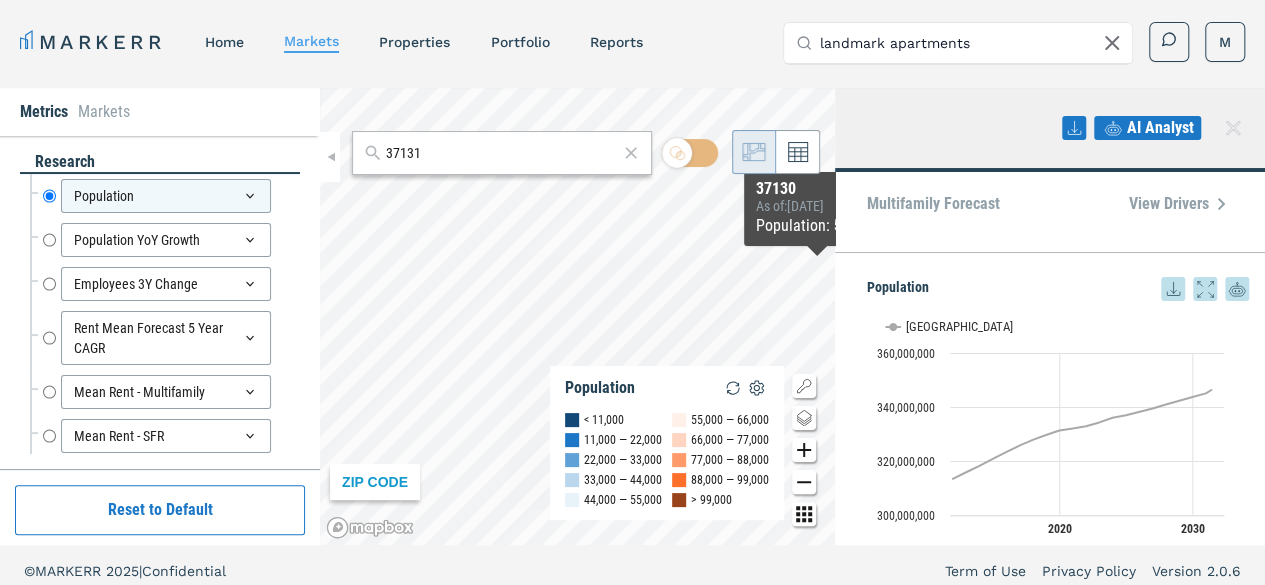 click 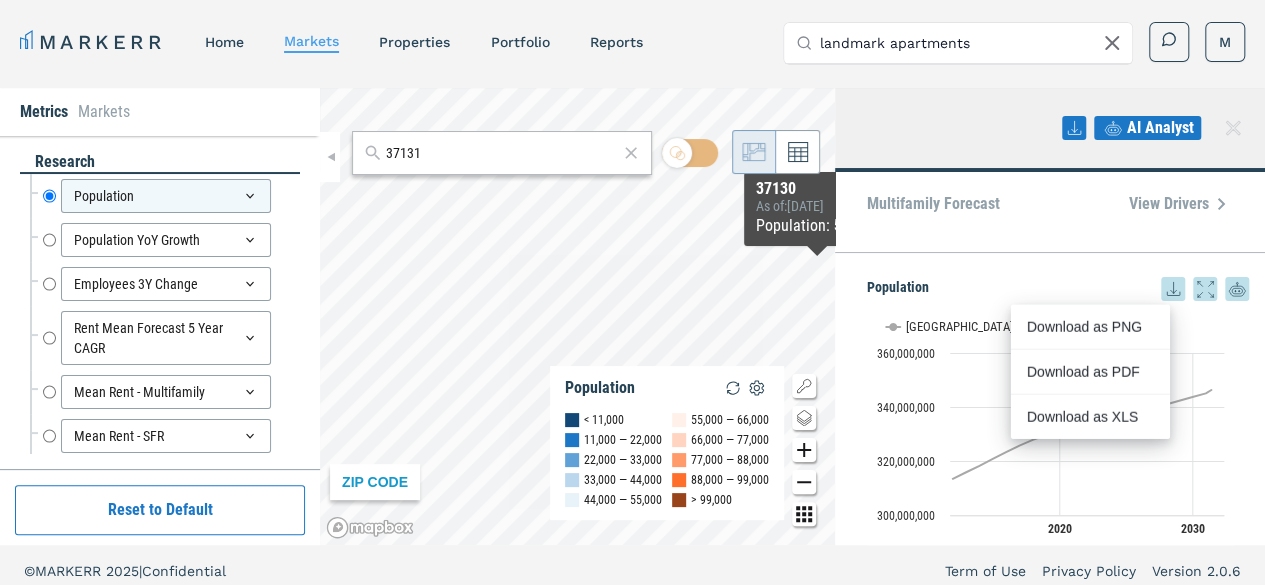 click on "Population" at bounding box center [1058, 289] 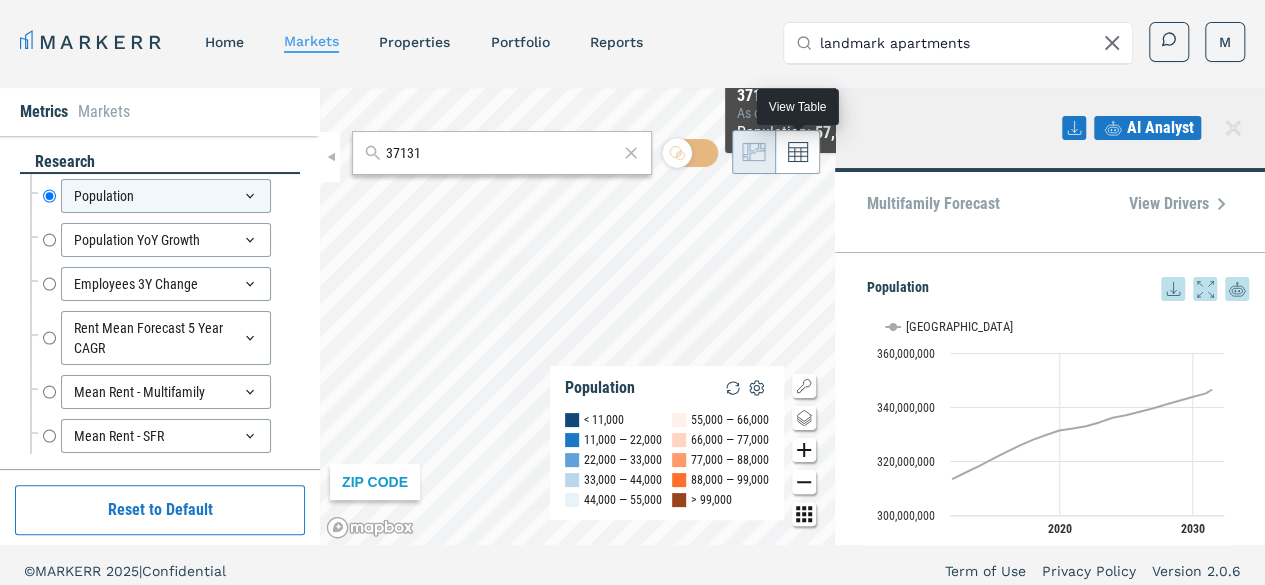 click at bounding box center (798, 152) 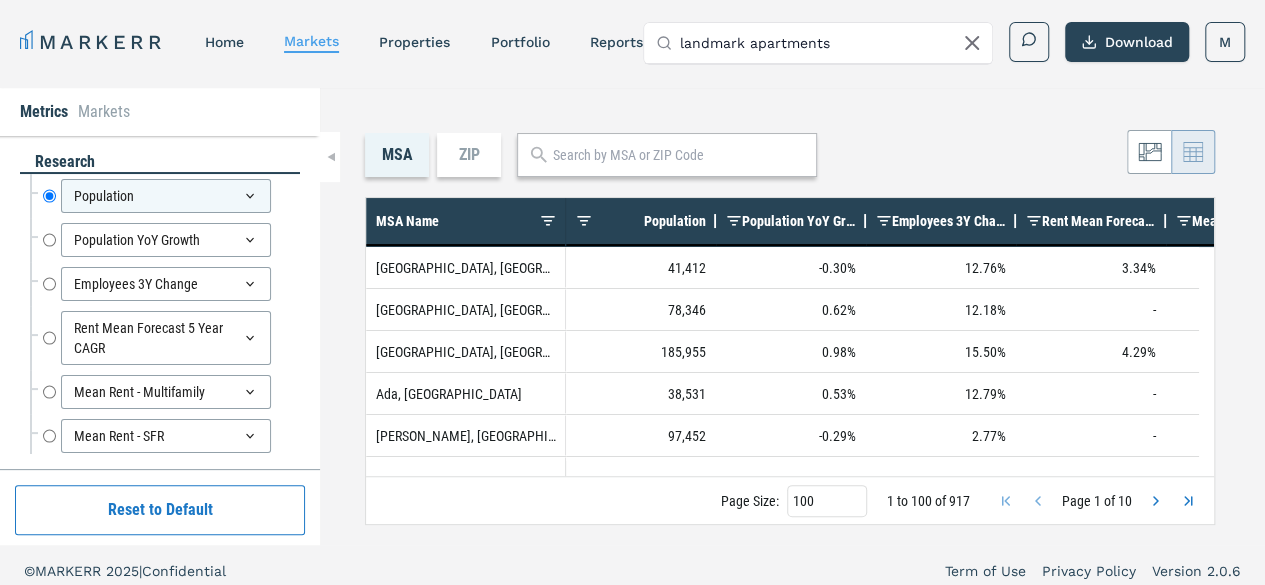 scroll, scrollTop: 0, scrollLeft: 132, axis: horizontal 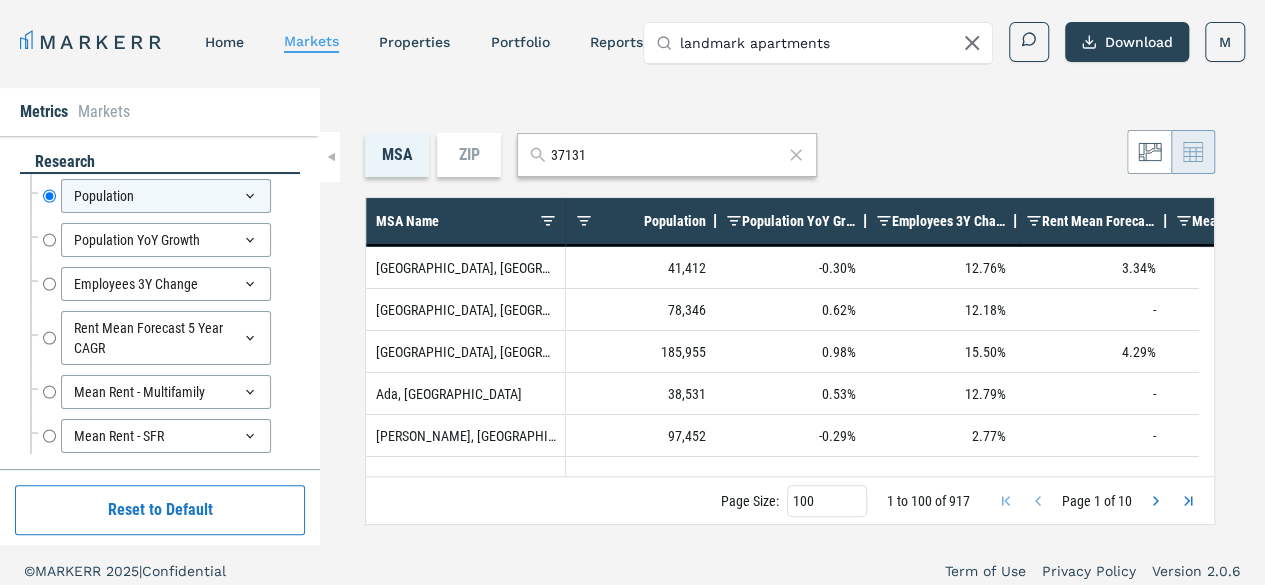 type on "37131" 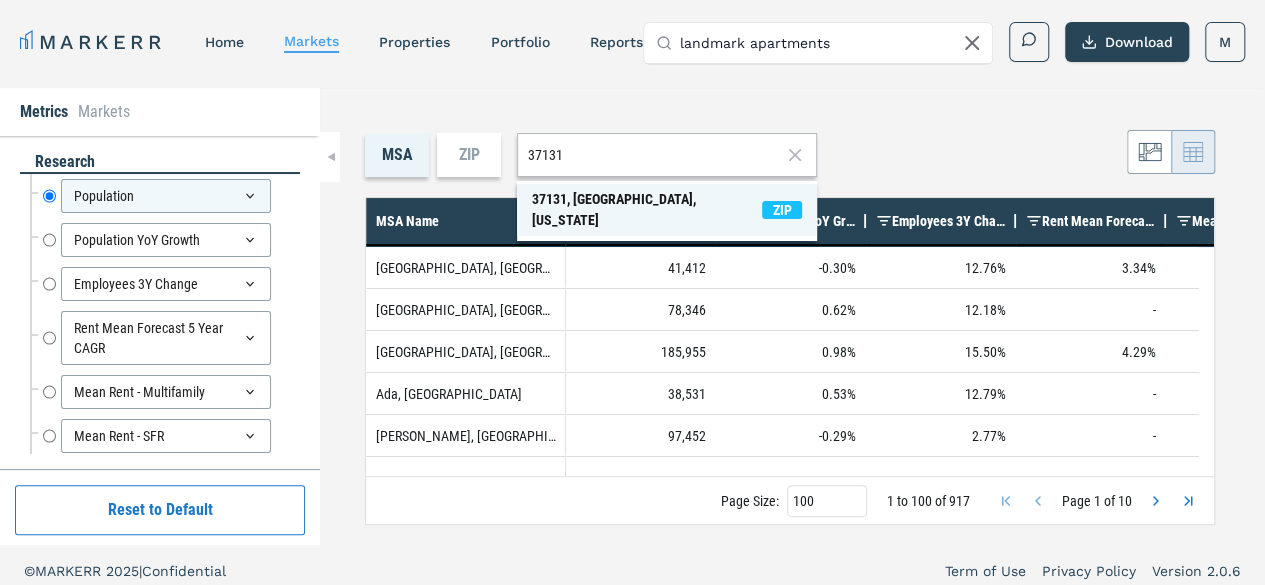 click on "37131, [GEOGRAPHIC_DATA], [US_STATE]" at bounding box center (647, 210) 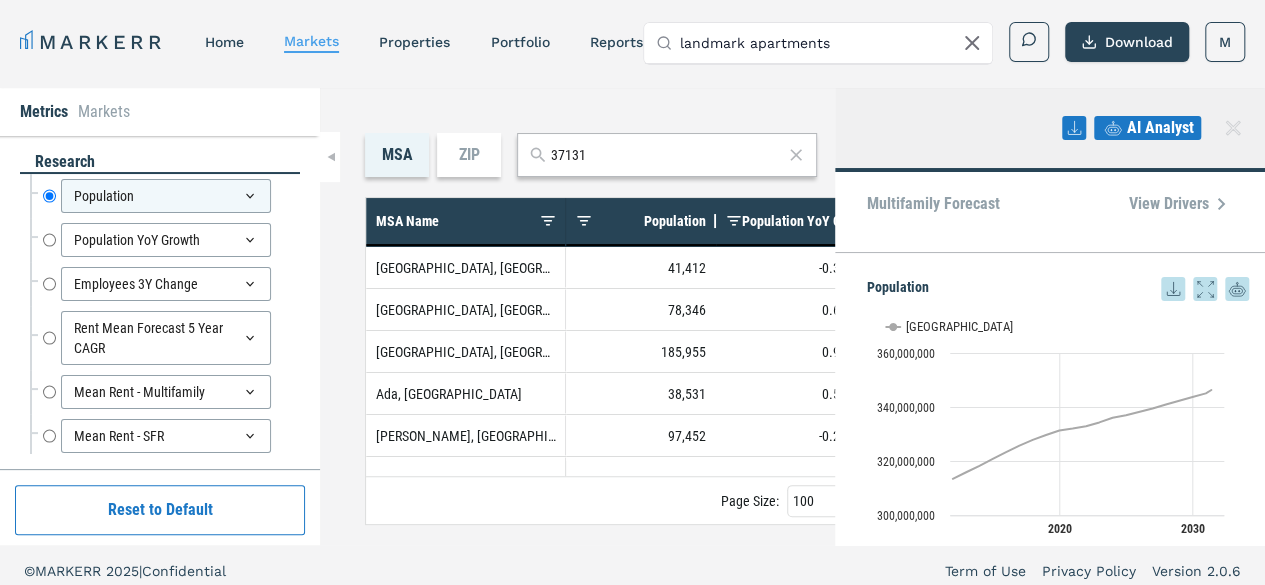 scroll, scrollTop: 0, scrollLeft: 98, axis: horizontal 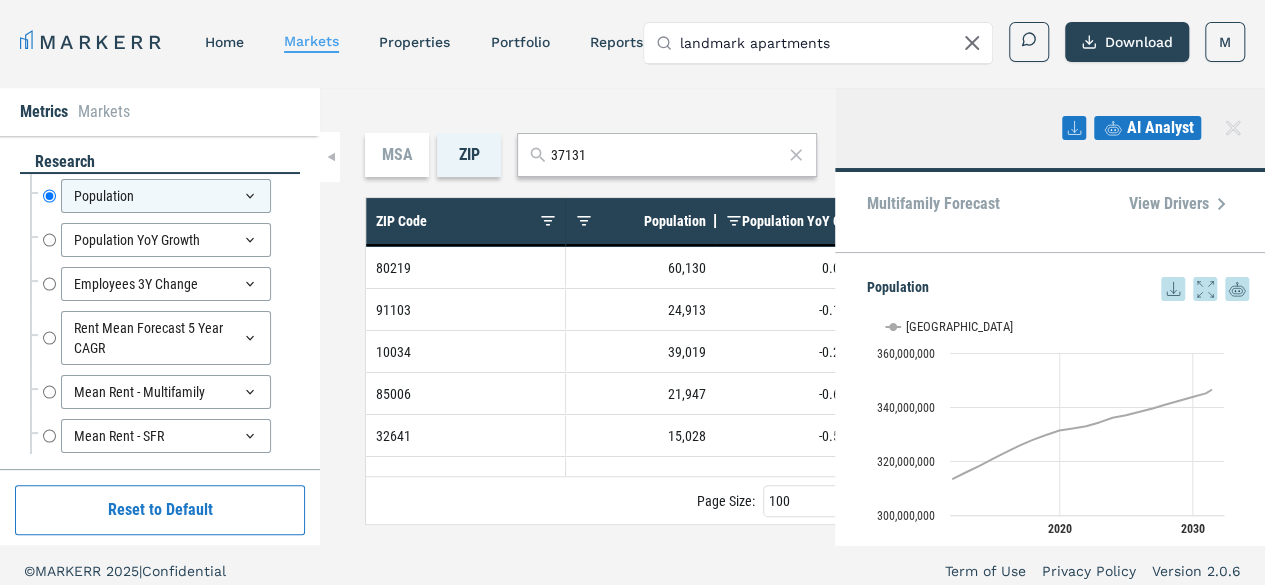 click 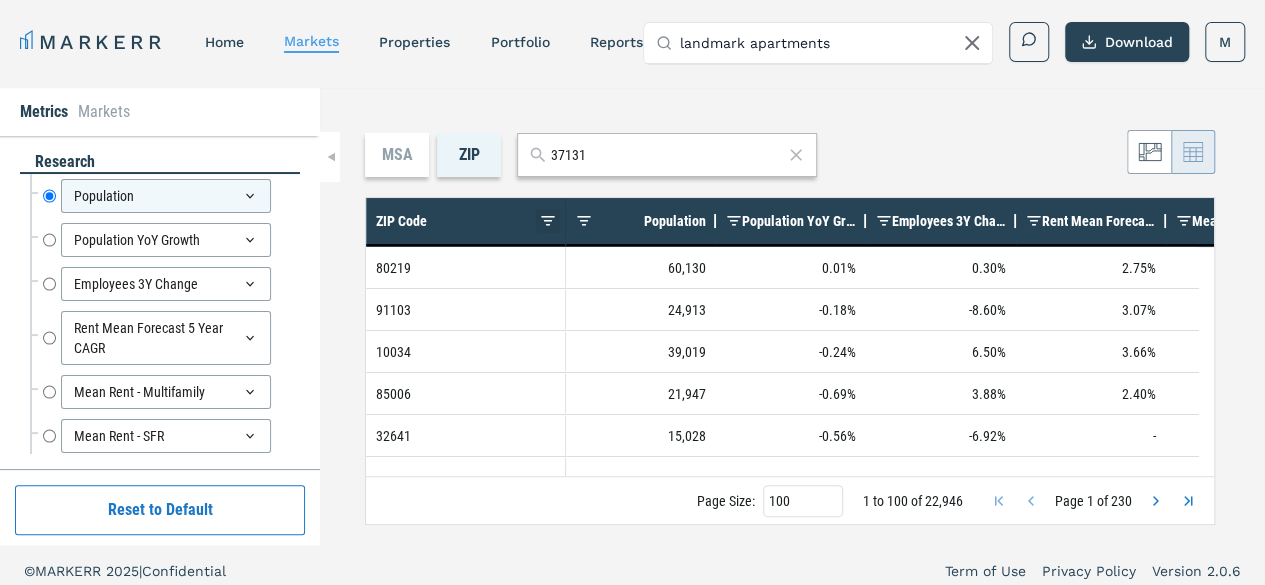 click at bounding box center [548, 221] 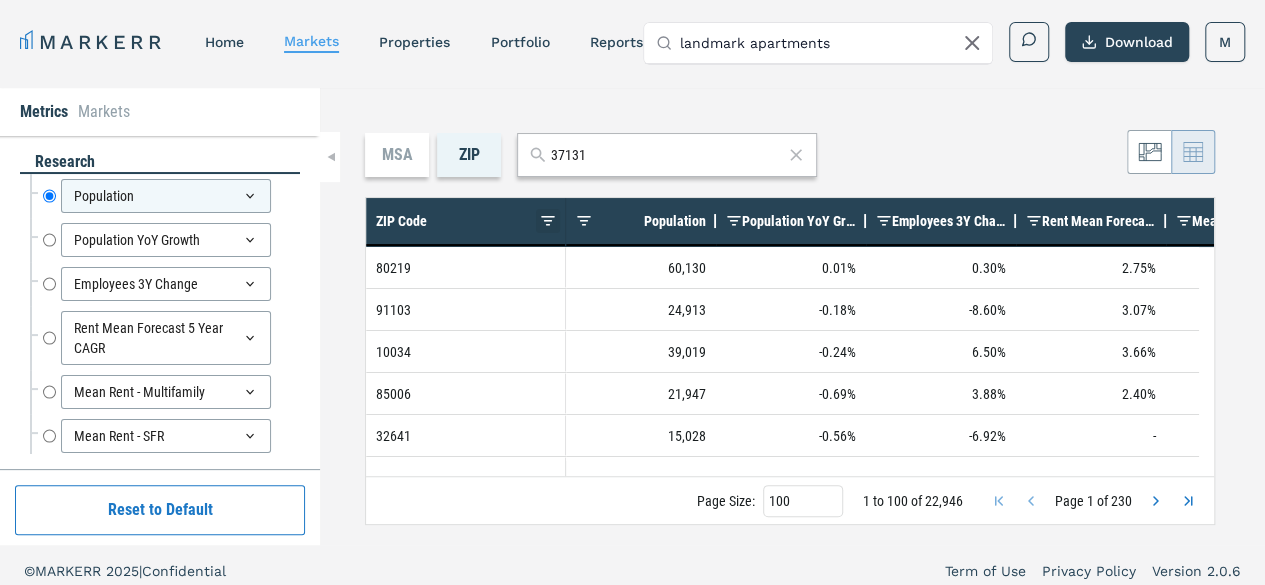 click at bounding box center (548, 221) 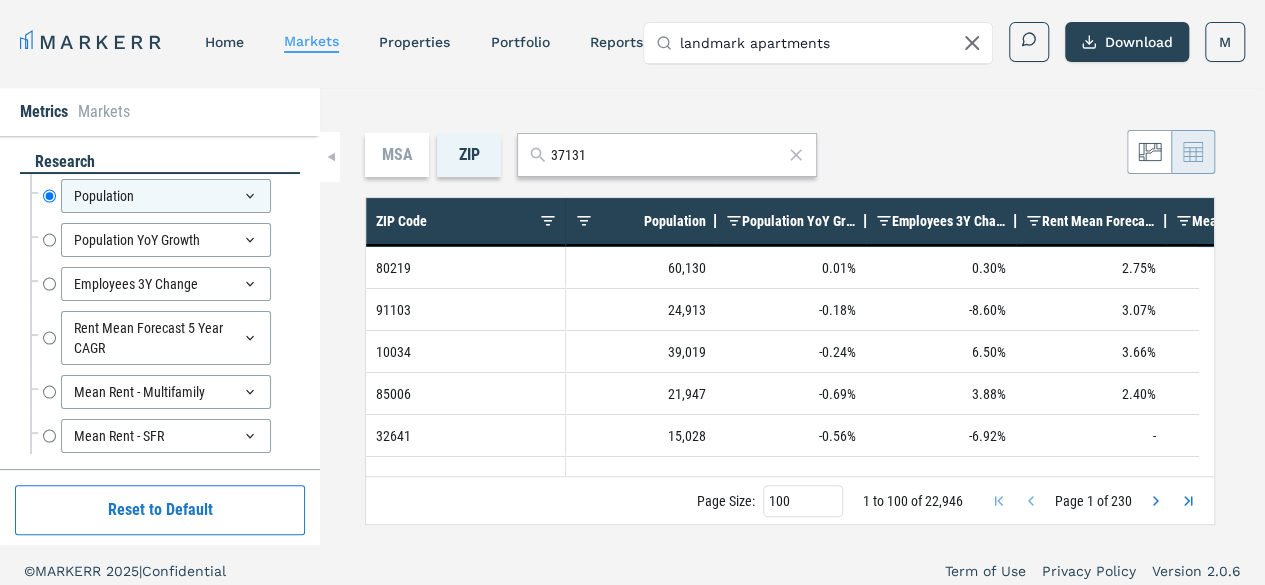 click at bounding box center (548, 221) 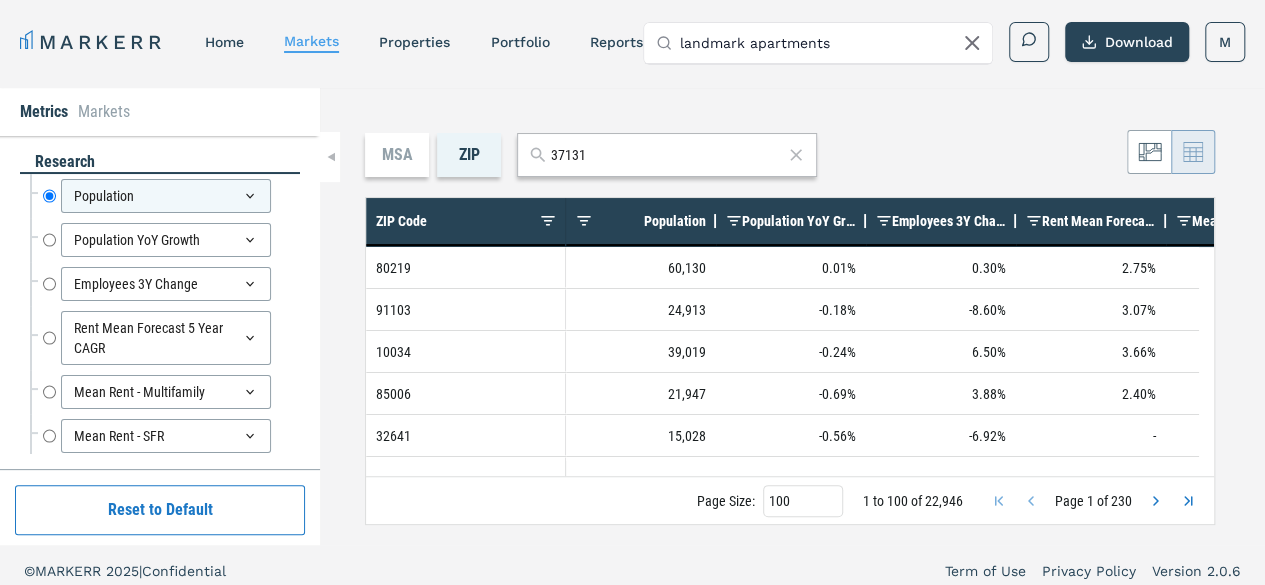 click on "37131" at bounding box center (667, 155) 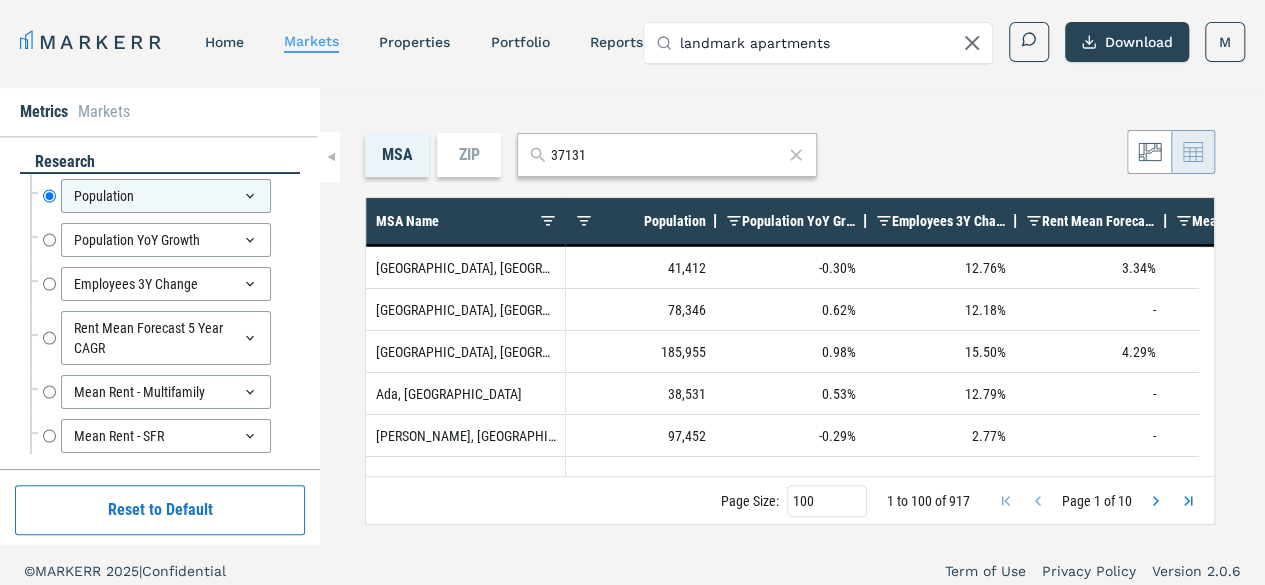 click on "Reset to Default" at bounding box center (160, 510) 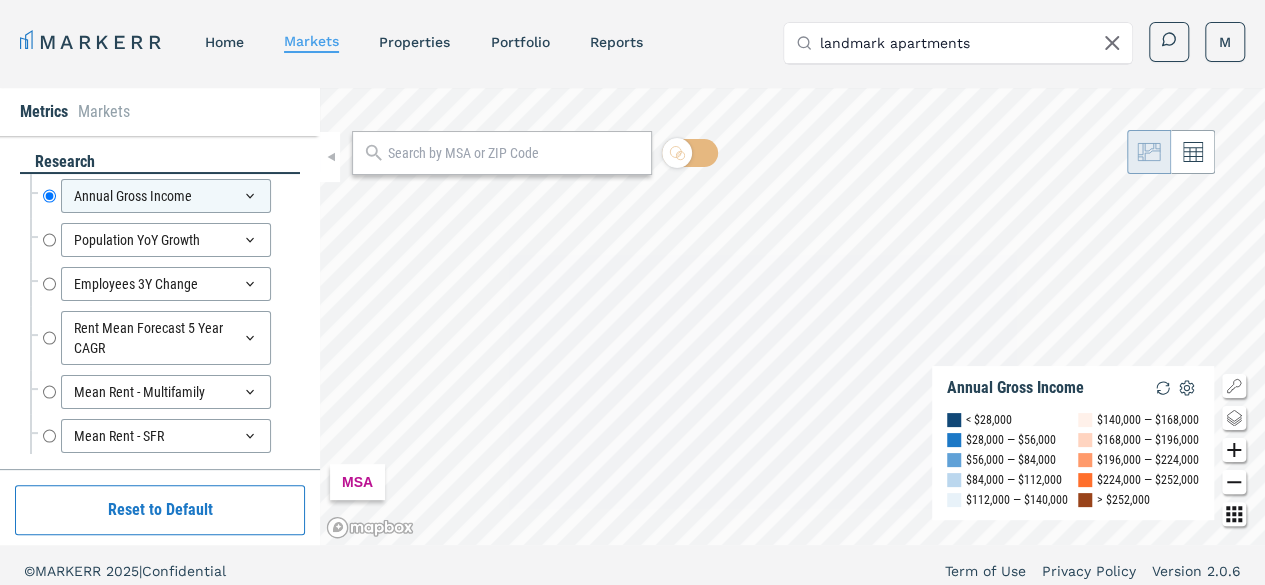 click at bounding box center [502, 153] 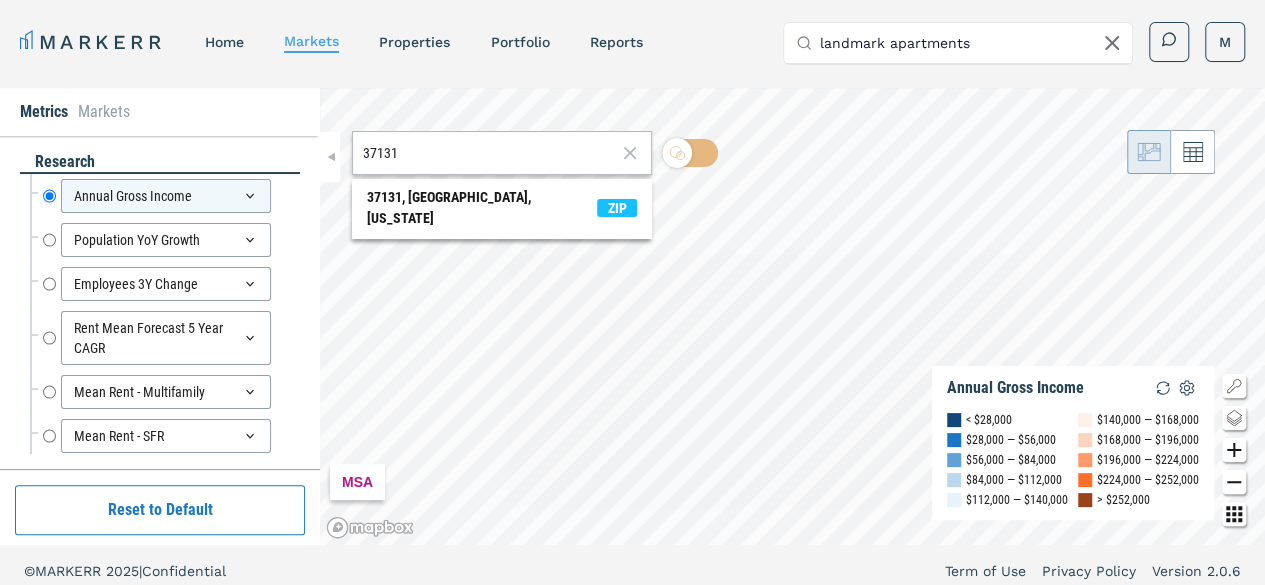 type on "37131" 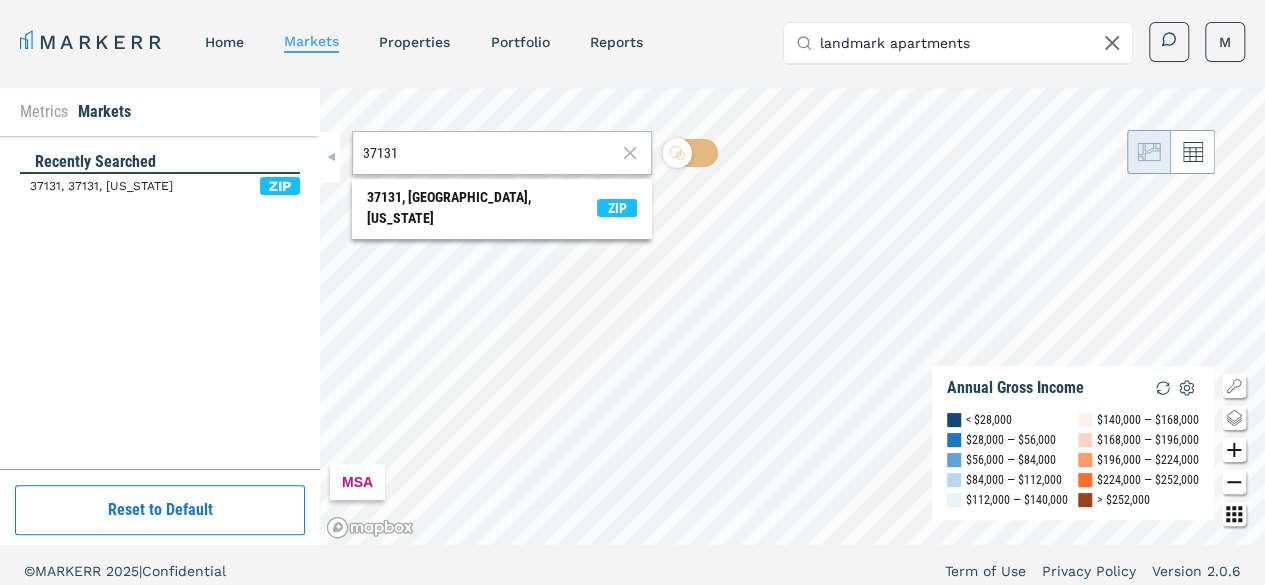 click on "ZIP" at bounding box center (280, 186) 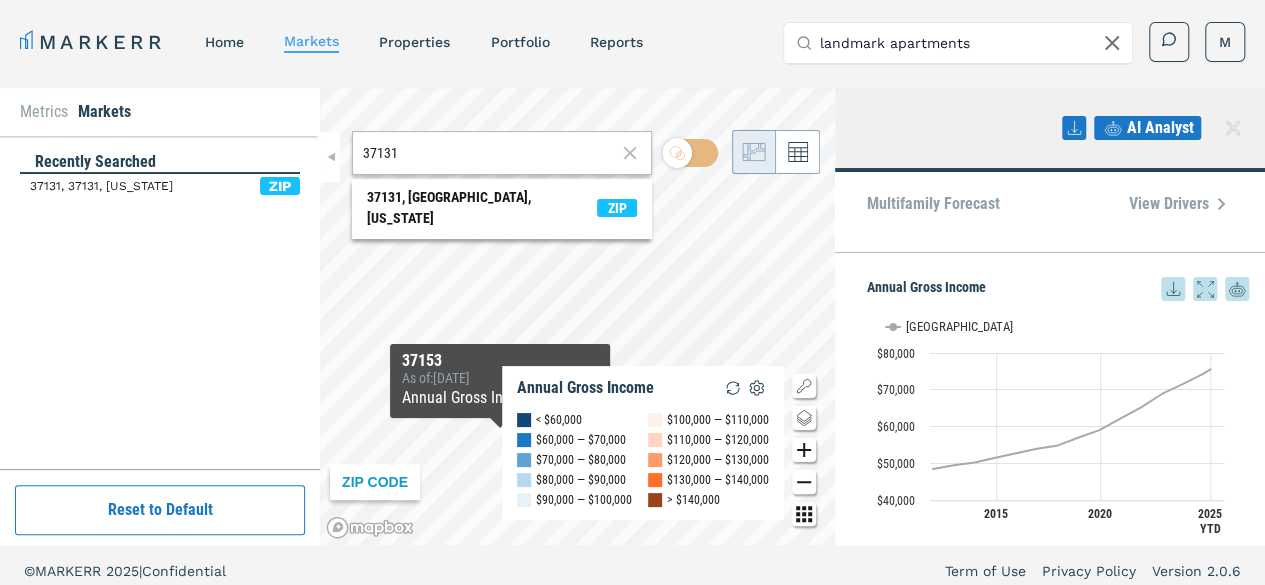 click 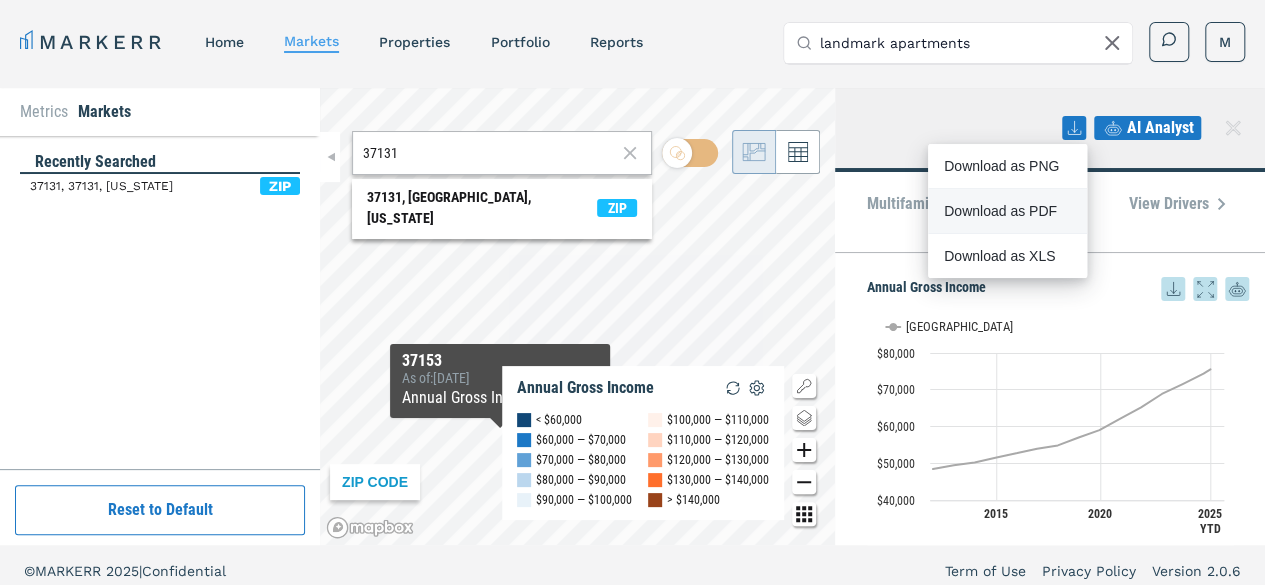 click on "Download as PDF" at bounding box center [1007, 211] 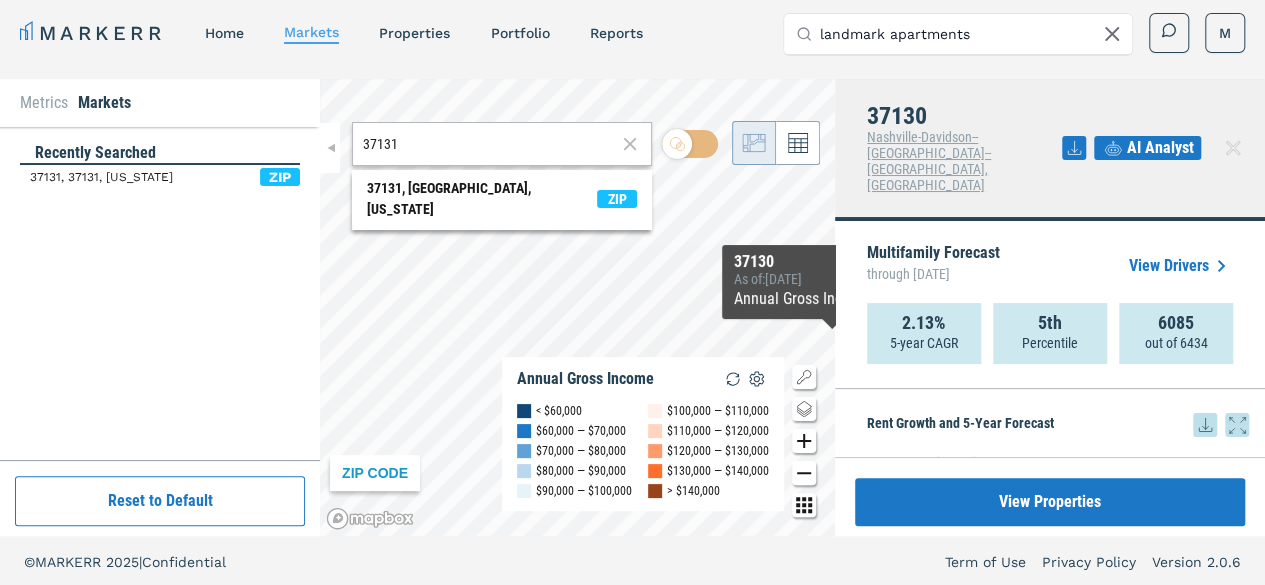 scroll, scrollTop: 12, scrollLeft: 0, axis: vertical 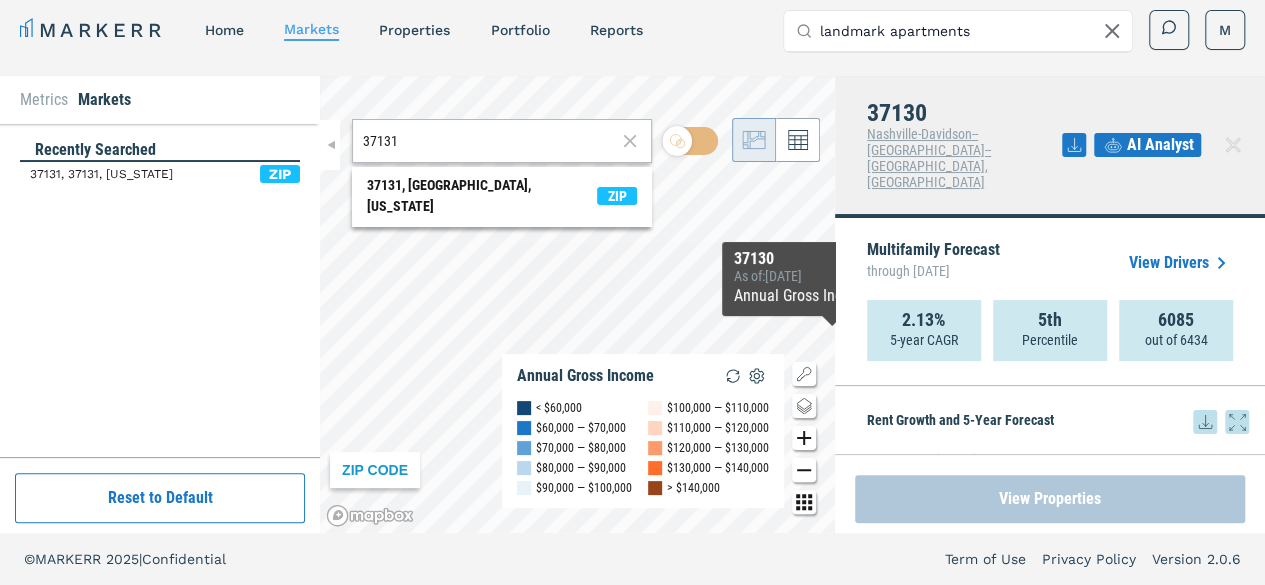 click on "View Properties" at bounding box center [1050, 499] 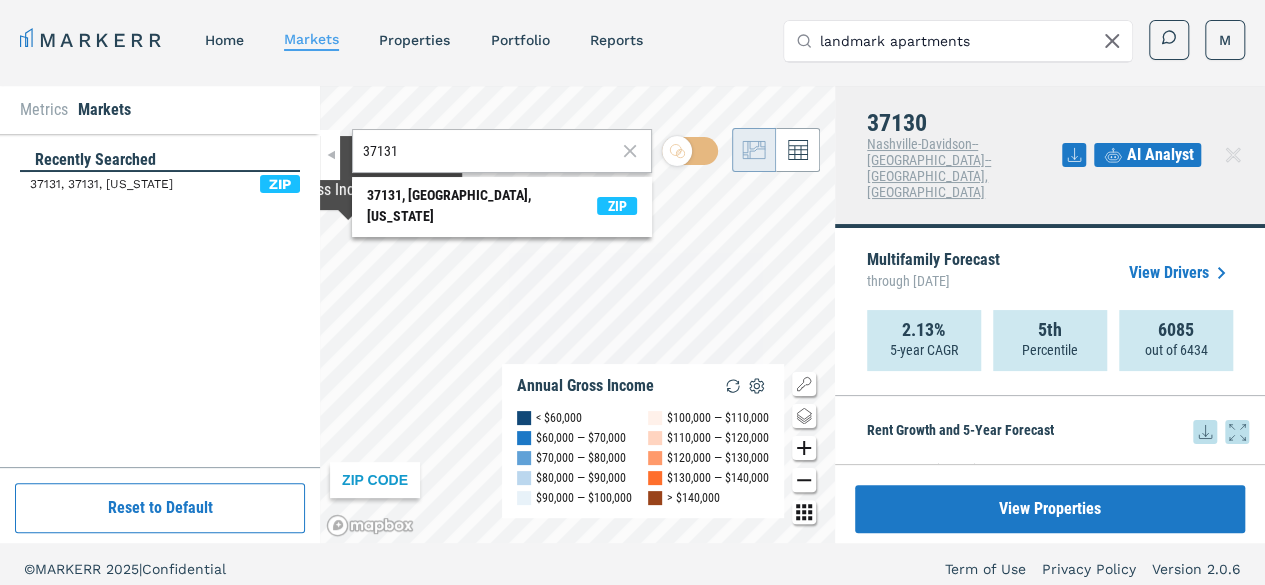 scroll, scrollTop: 0, scrollLeft: 0, axis: both 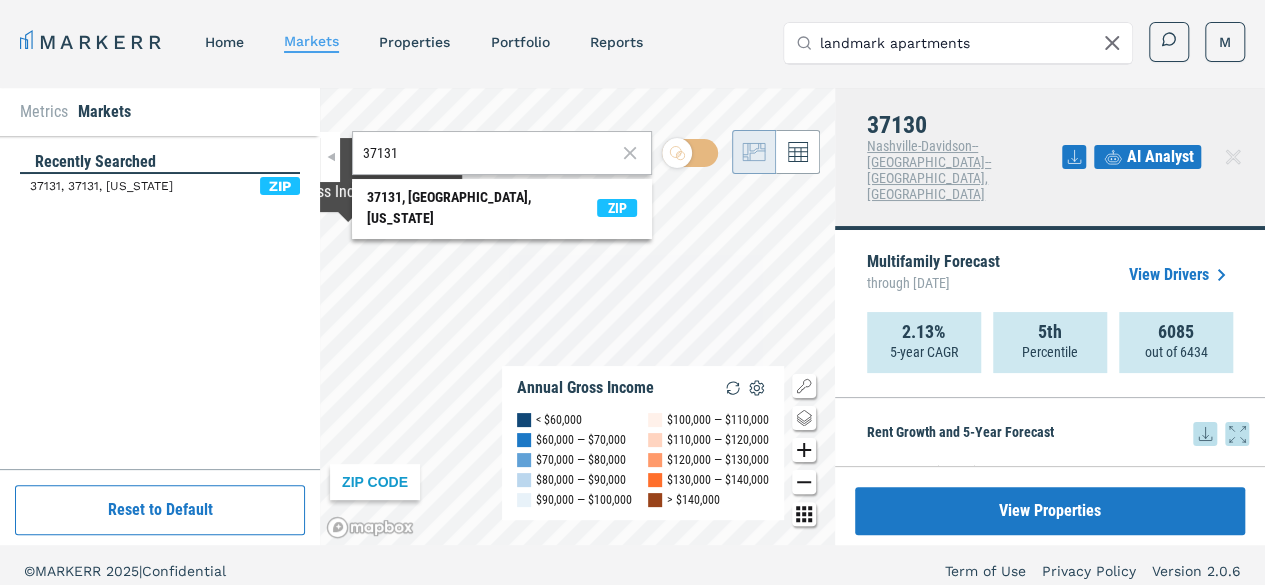 click 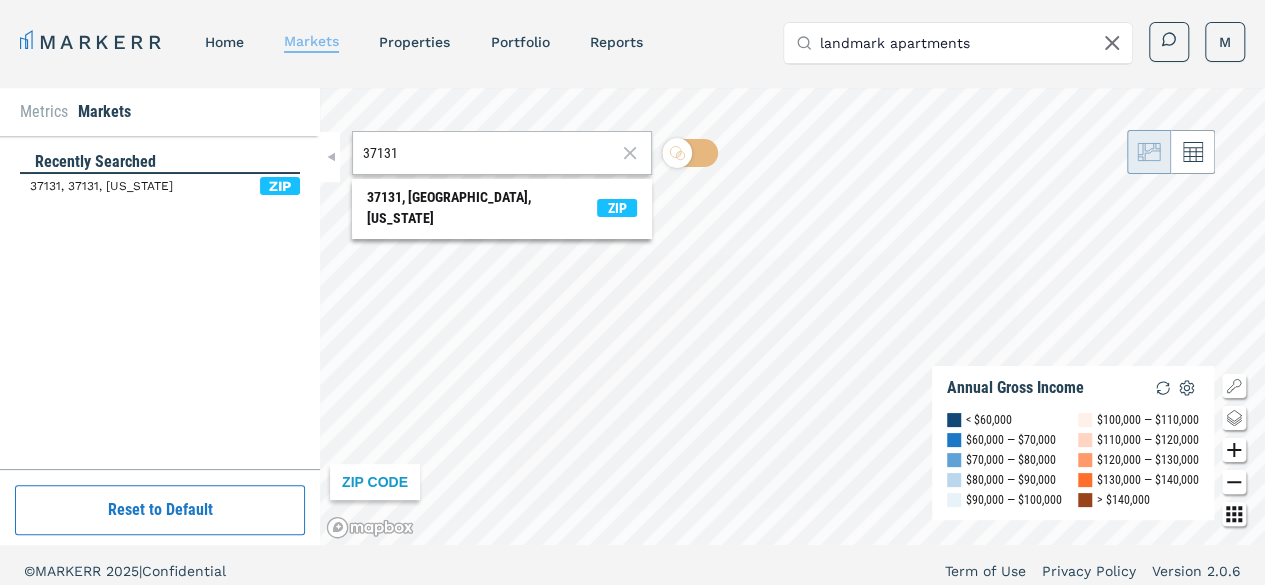 click on "markets" at bounding box center (311, 41) 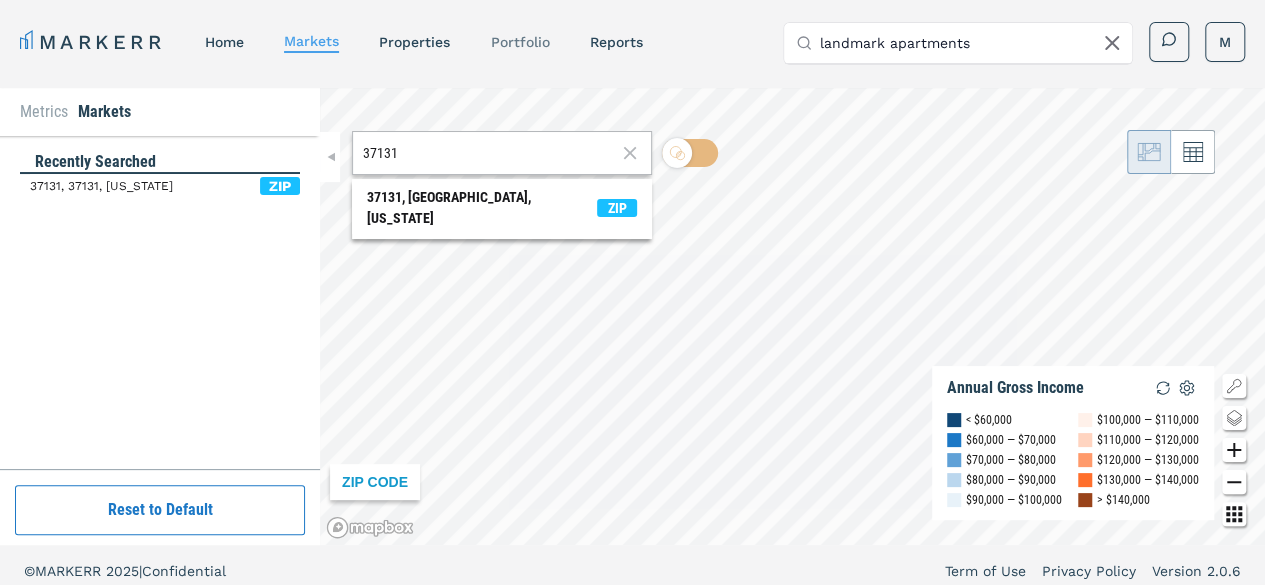 click on "Portfolio" at bounding box center (519, 42) 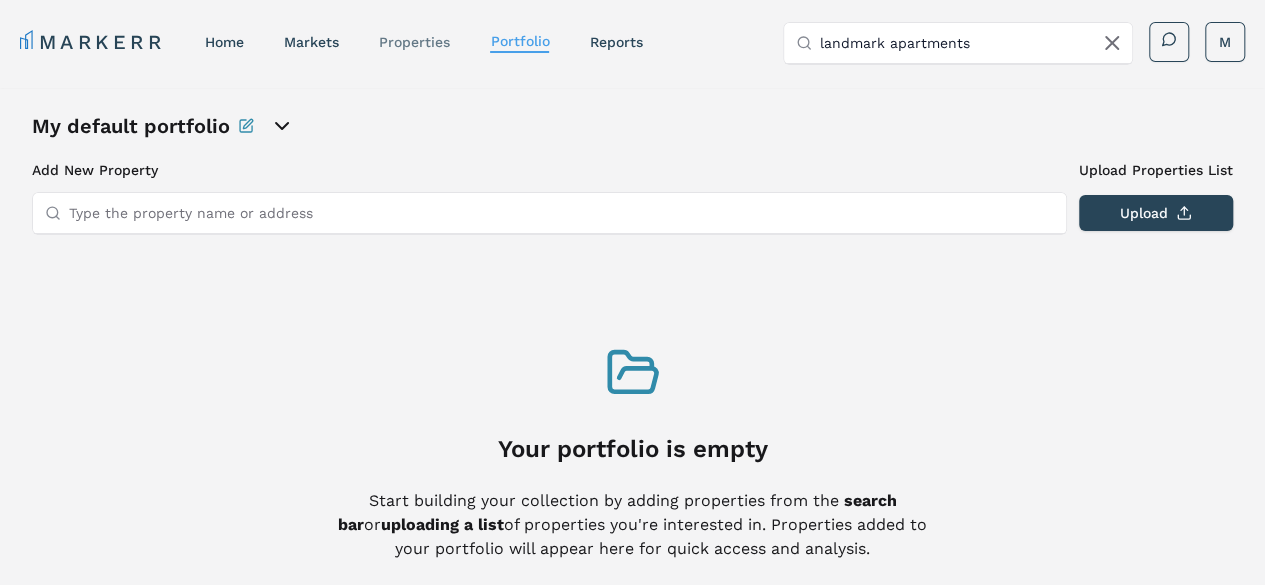 click on "properties" at bounding box center [414, 42] 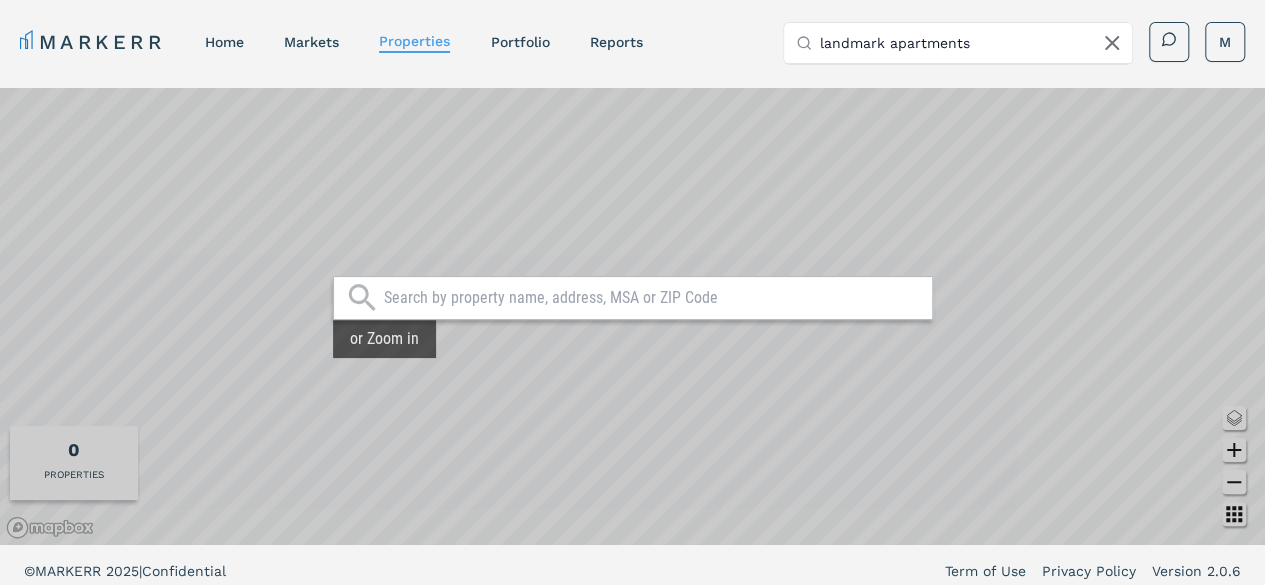 click at bounding box center [653, 298] 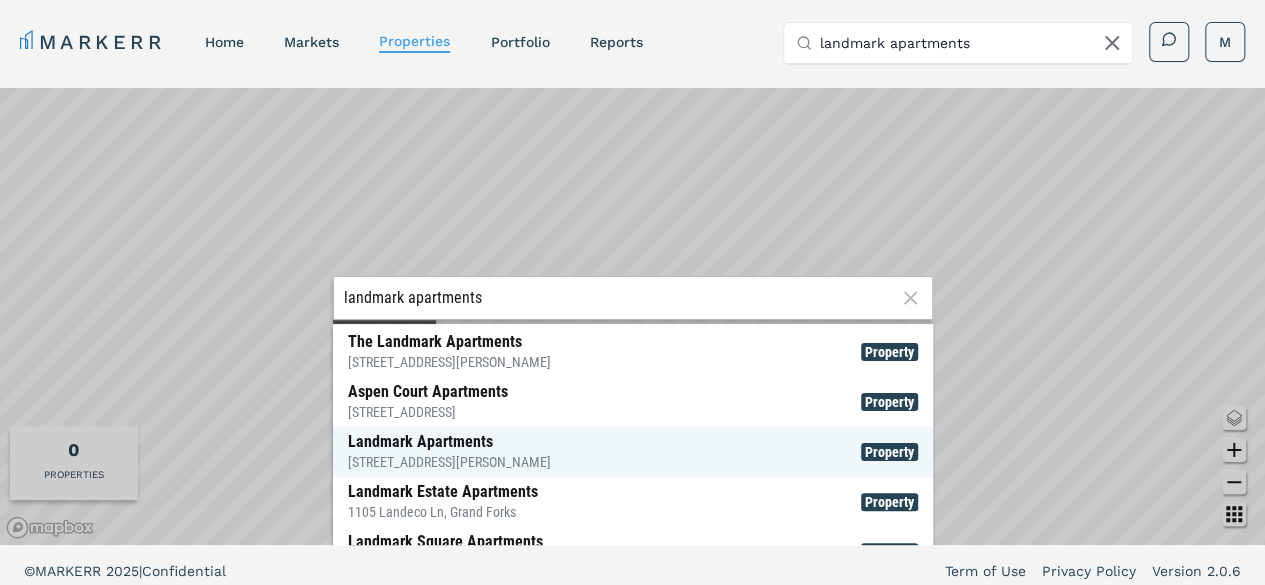 type on "landmark apartments" 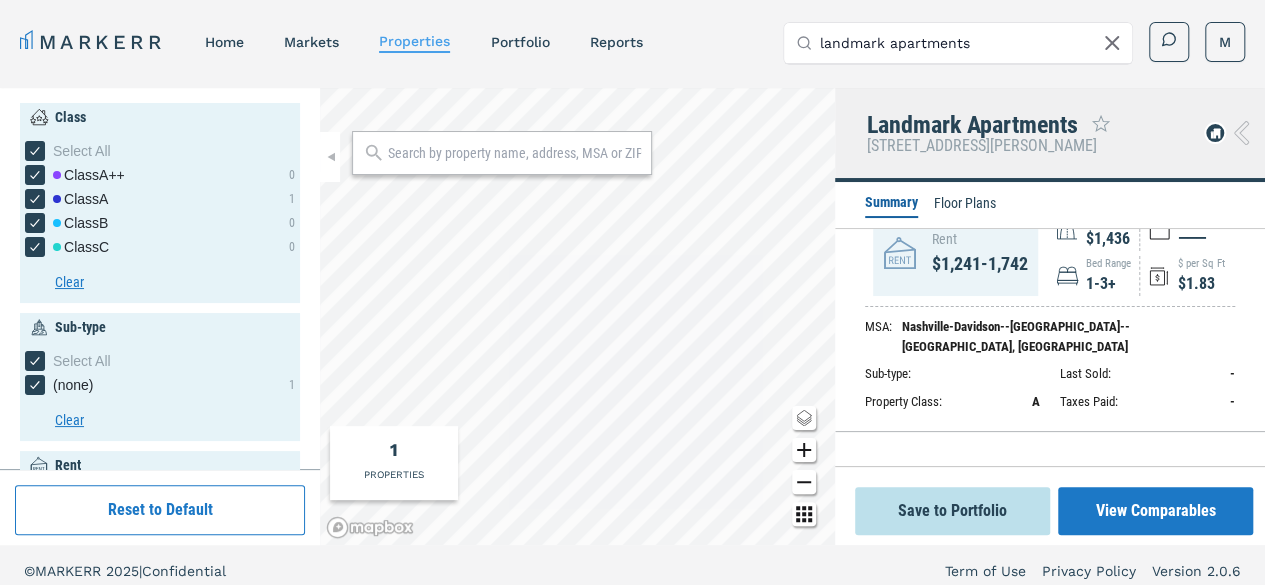 scroll, scrollTop: 0, scrollLeft: 0, axis: both 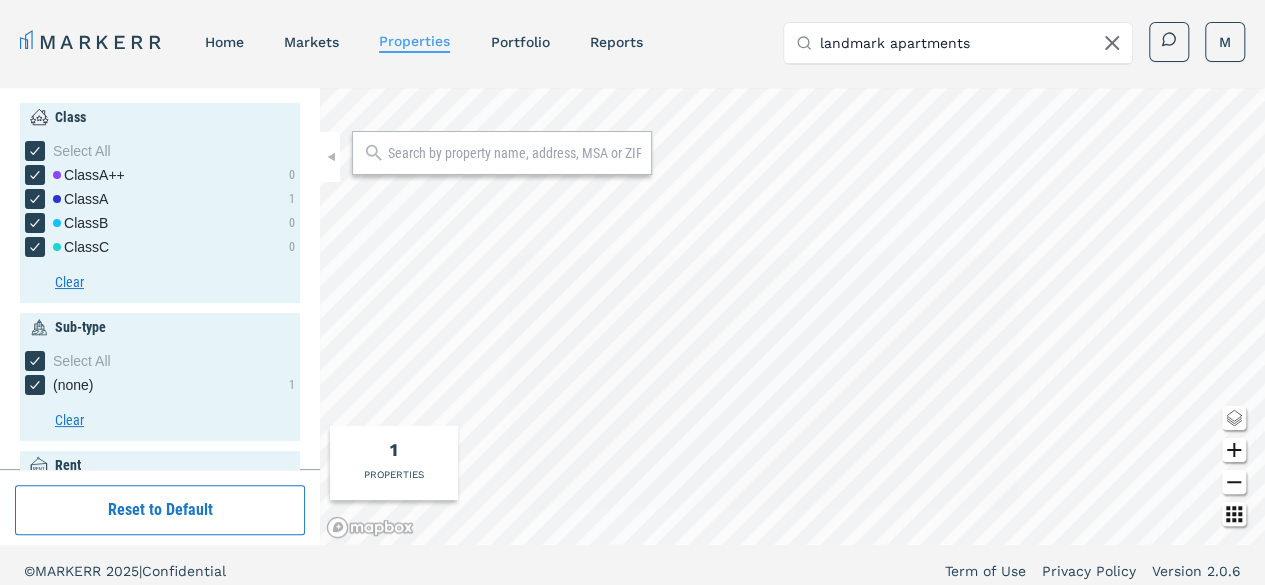 click on "Reset to Default" at bounding box center (160, 510) 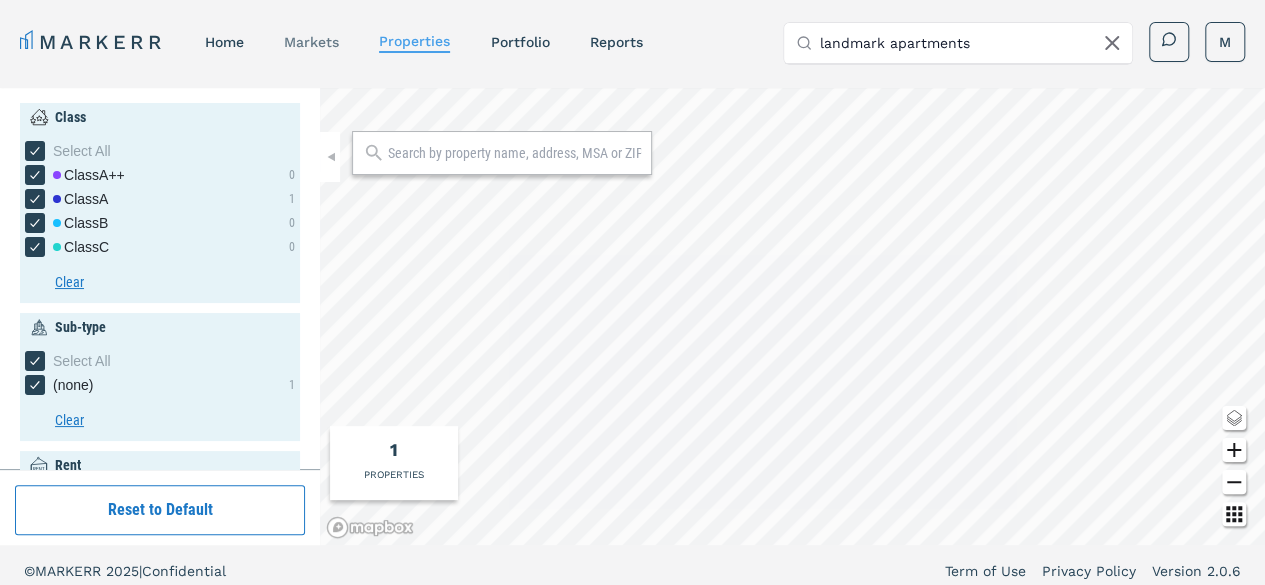 click on "markets" at bounding box center [311, 42] 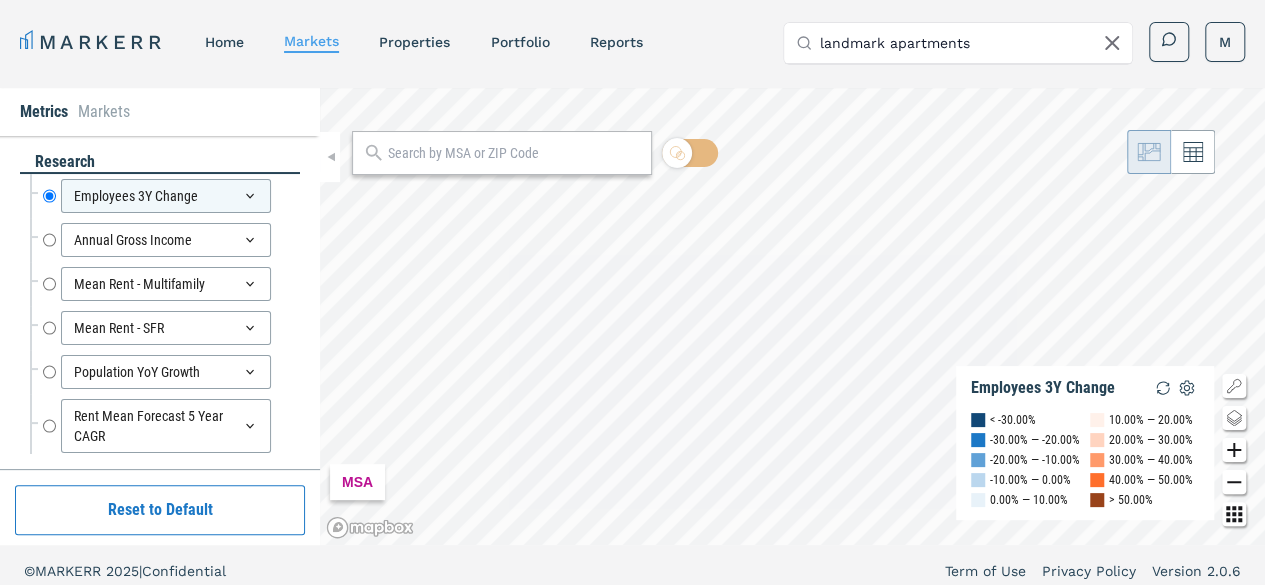 click at bounding box center [514, 153] 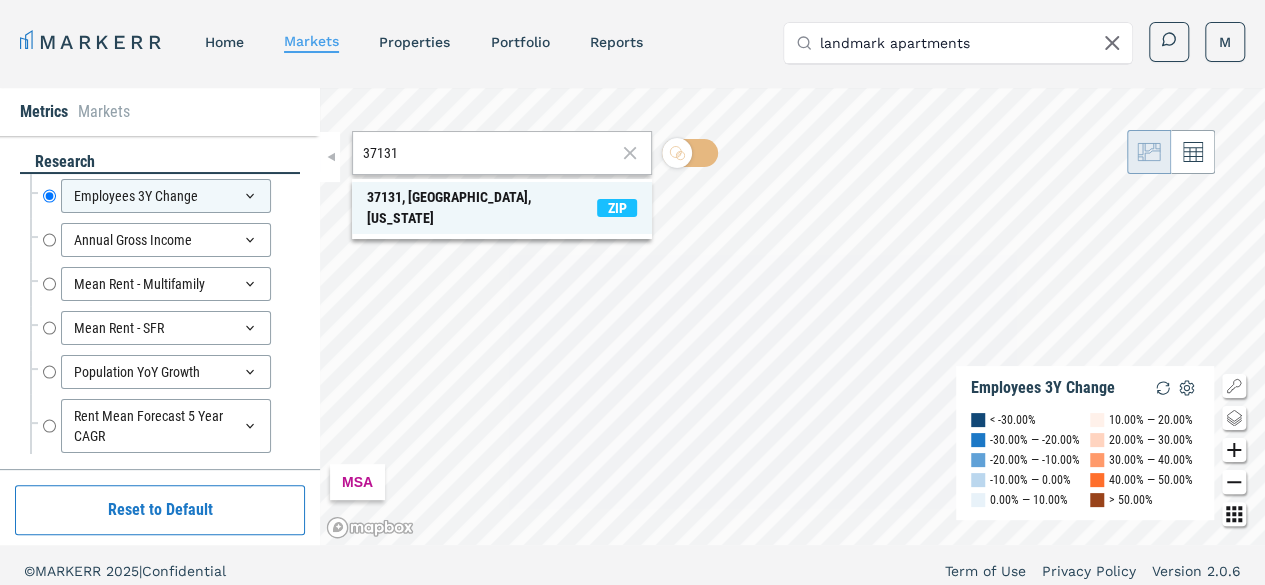 type on "37131" 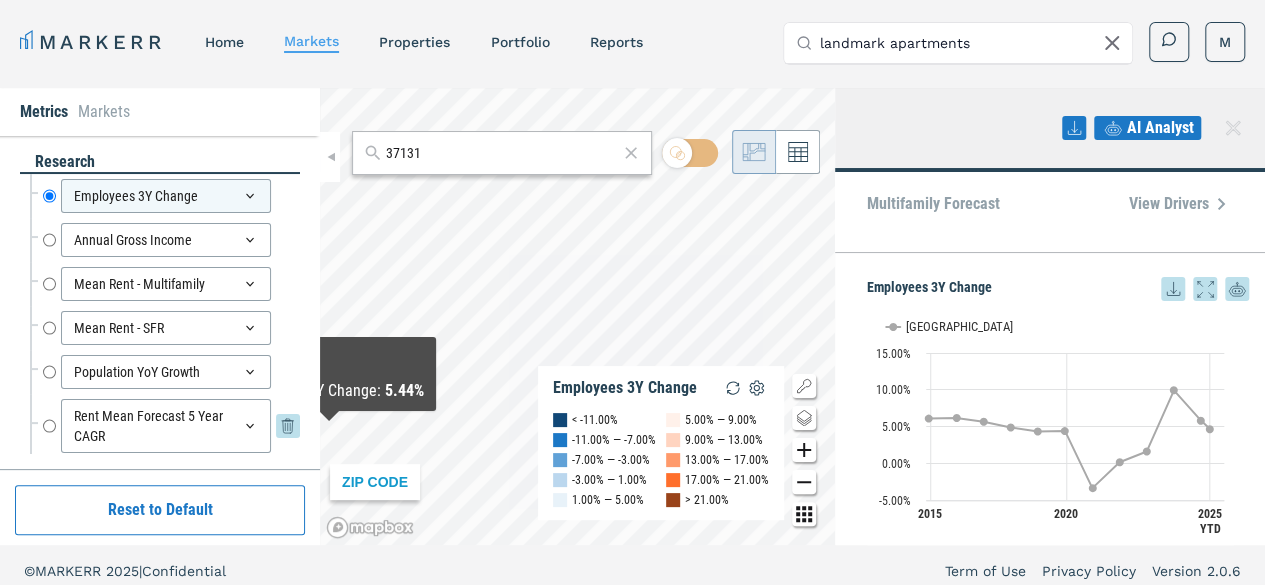 click on "Rent Mean Forecast 5 Year CAGR" at bounding box center (49, 426) 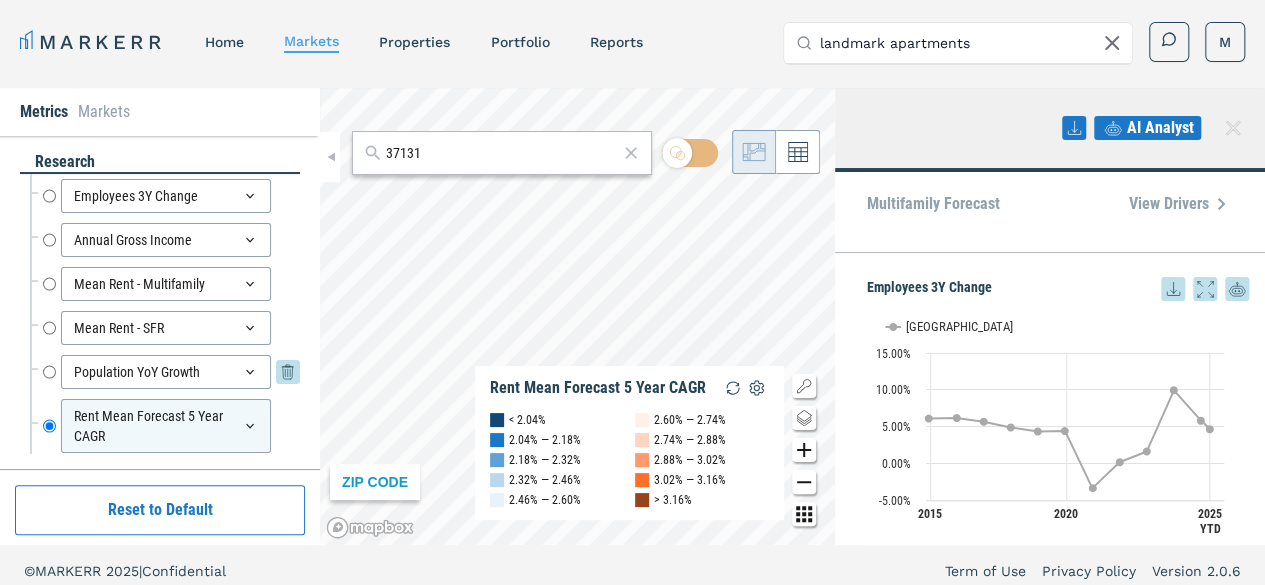 click on "Population YoY Growth" at bounding box center [49, 372] 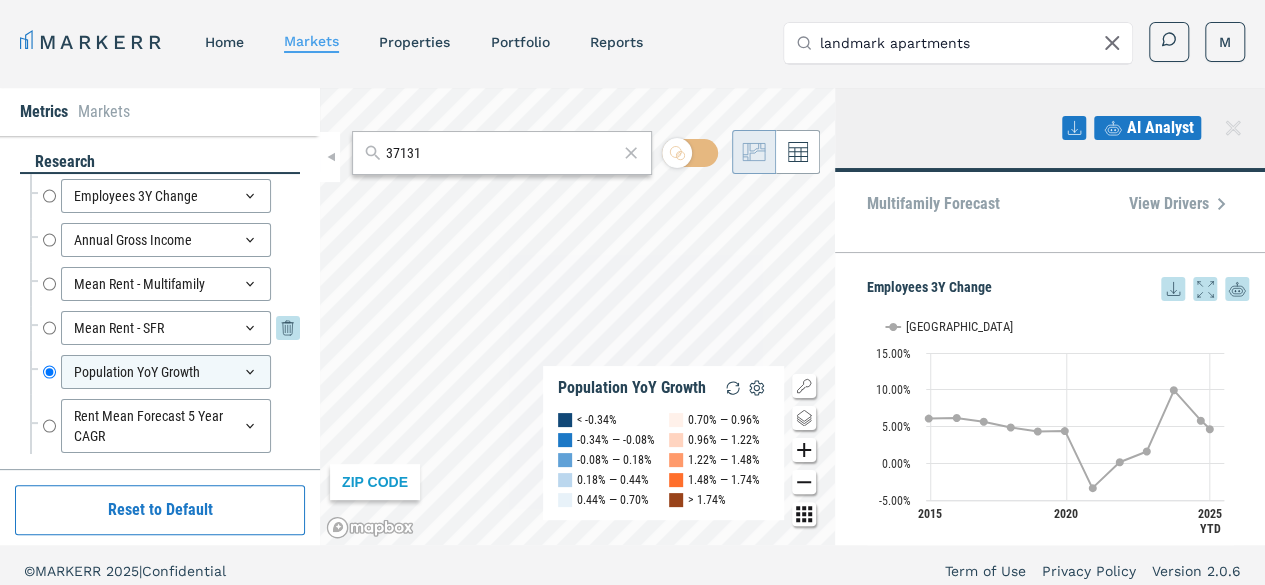 click on "Mean Rent - SFR" at bounding box center (49, 328) 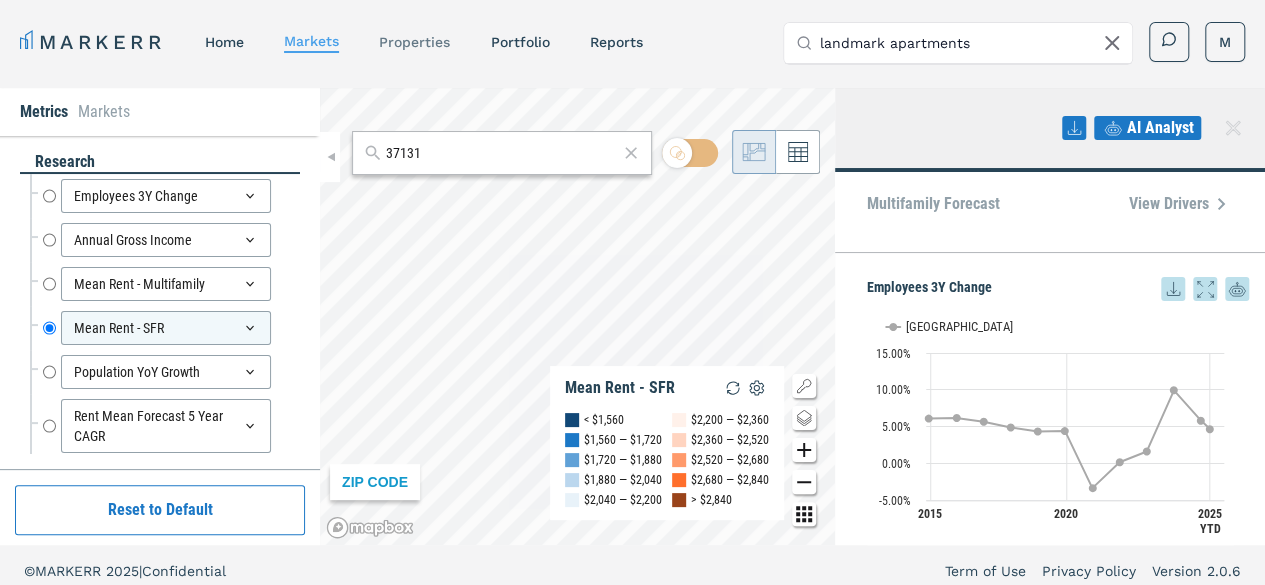click on "properties" at bounding box center (414, 42) 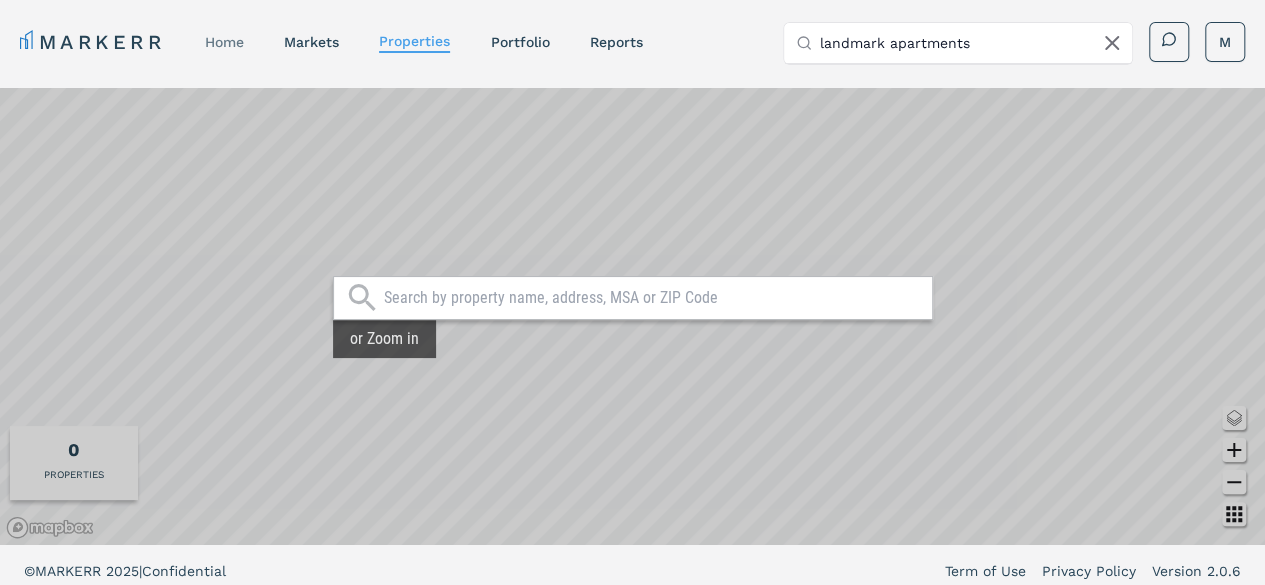 click on "home" at bounding box center (224, 42) 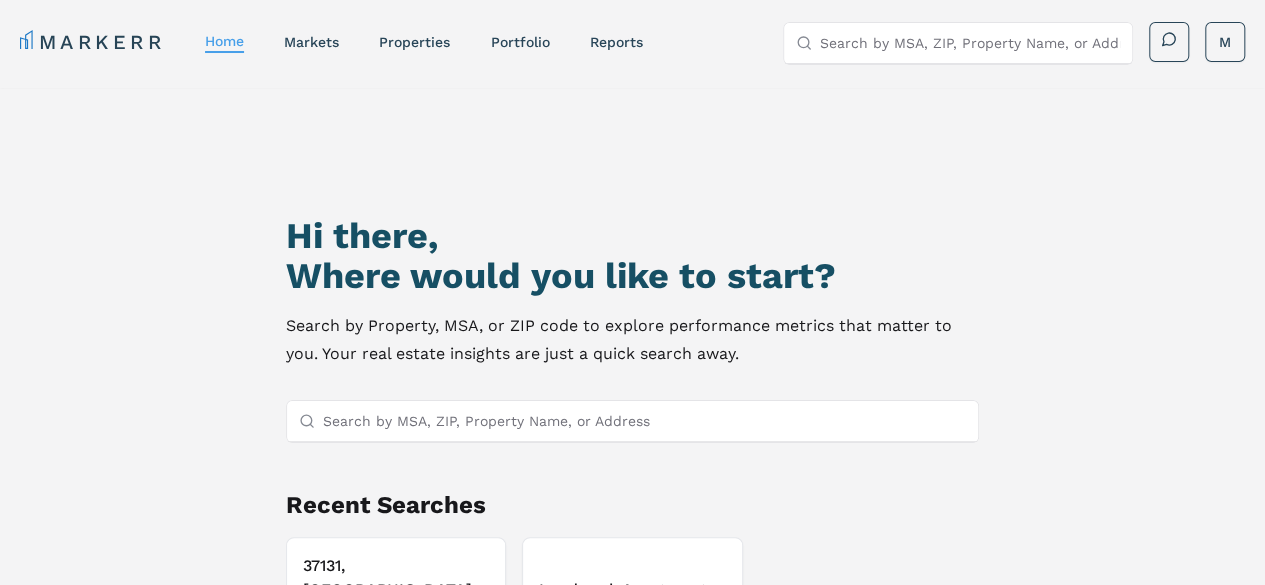 click on "Landmark Apartments Property [DATE]" at bounding box center (632, 608) 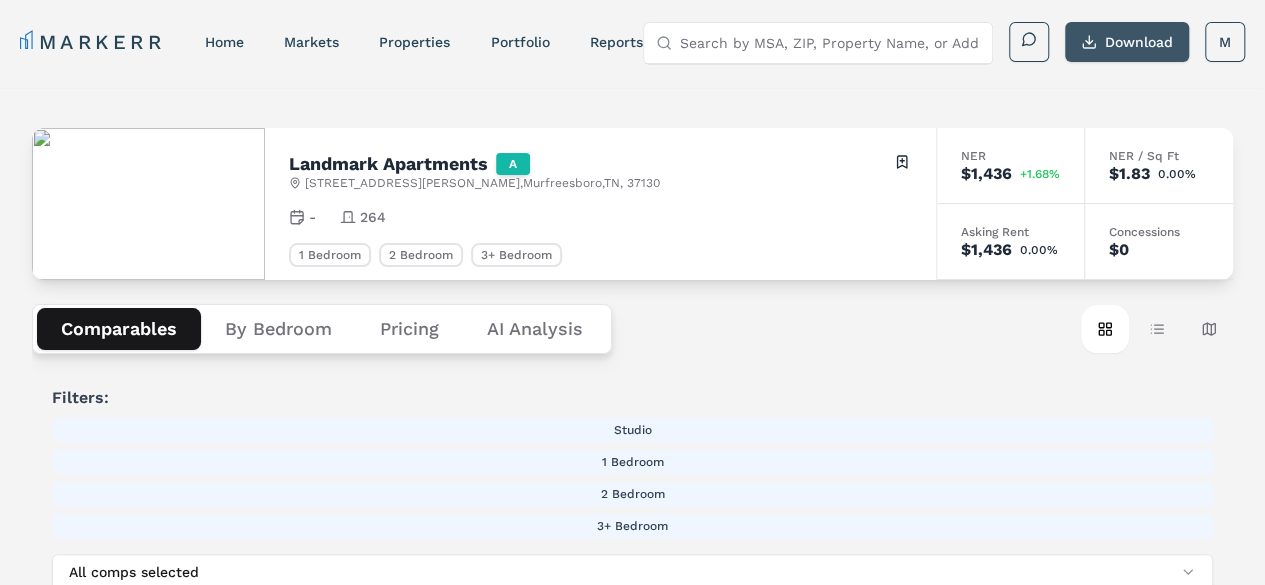 click on "Download" at bounding box center (1127, 42) 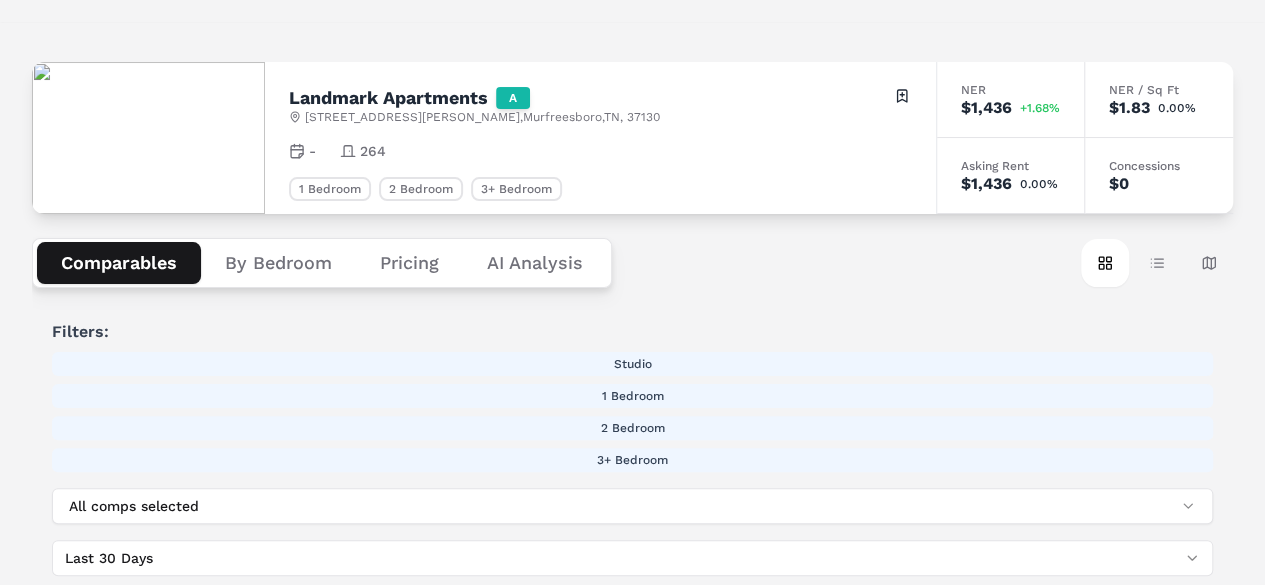 scroll, scrollTop: 72, scrollLeft: 0, axis: vertical 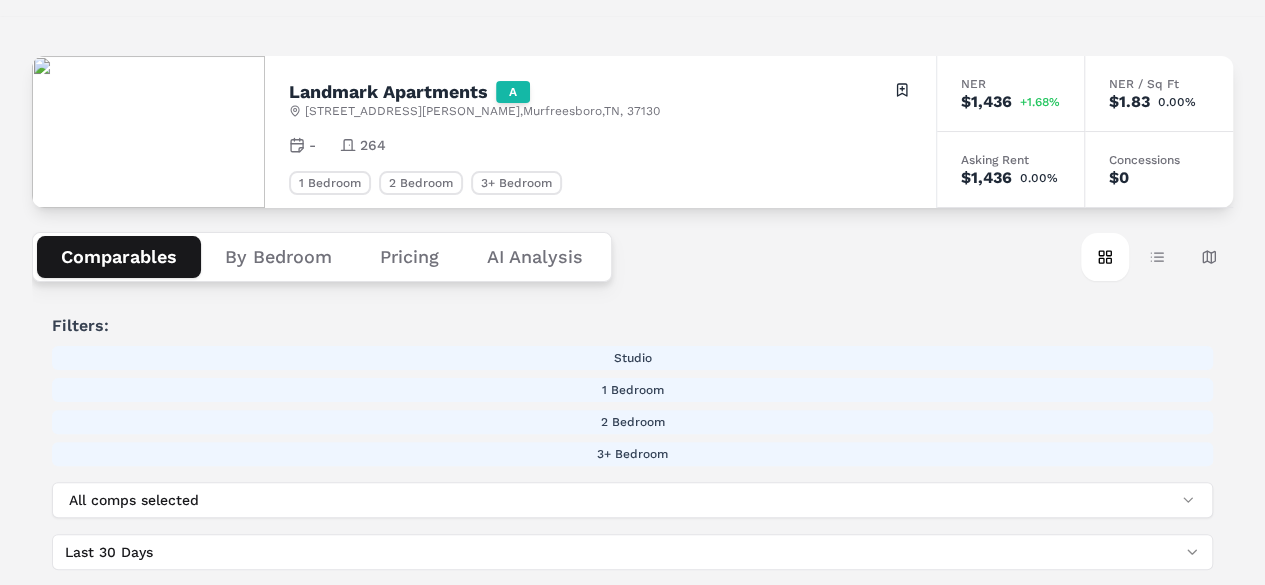 click on "By Bedroom" at bounding box center (278, 257) 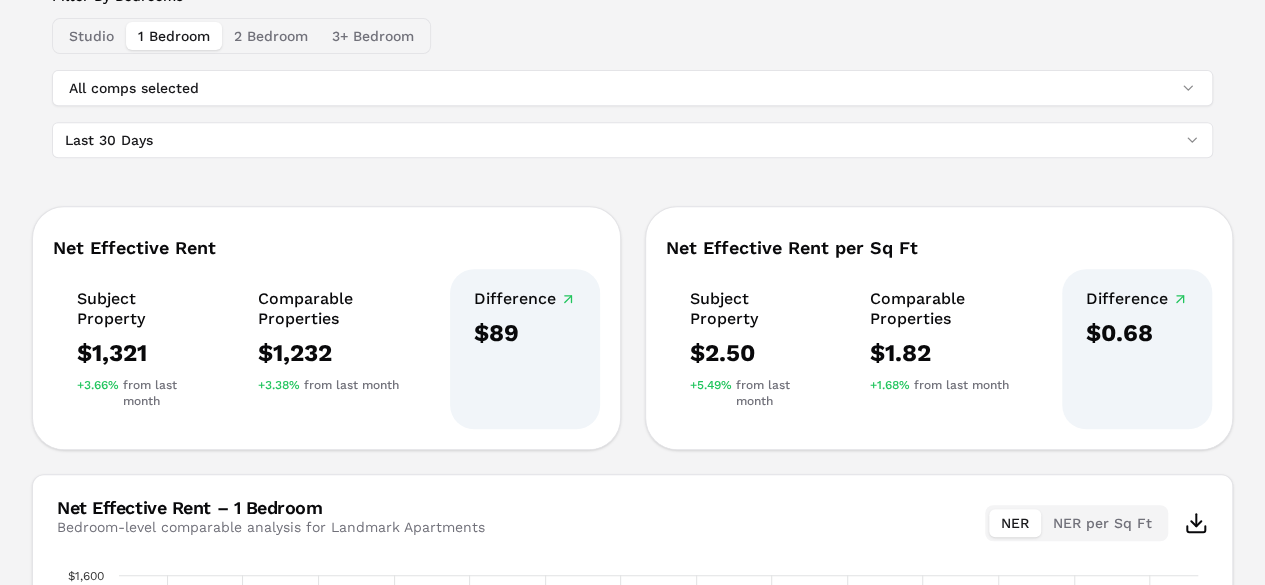 scroll, scrollTop: 394, scrollLeft: 0, axis: vertical 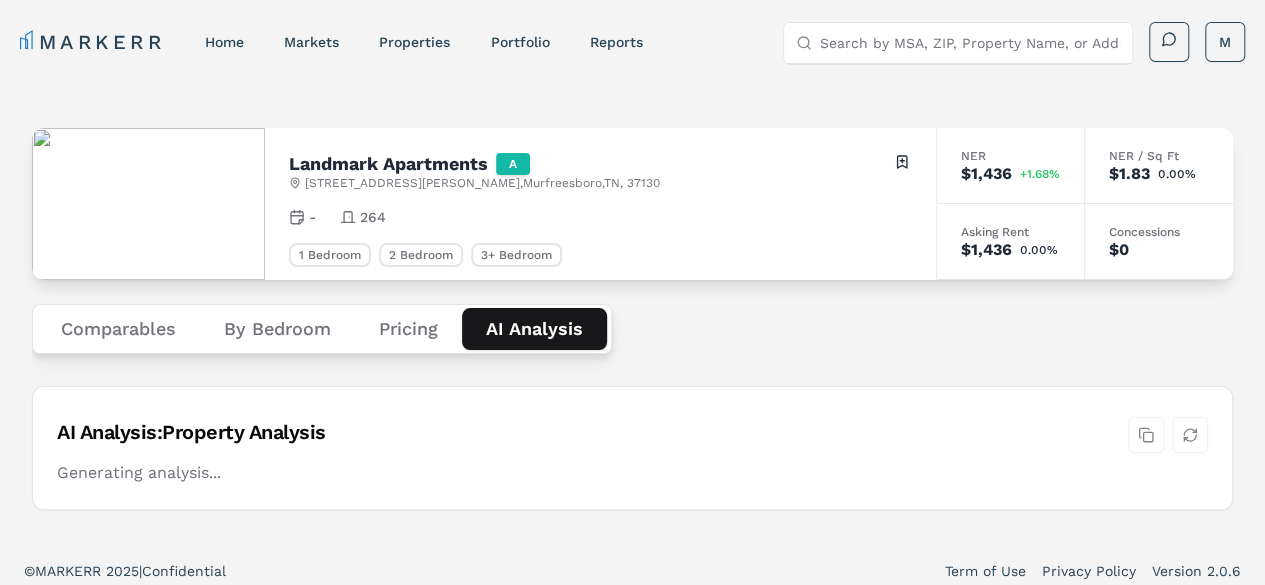 click on "AI Analysis" at bounding box center (534, 329) 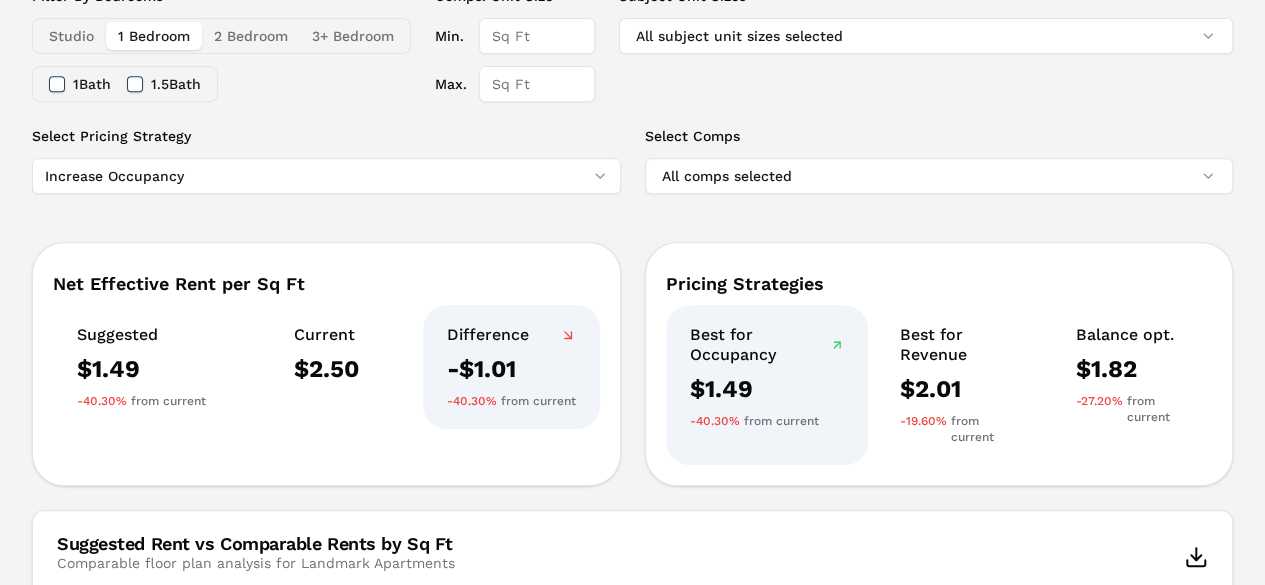 scroll, scrollTop: 200, scrollLeft: 0, axis: vertical 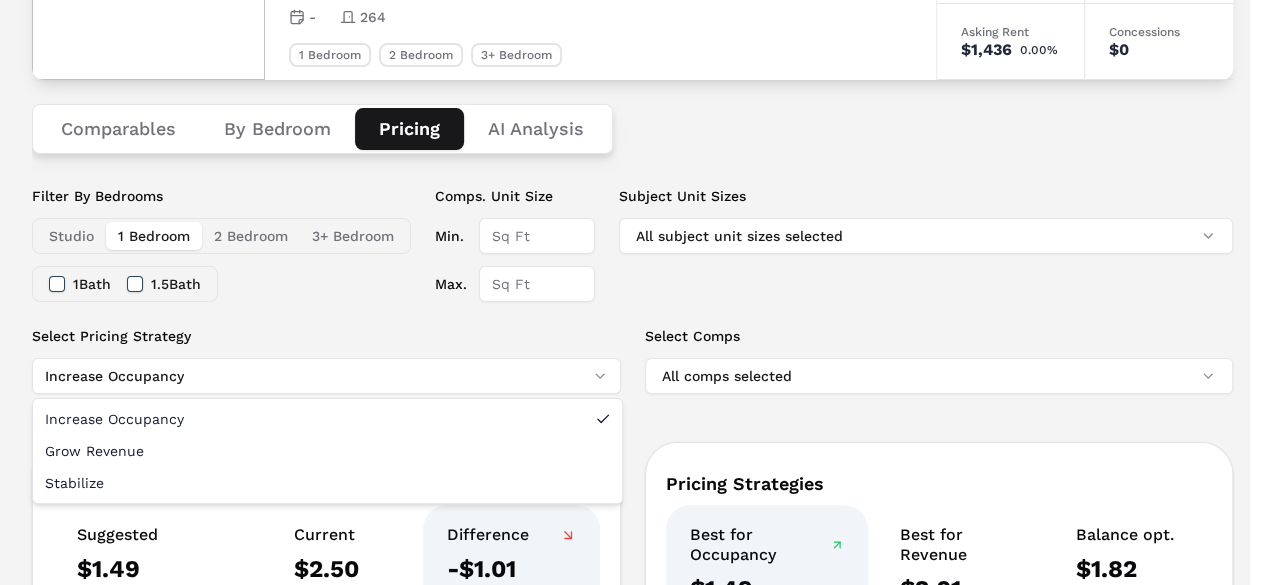 click on "MARKERR home markets properties Portfolio reports Search by MSA, ZIP, Property Name, or Address M MARKERR Toggle menu Search by MSA, ZIP, Property Name, or Address home markets properties Portfolio reports M Landmark Apartments A [STREET_ADDRESS][PERSON_NAME] Toggle portfolio menu - 264 1 Bedroom 2 Bedroom 3+ Bedroom NER $1,436 +1.68% NER / Sq Ft $1.83 0.00% Asking Rent $1,436 0.00% Concessions $0 Comparables By Bedroom Pricing AI Analysis Filter By Bedrooms Studio 1 Bedroom 2 Bedroom 3+ Bedroom 1  Bath 1.5  Bath Comps. Unit Size Min. Max. Subject Unit Sizes All subject unit sizes selected Select Pricing Strategy Increase Occupancy Select Comps All comps selected Net Effective Rent per Sq Ft Suggested   $1.49 -40.30%   from current Current   $2.50 Difference   -$1.01 -40.30%   from current Pricing Strategies Best for Occupancy   $1.49 -40.30%   from current Best for Revenue   $2.01 -19.60%   from current Balance opt.   $1.82 -27.20%   from current Chart Comps 400 450 500 550" at bounding box center [632, 847] 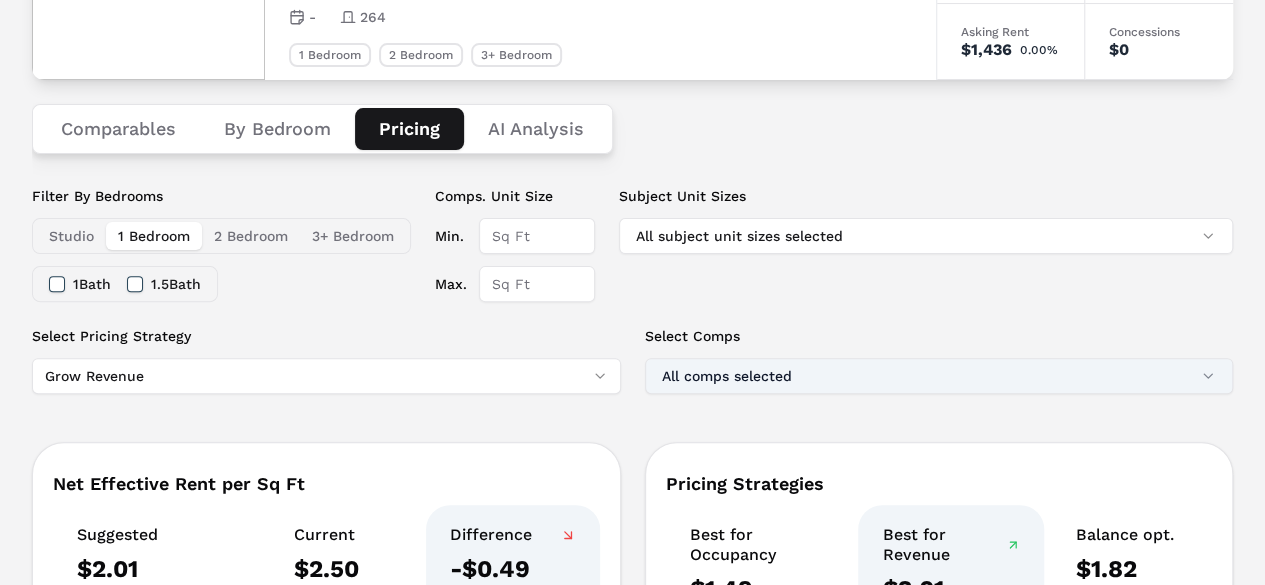 click on "All comps selected" at bounding box center (939, 376) 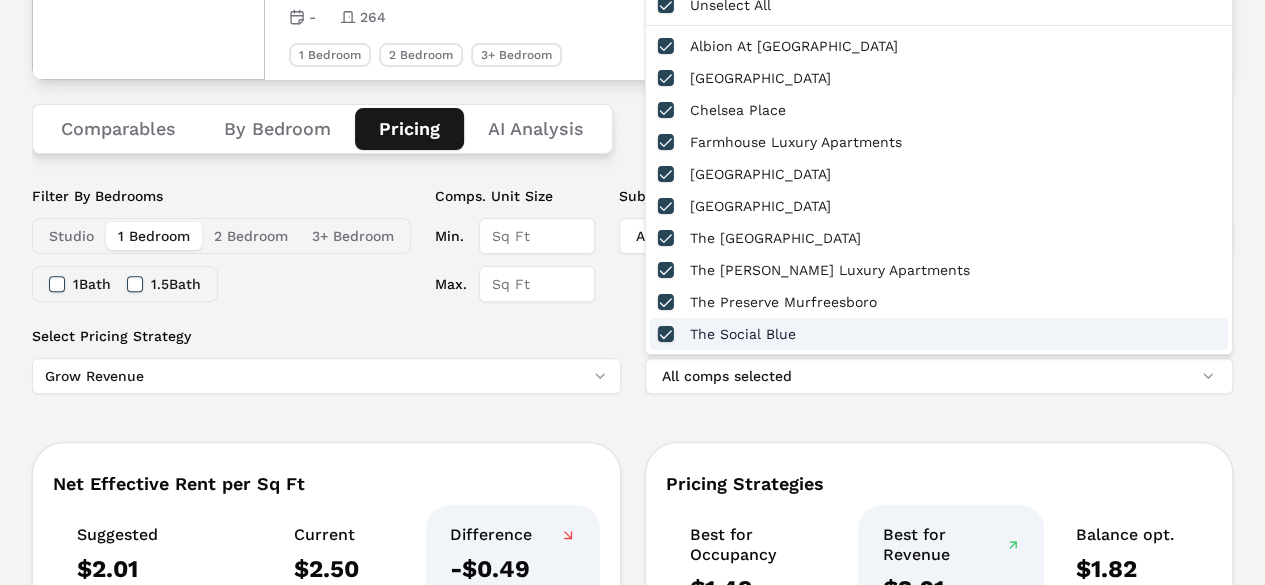 click on "Select Pricing Strategy Grow Revenue" at bounding box center (326, 360) 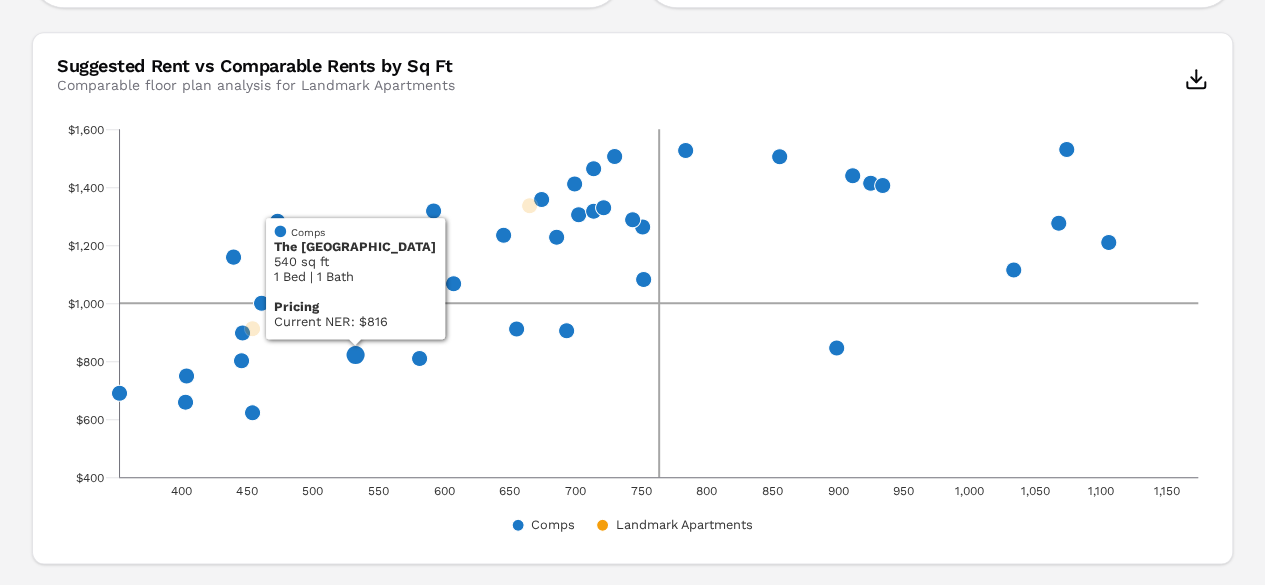 scroll, scrollTop: 790, scrollLeft: 0, axis: vertical 